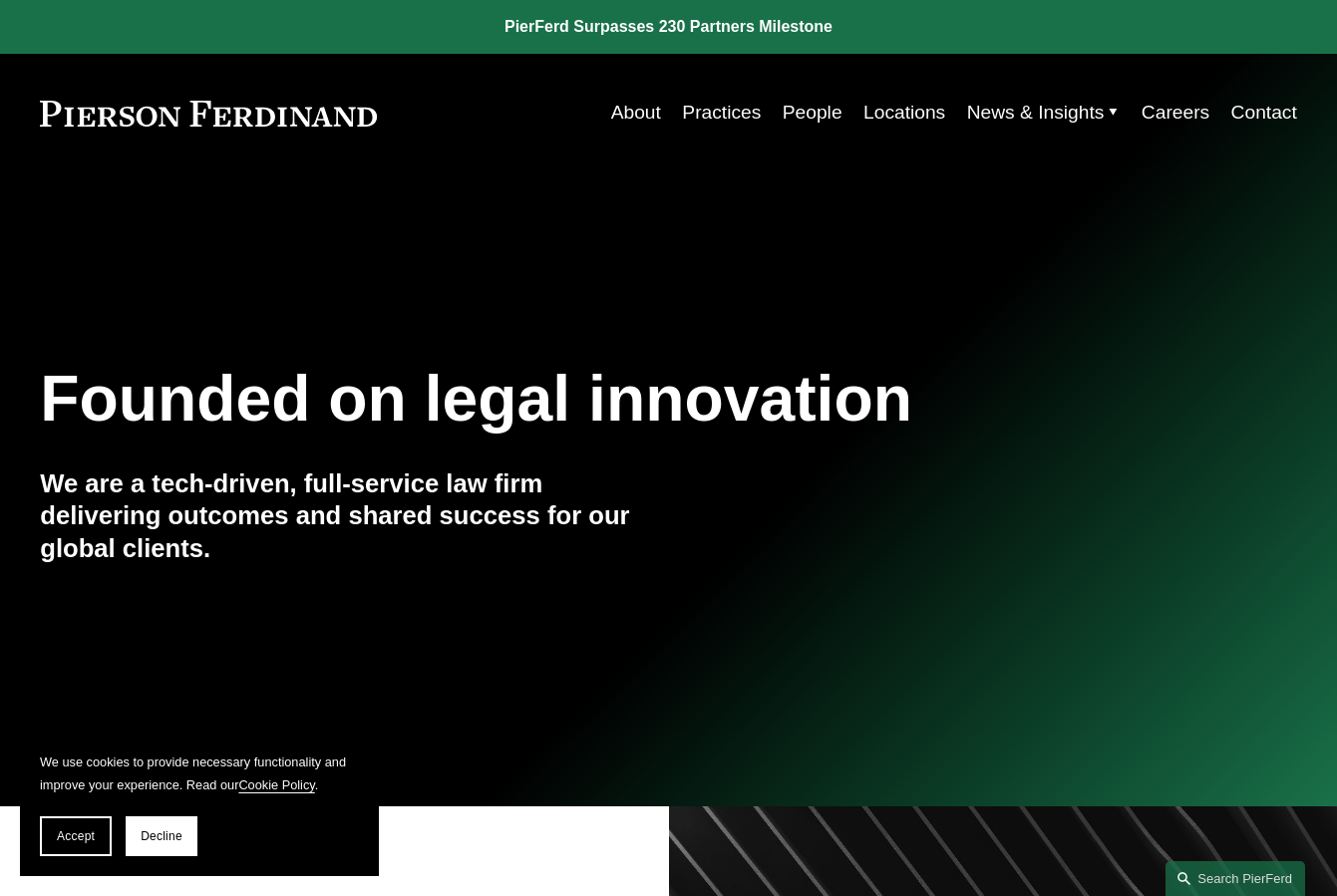 scroll, scrollTop: 0, scrollLeft: 0, axis: both 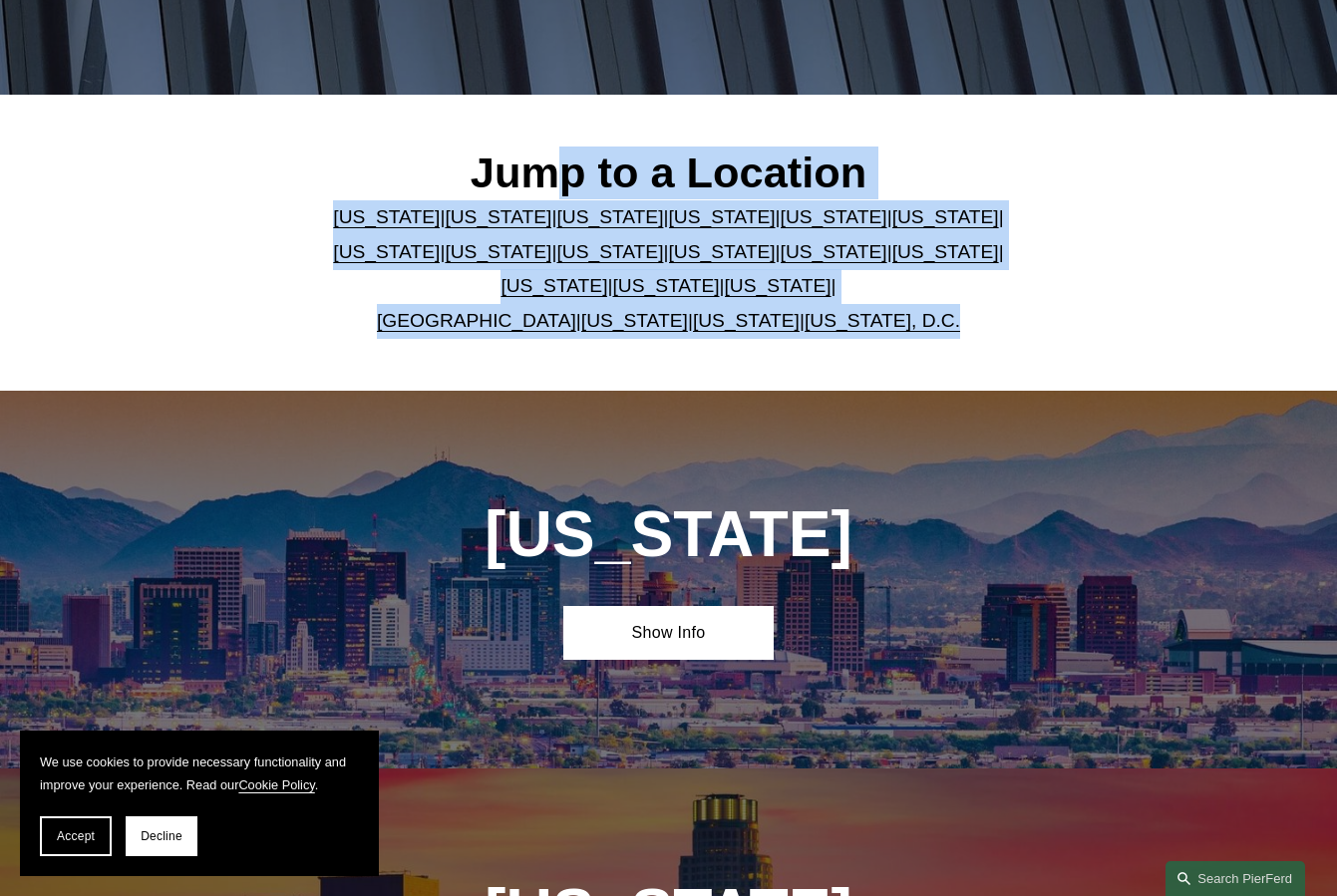 drag, startPoint x: 1030, startPoint y: 340, endPoint x: 548, endPoint y: 158, distance: 515.2165 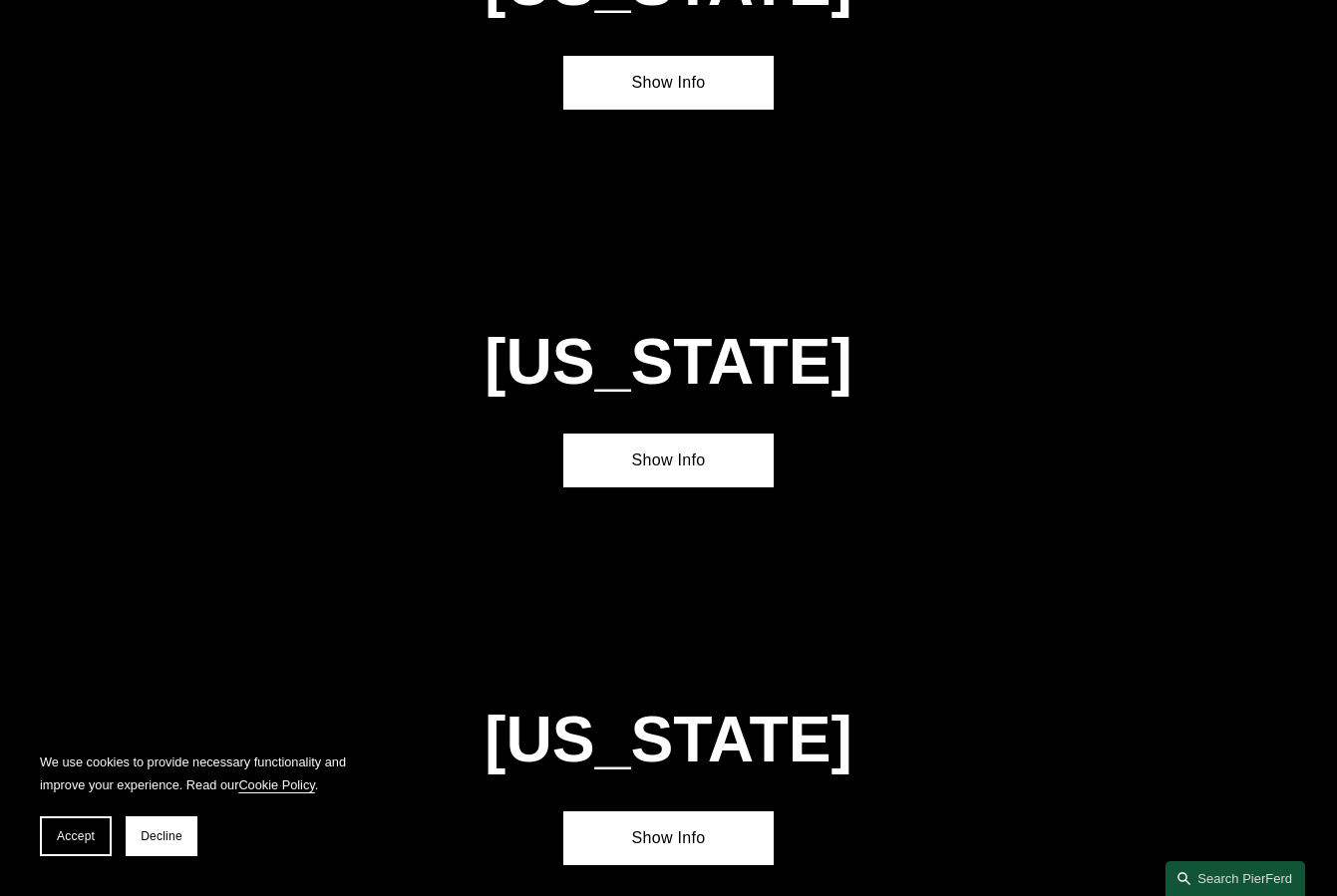 scroll, scrollTop: 4583, scrollLeft: 0, axis: vertical 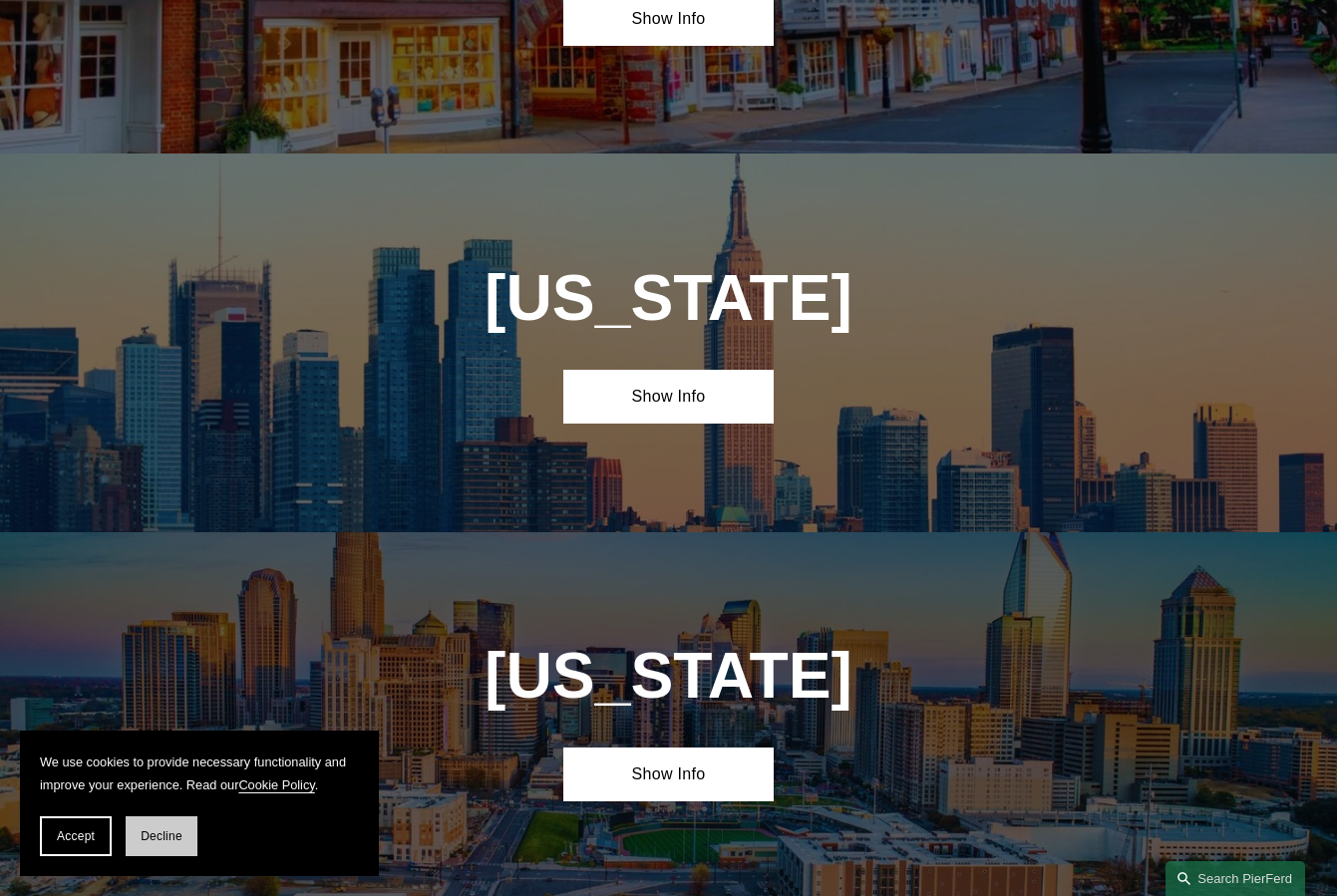click on "Decline" at bounding box center [162, 836] 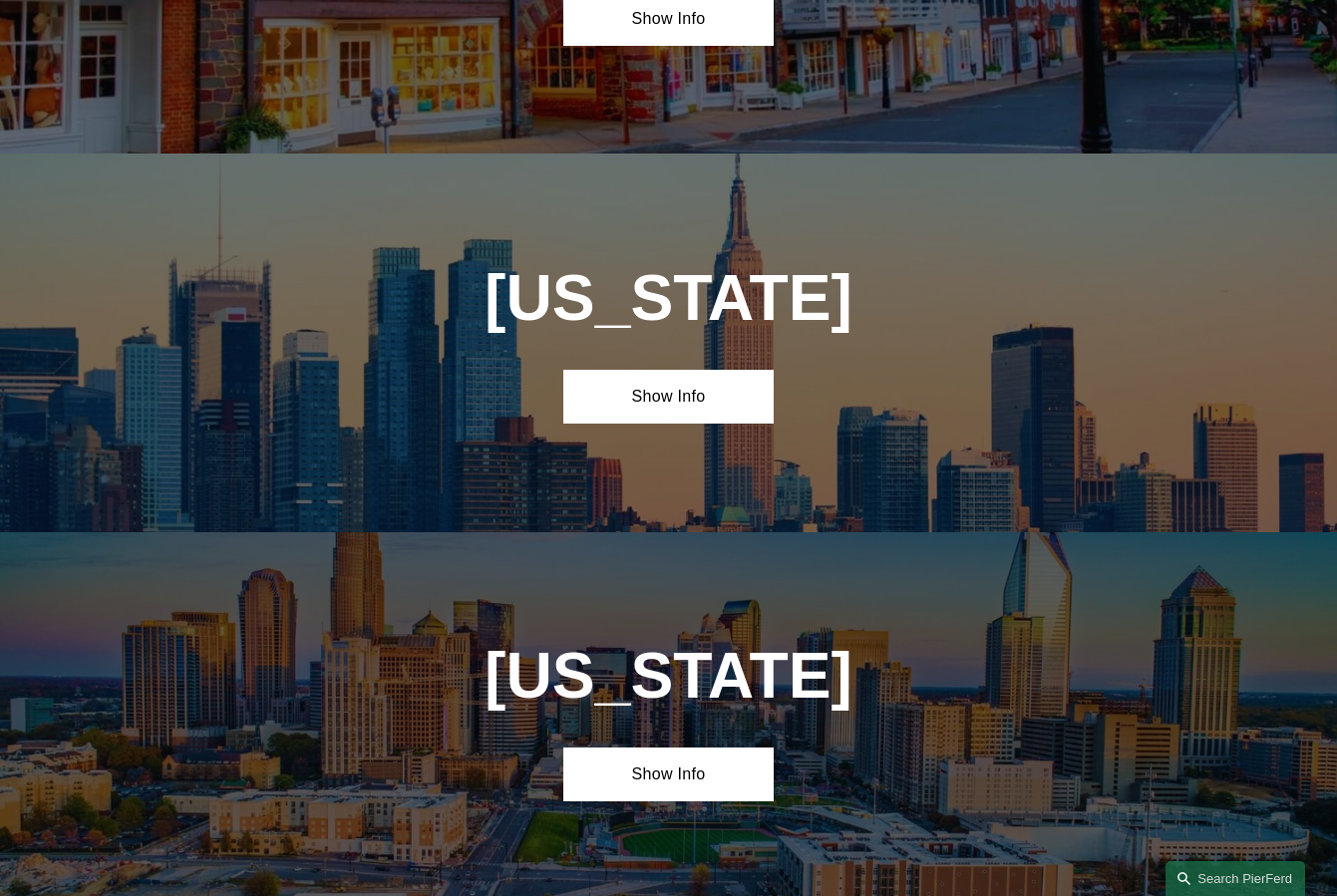 drag, startPoint x: 447, startPoint y: 522, endPoint x: 938, endPoint y: 580, distance: 494.41379 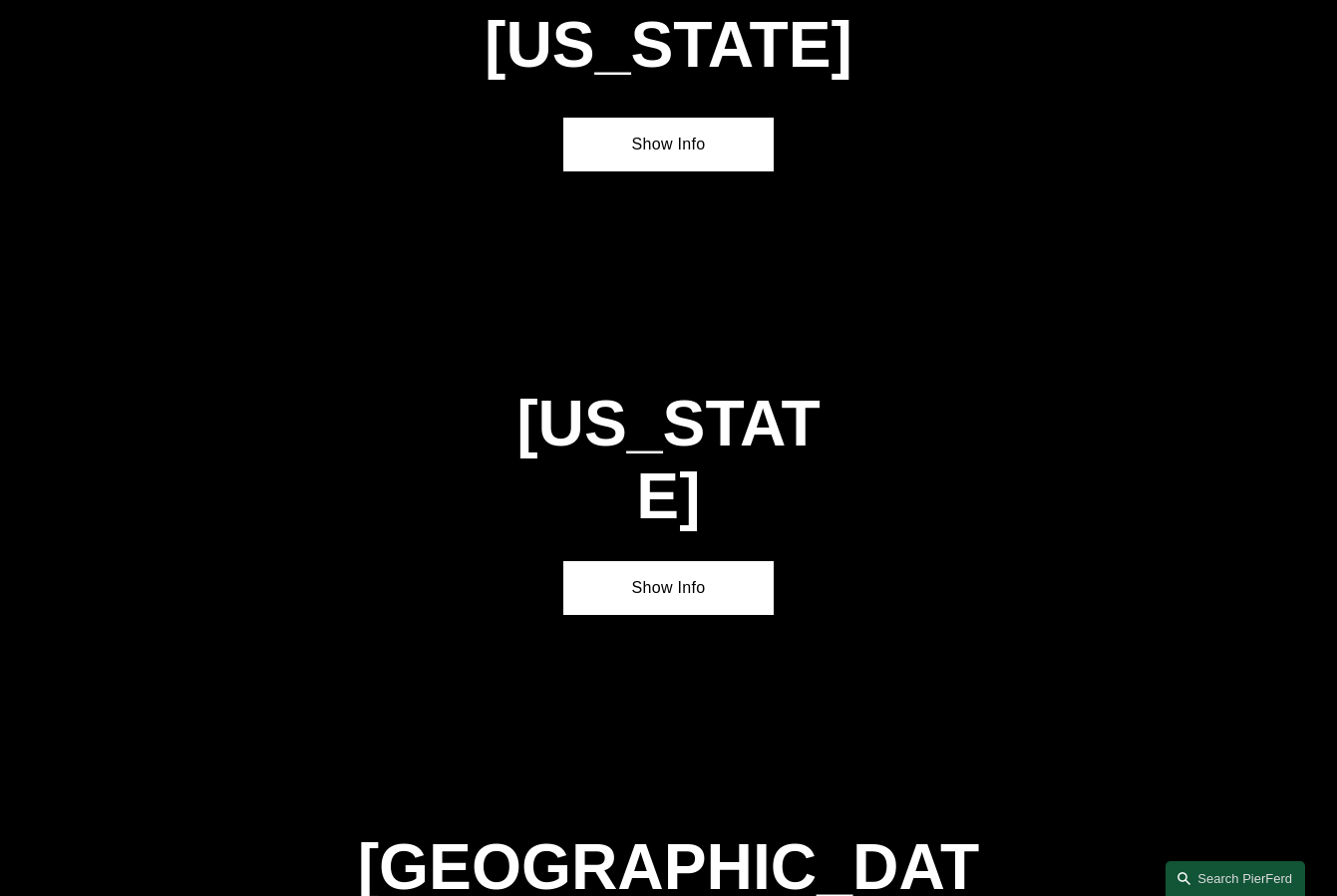 scroll, scrollTop: 6046, scrollLeft: 0, axis: vertical 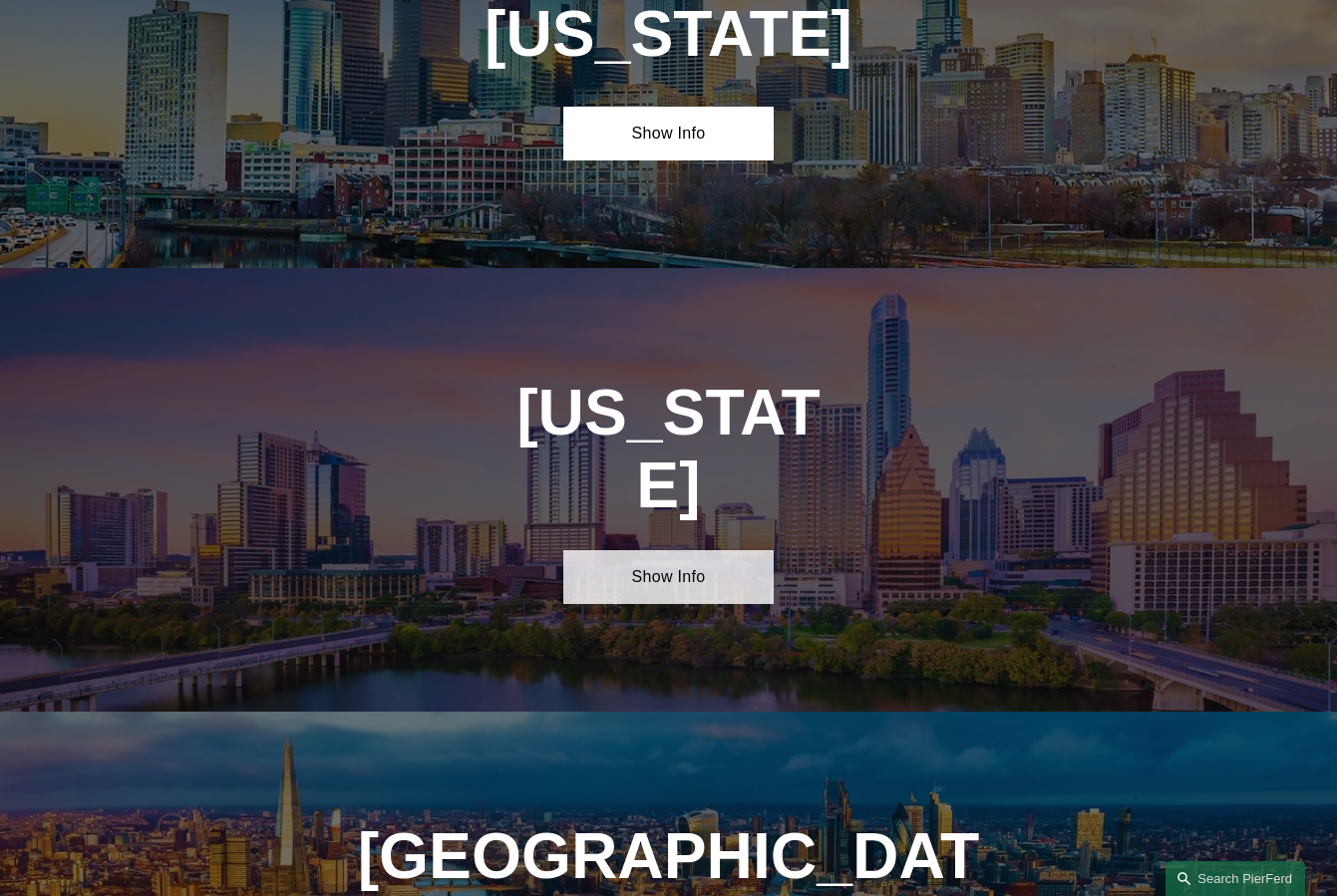 click on "Show Info" at bounding box center [668, 577] 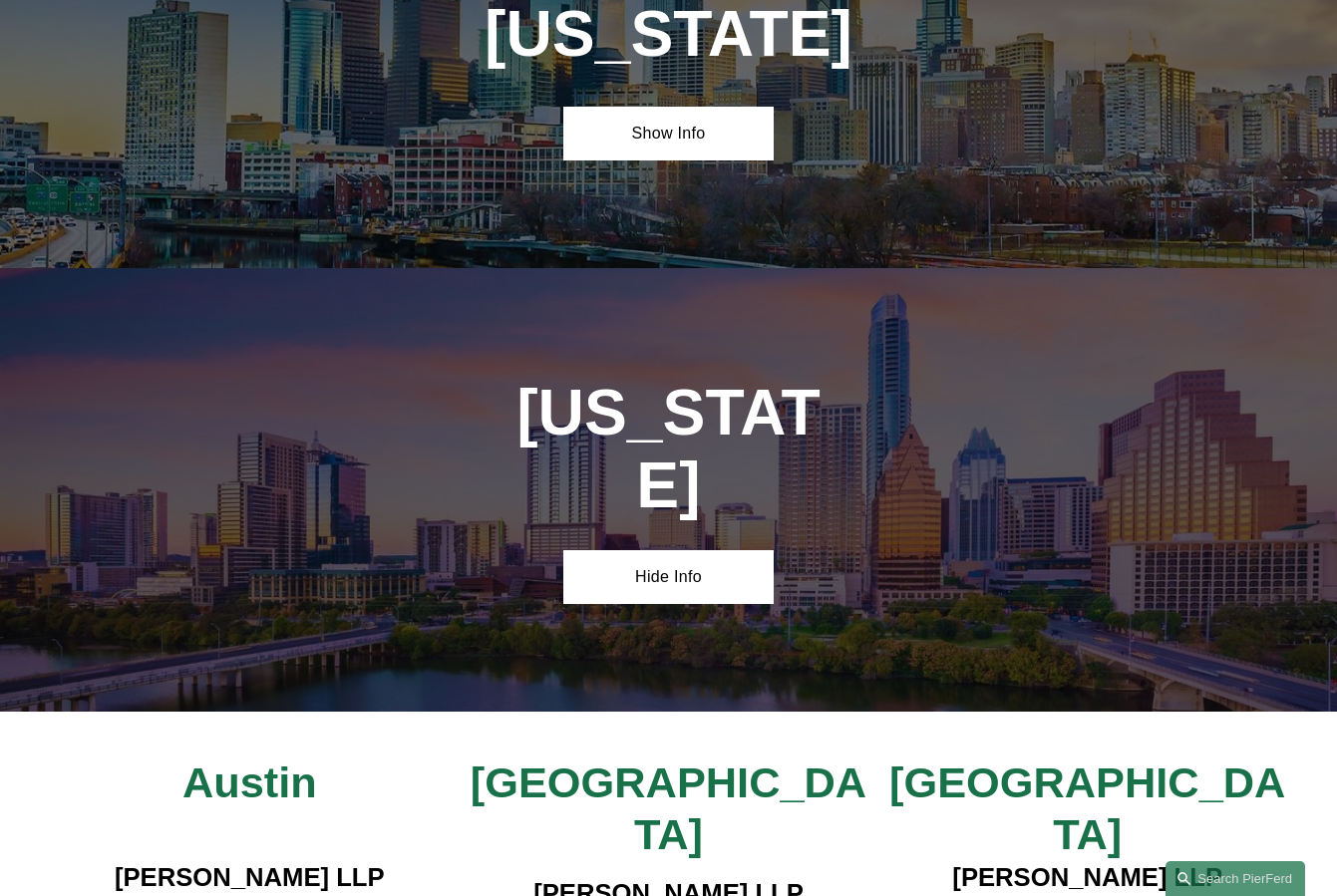 click on "View Lawyers  ➔" at bounding box center [1088, 1049] 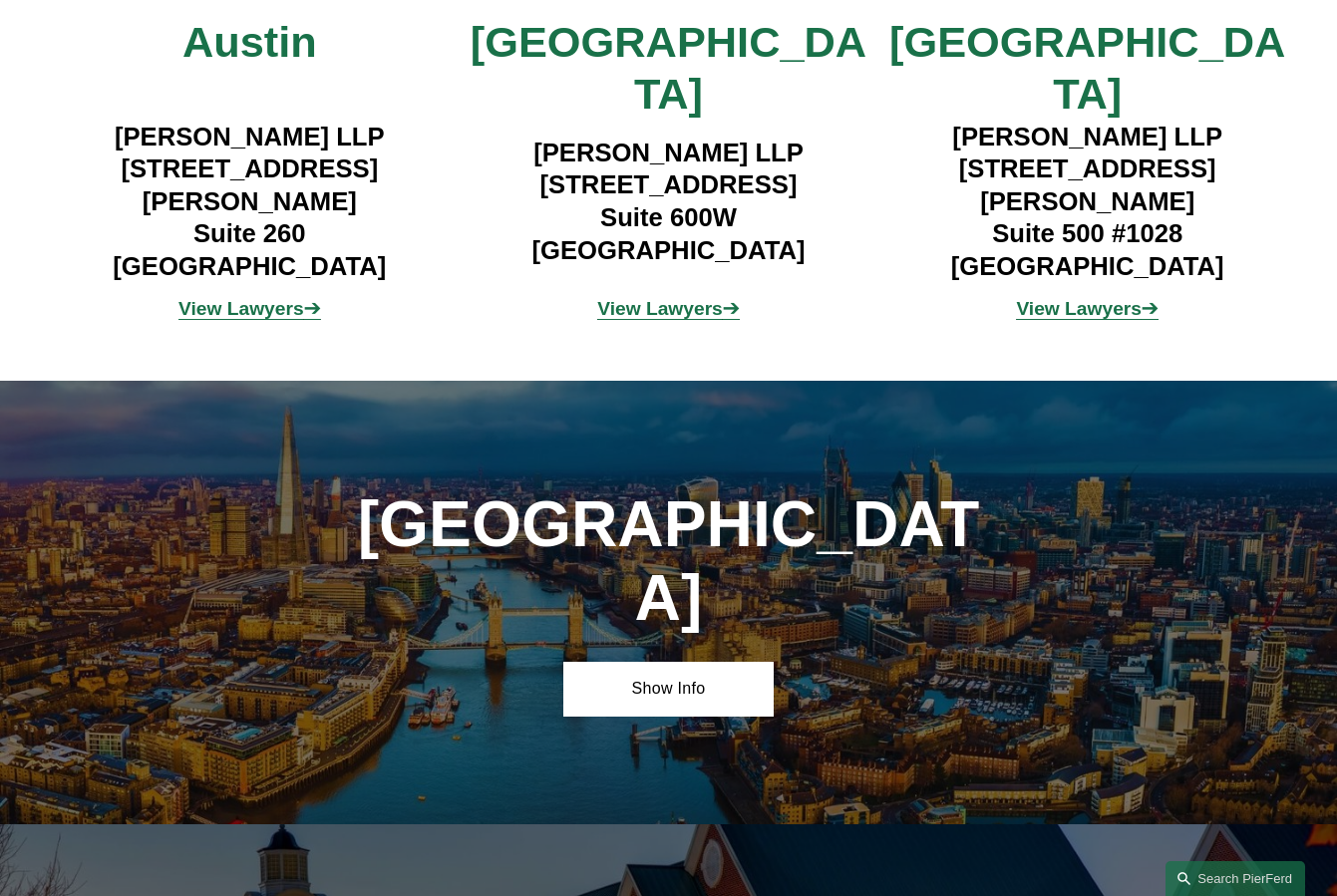 scroll, scrollTop: 6019, scrollLeft: 0, axis: vertical 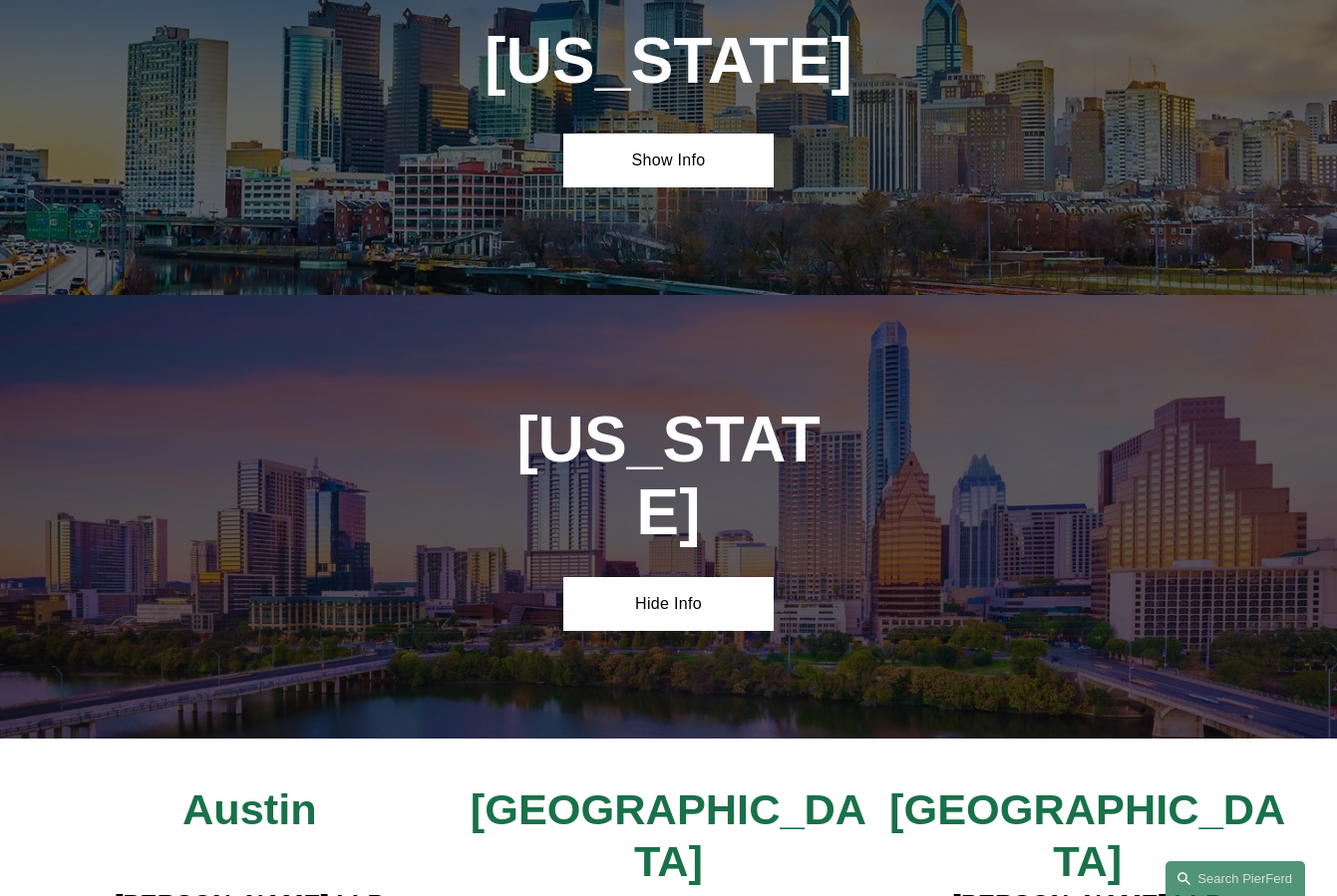 drag, startPoint x: 958, startPoint y: 627, endPoint x: 1224, endPoint y: 642, distance: 266.4226 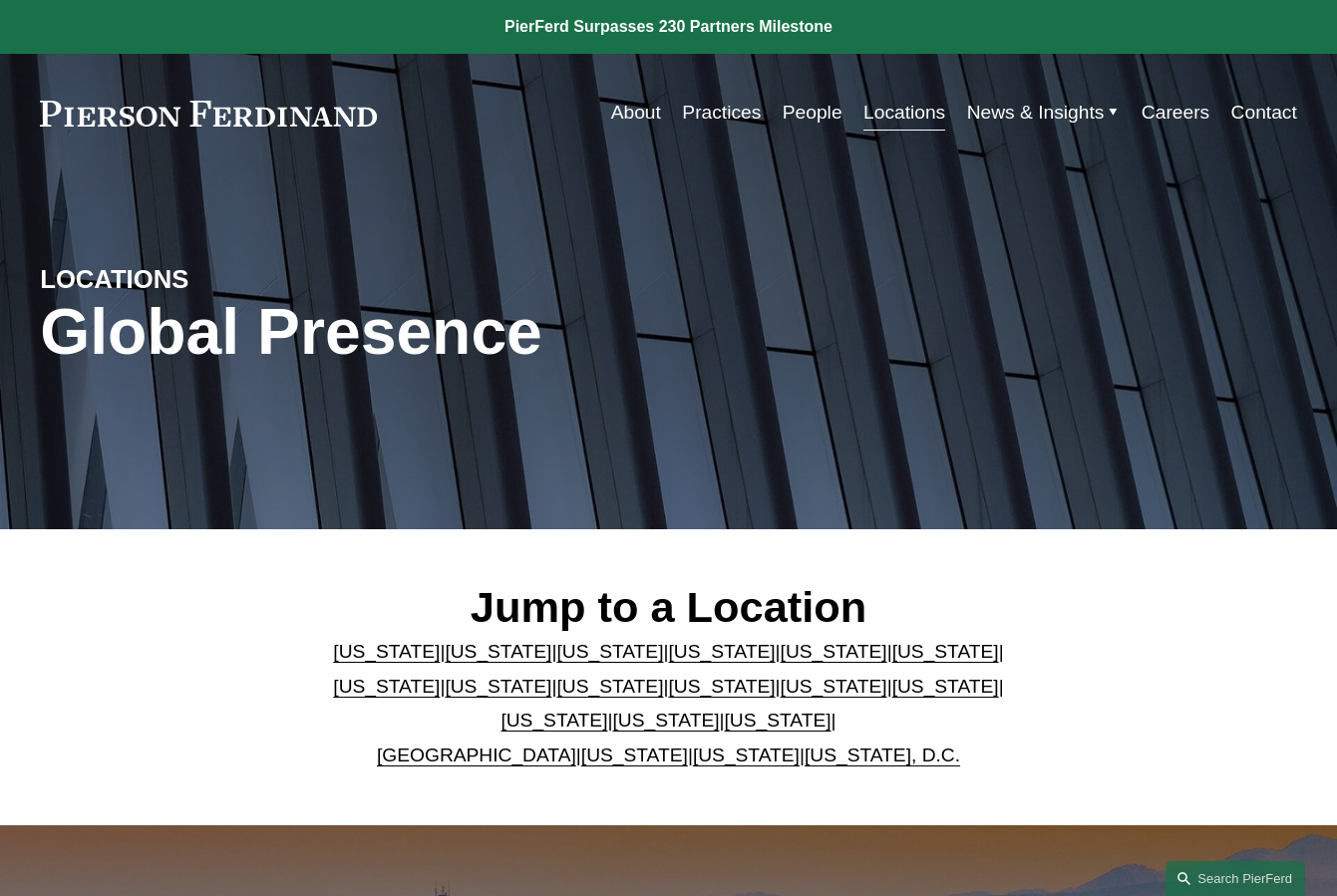 scroll, scrollTop: 0, scrollLeft: 0, axis: both 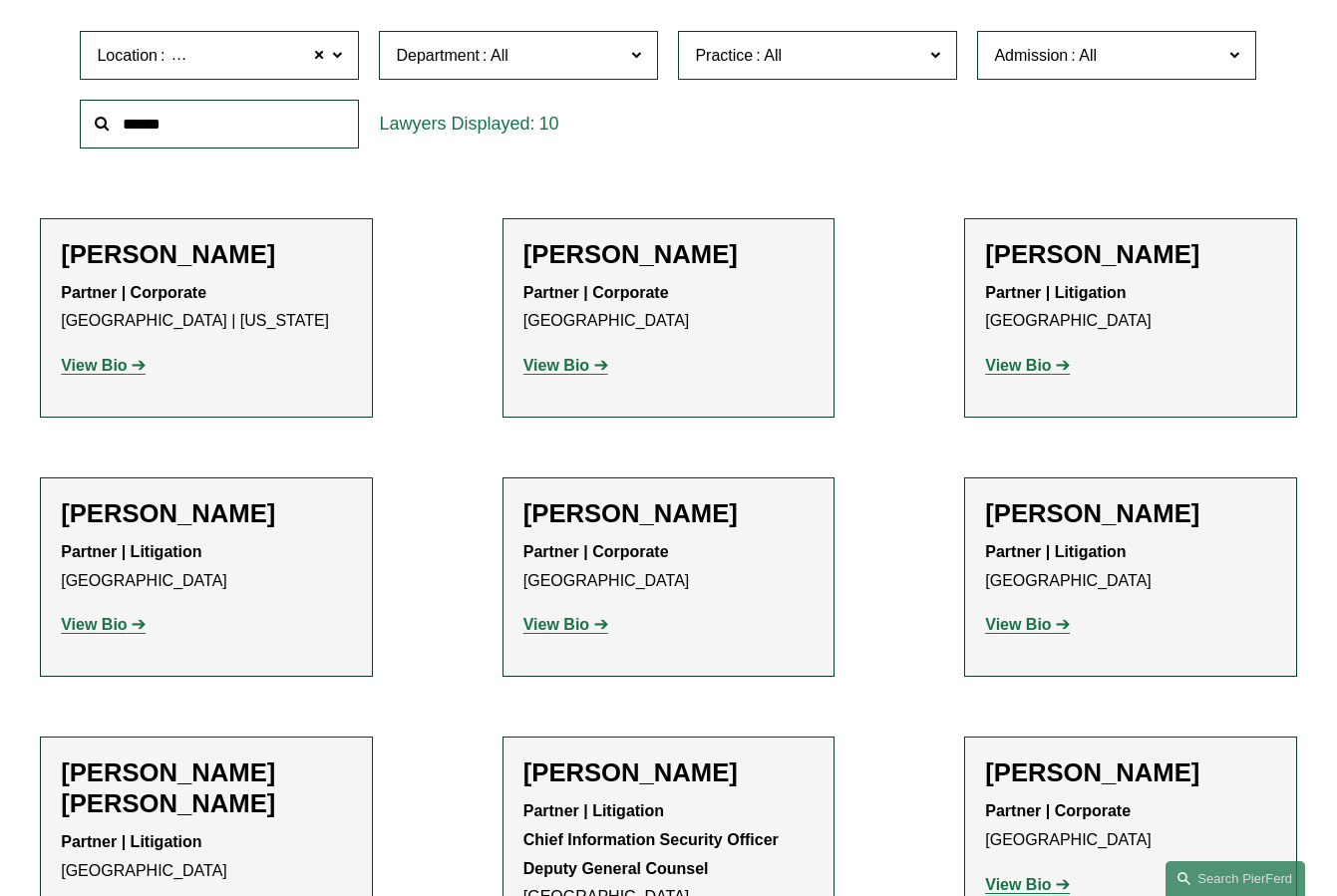 click on "Priscilla Arthus" 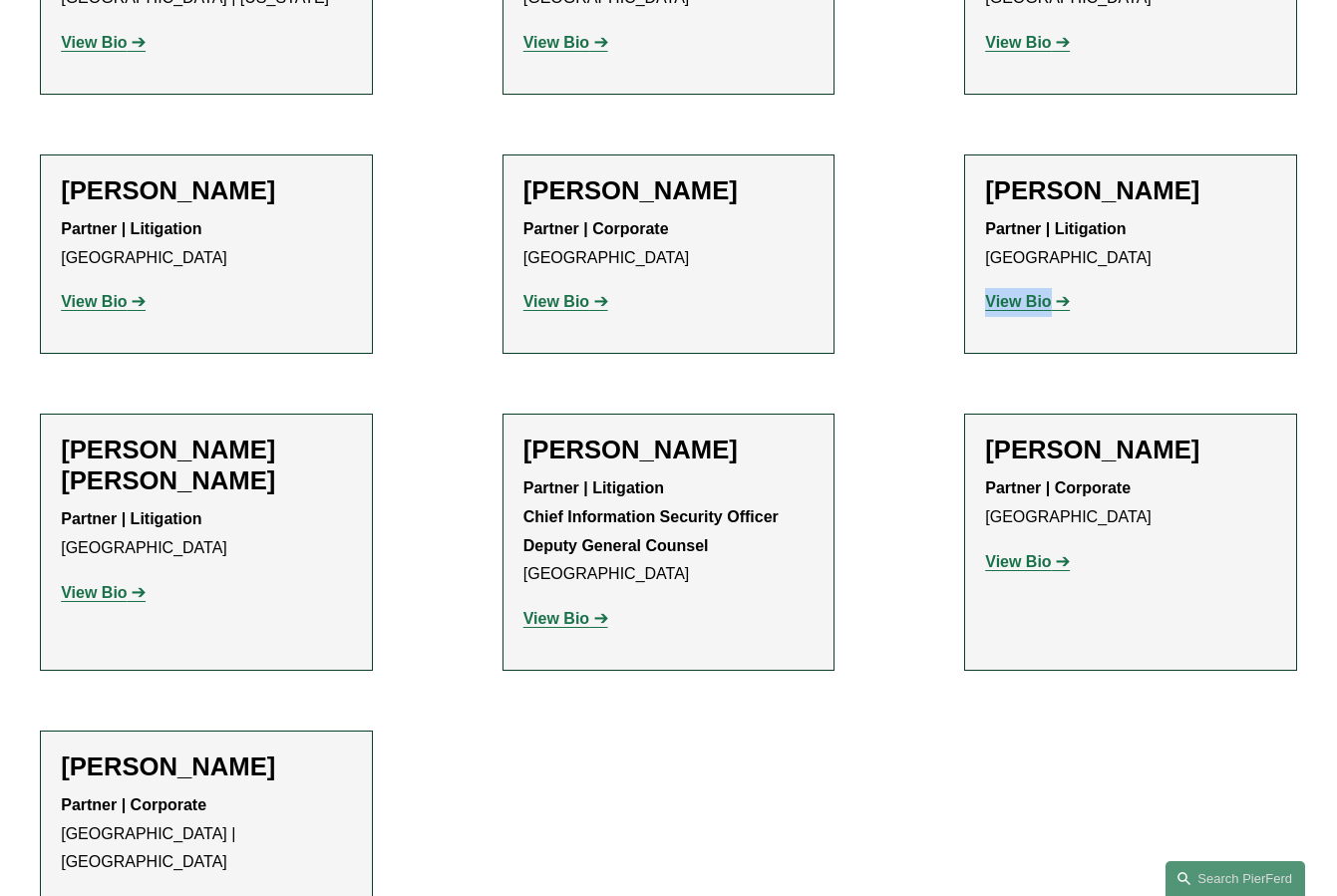 scroll, scrollTop: 935, scrollLeft: 0, axis: vertical 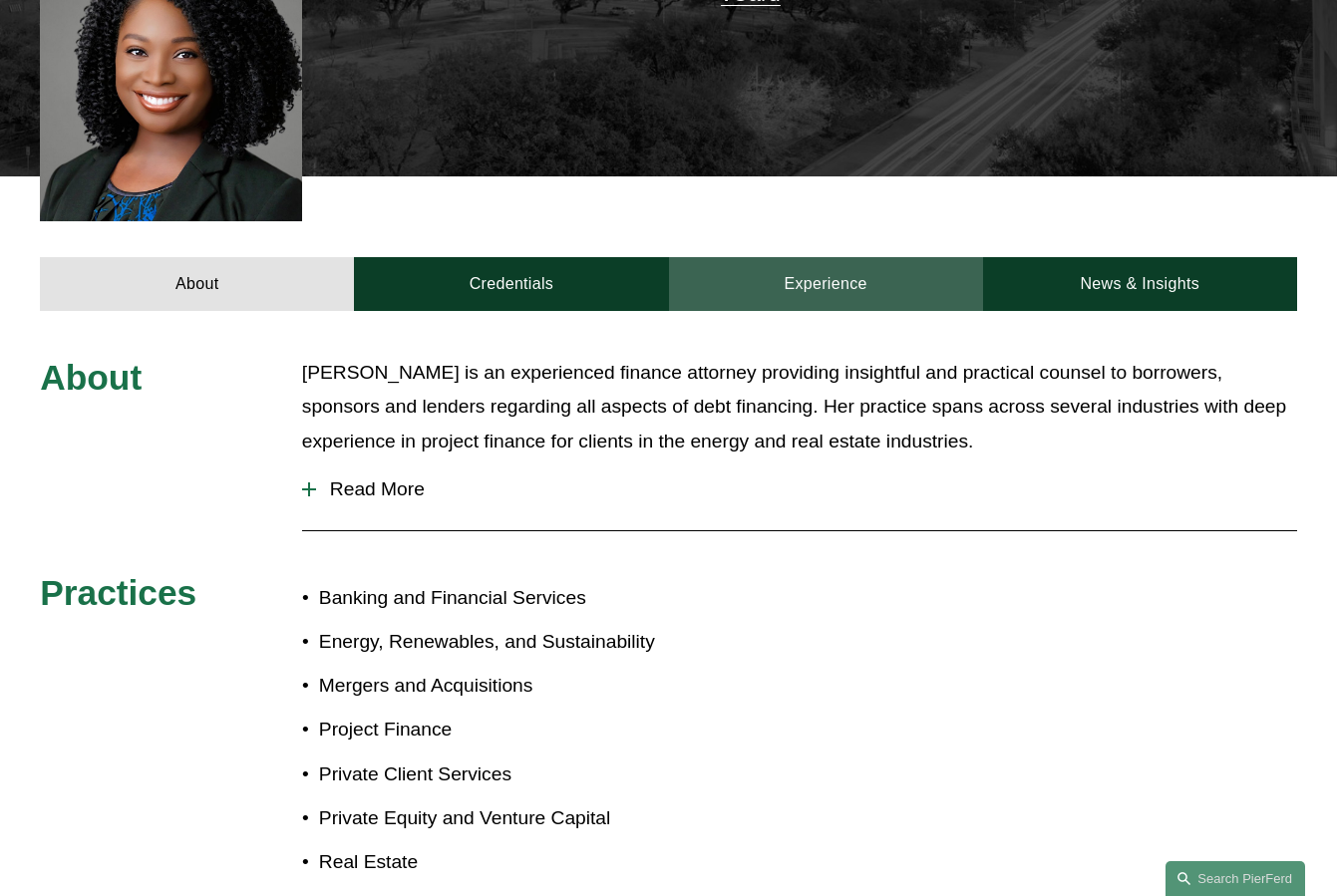 click on "Experience" at bounding box center [826, 284] 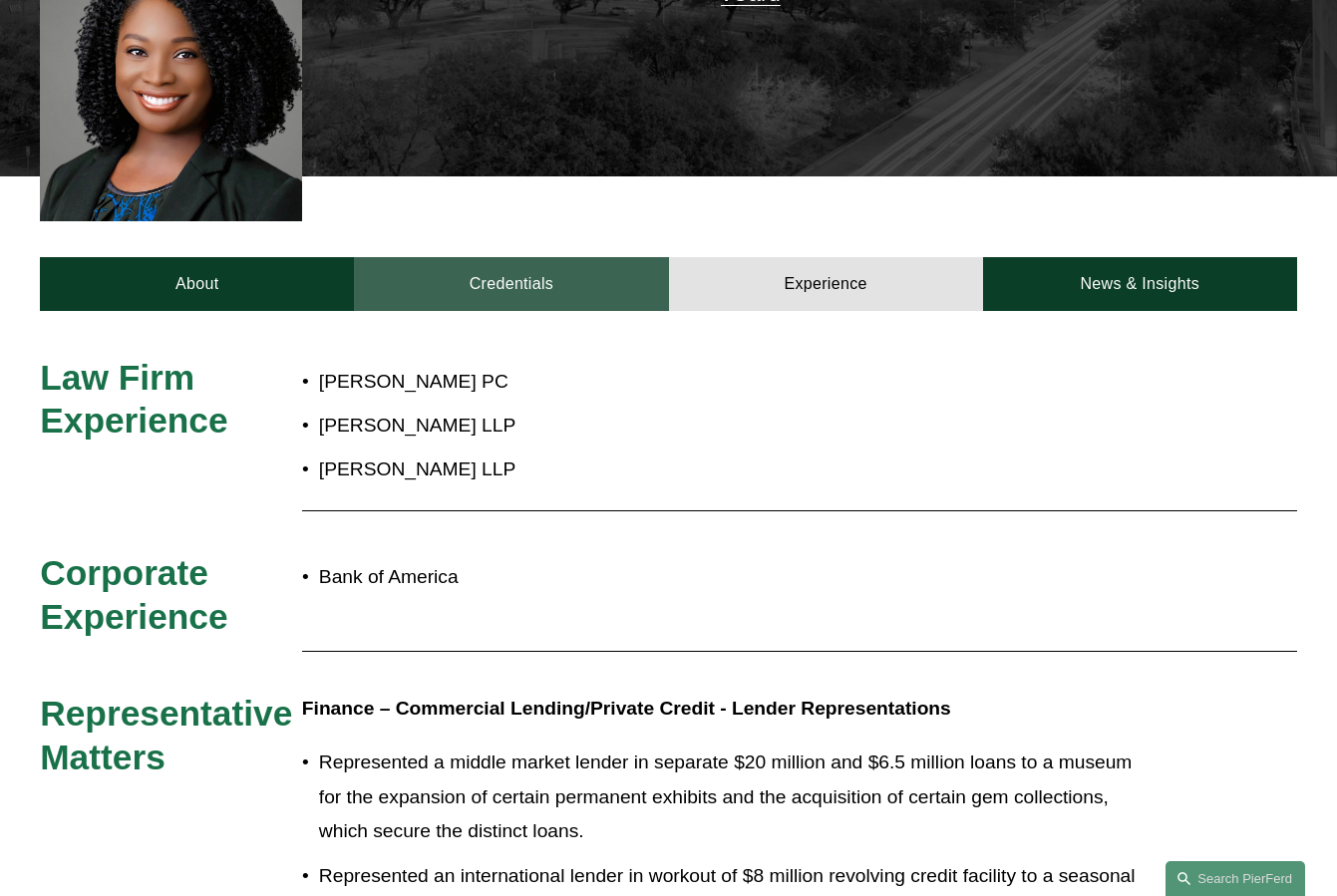 click on "Credentials" at bounding box center (510, 284) 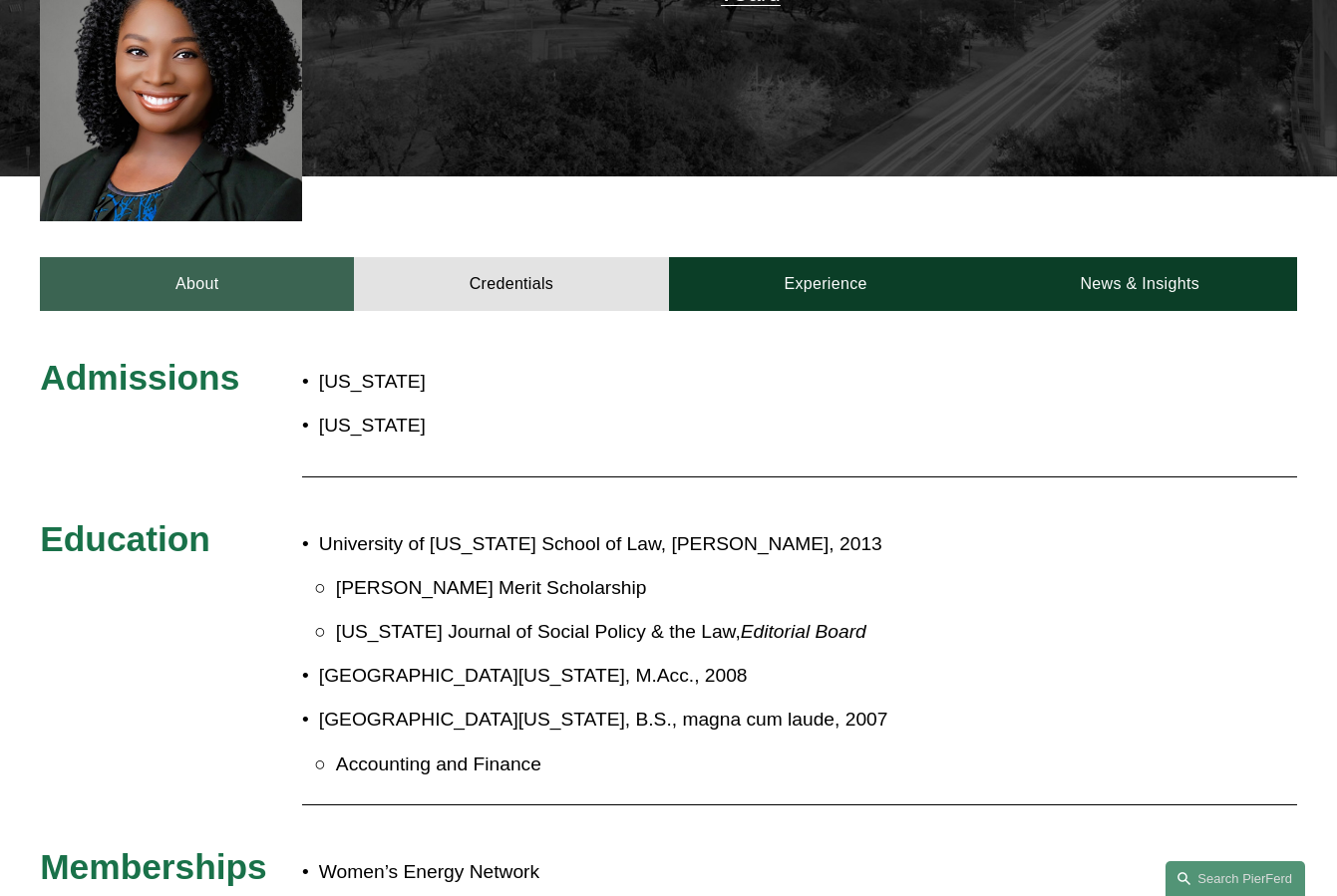 click on "About" at bounding box center [196, 284] 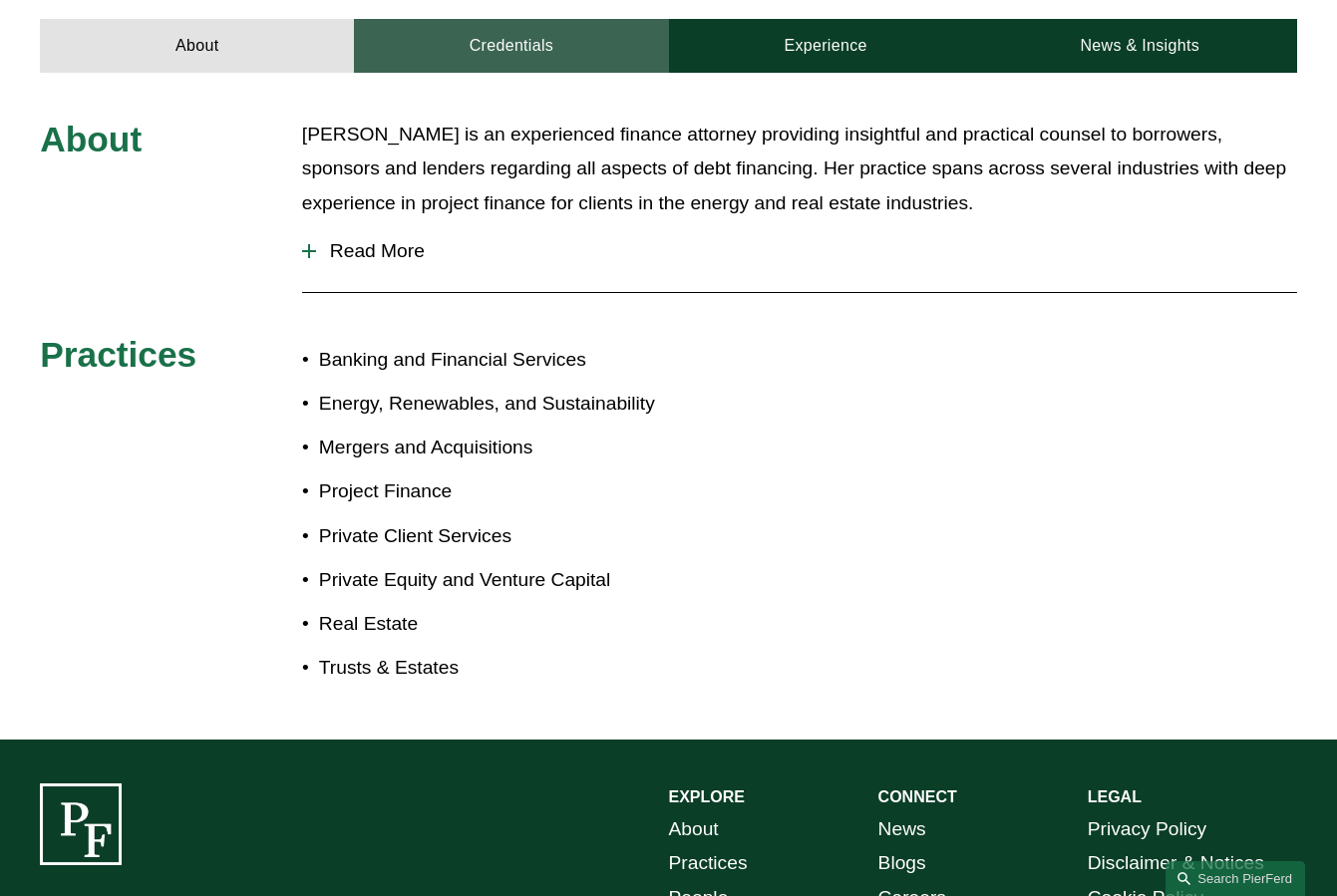 scroll, scrollTop: 986, scrollLeft: 0, axis: vertical 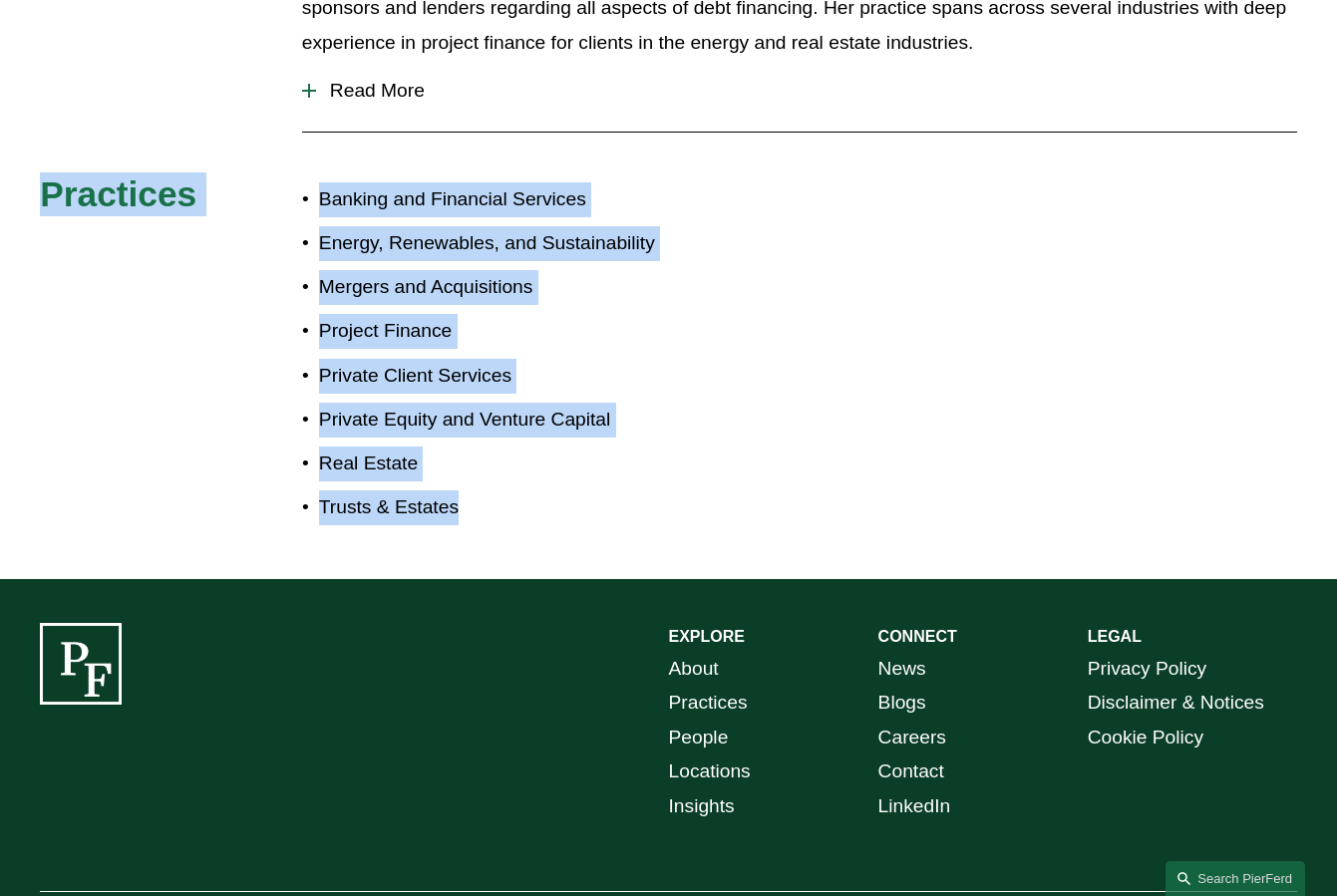 drag, startPoint x: 474, startPoint y: 472, endPoint x: 44, endPoint y: 149, distance: 537.8001 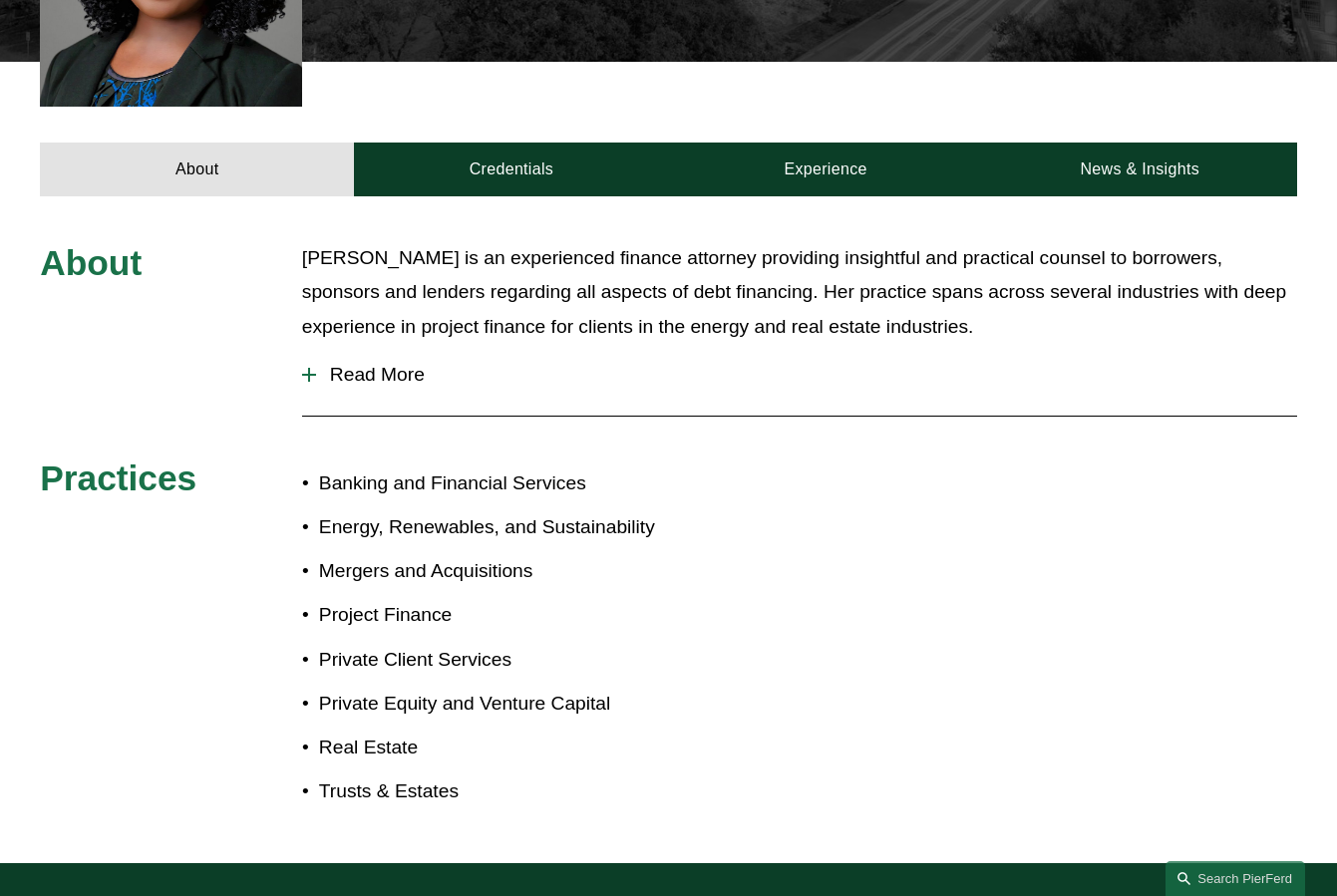 scroll, scrollTop: 520, scrollLeft: 0, axis: vertical 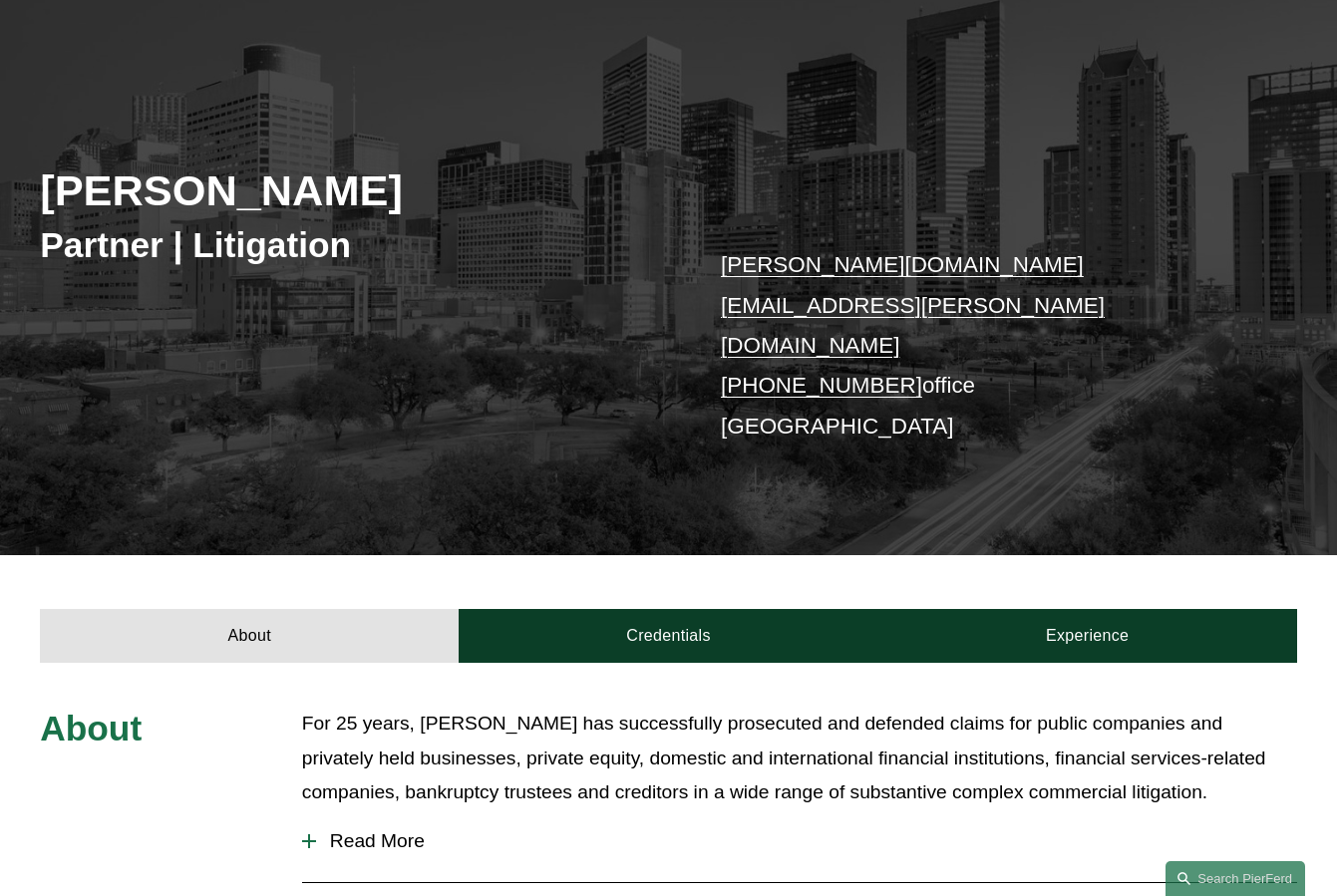 click on "Read More" at bounding box center [800, 841] 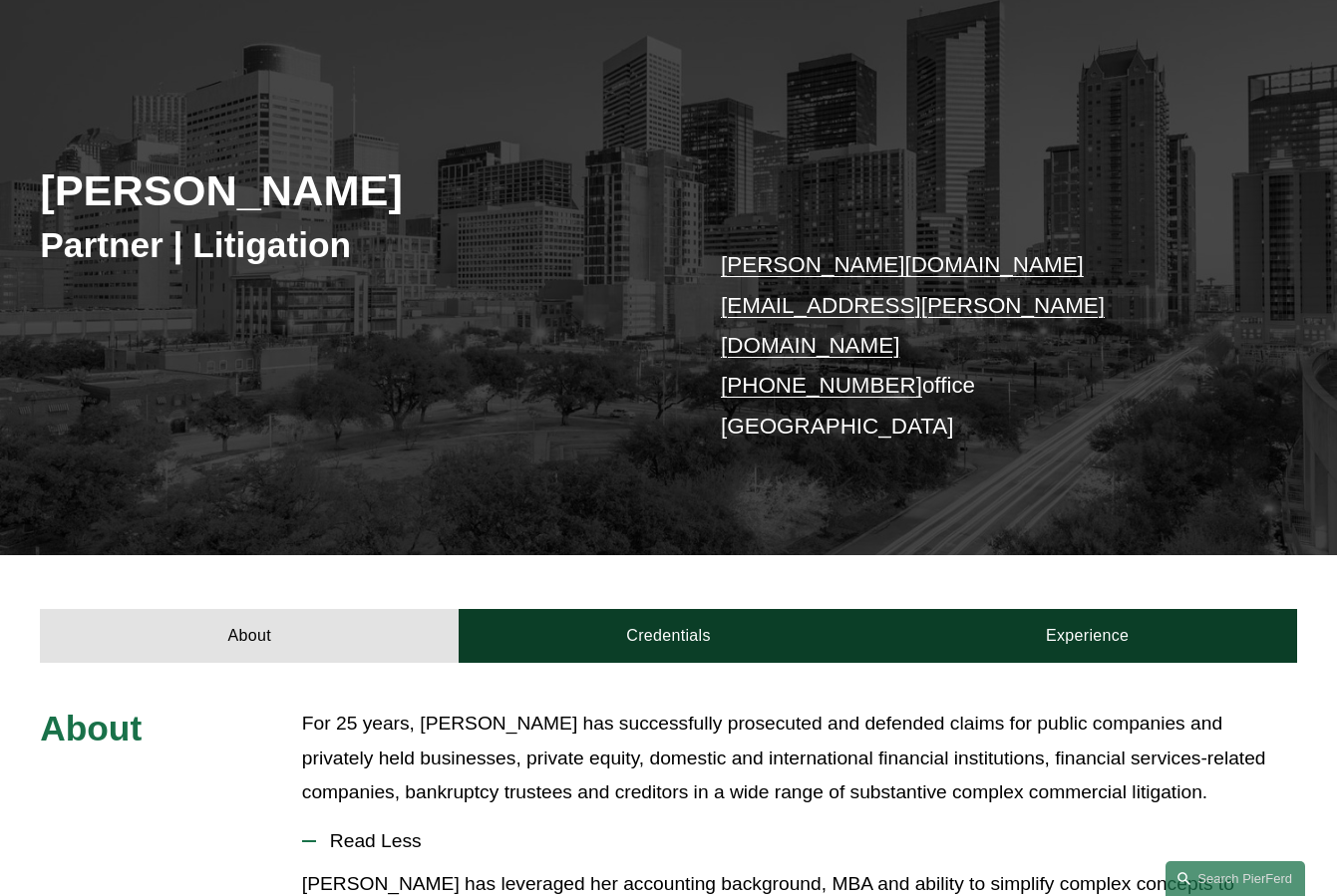 click on "For 25 years, [PERSON_NAME] has successfully prosecuted and defended claims for public companies and privately held businesses, private equity, domestic and international financial institutions, financial services-related companies, bankruptcy trustees and creditors in a wide range of substantive complex commercial litigation." at bounding box center (800, 758) 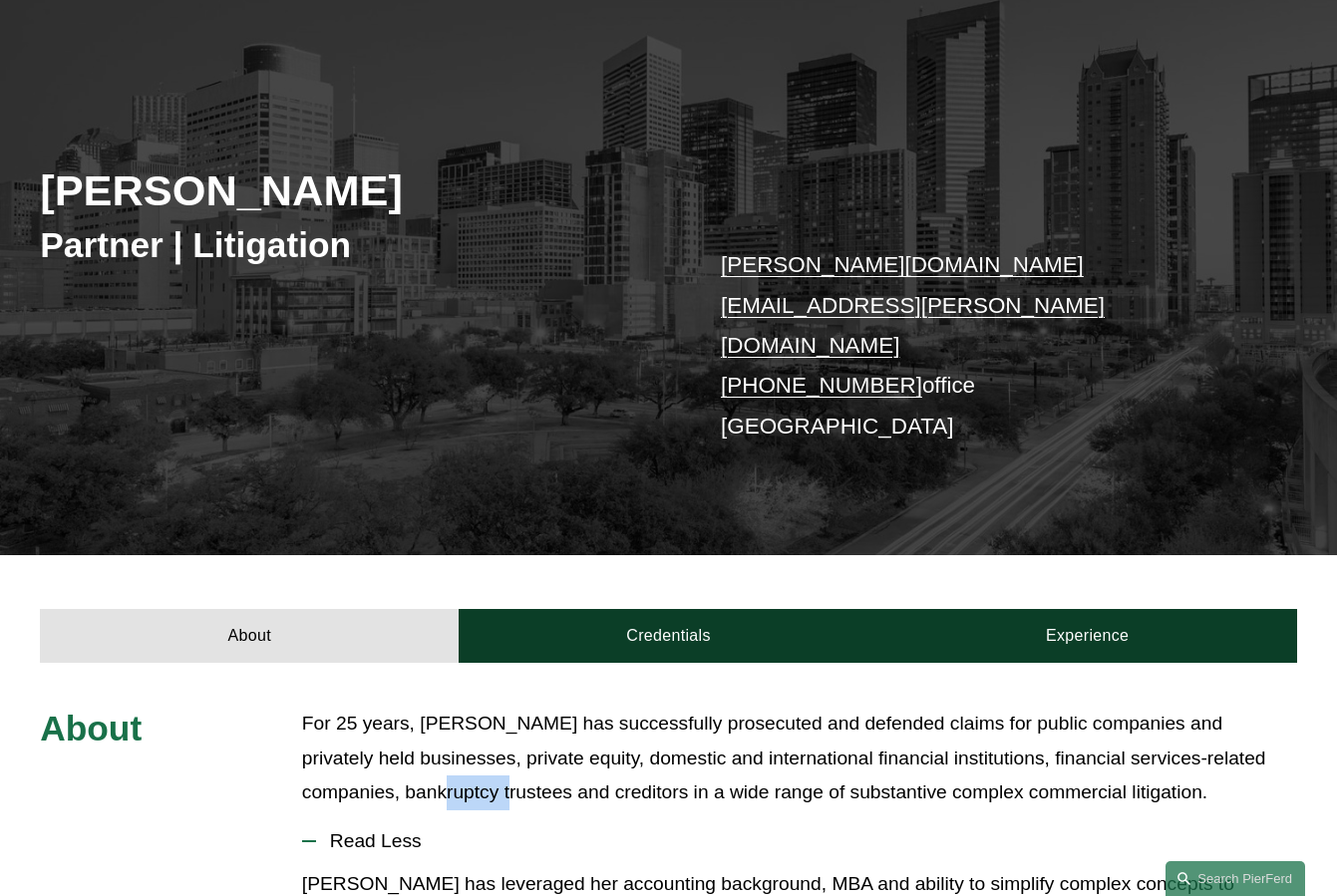 click on "For 25 years, Andrea has successfully prosecuted and defended claims for public companies and privately held businesses, private equity, domestic and international financial institutions, financial services-related companies, bankruptcy trustees and creditors in a wide range of substantive complex commercial litigation." at bounding box center [800, 758] 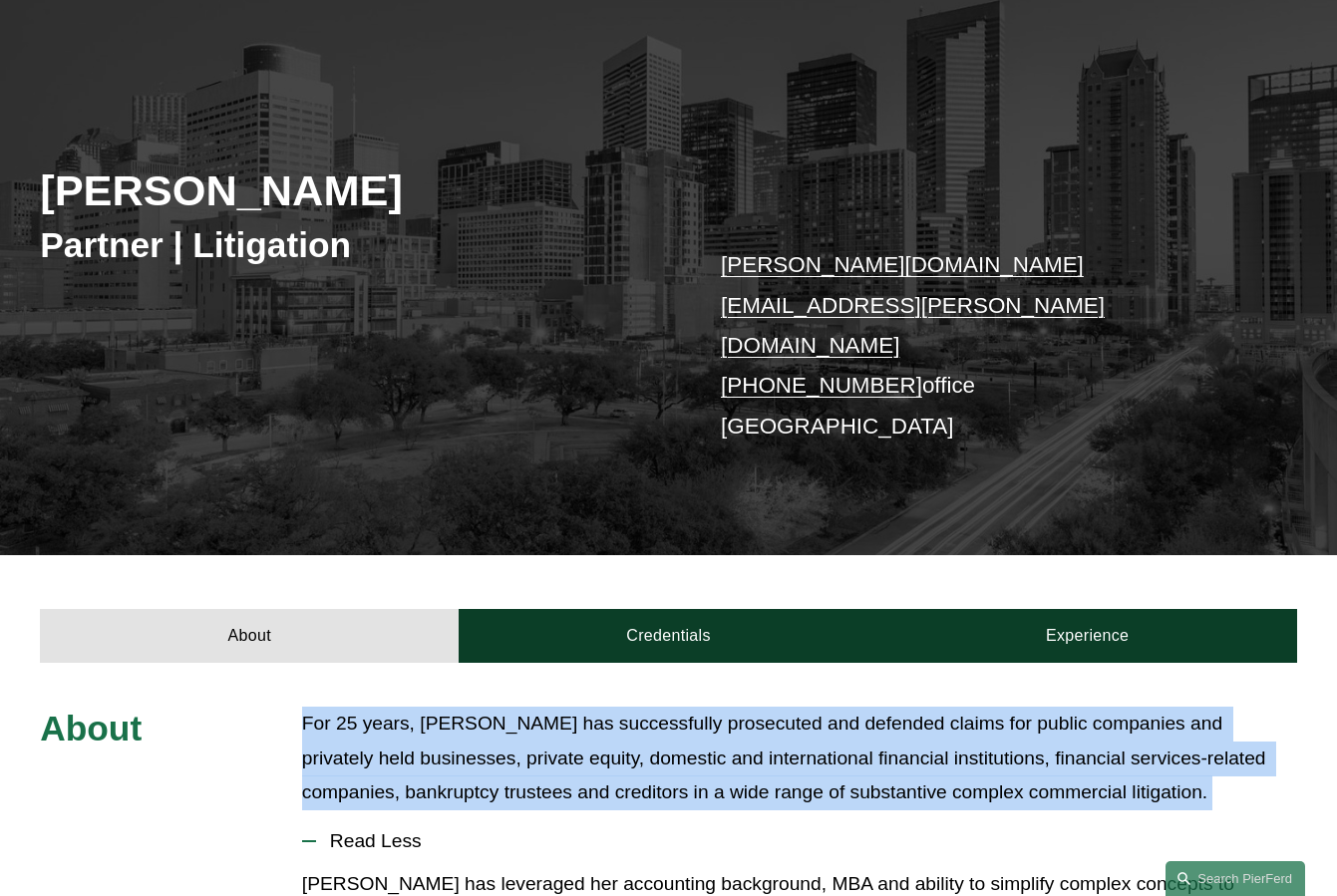 click on "For 25 years, Andrea has successfully prosecuted and defended claims for public companies and privately held businesses, private equity, domestic and international financial institutions, financial services-related companies, bankruptcy trustees and creditors in a wide range of substantive complex commercial litigation." at bounding box center (800, 758) 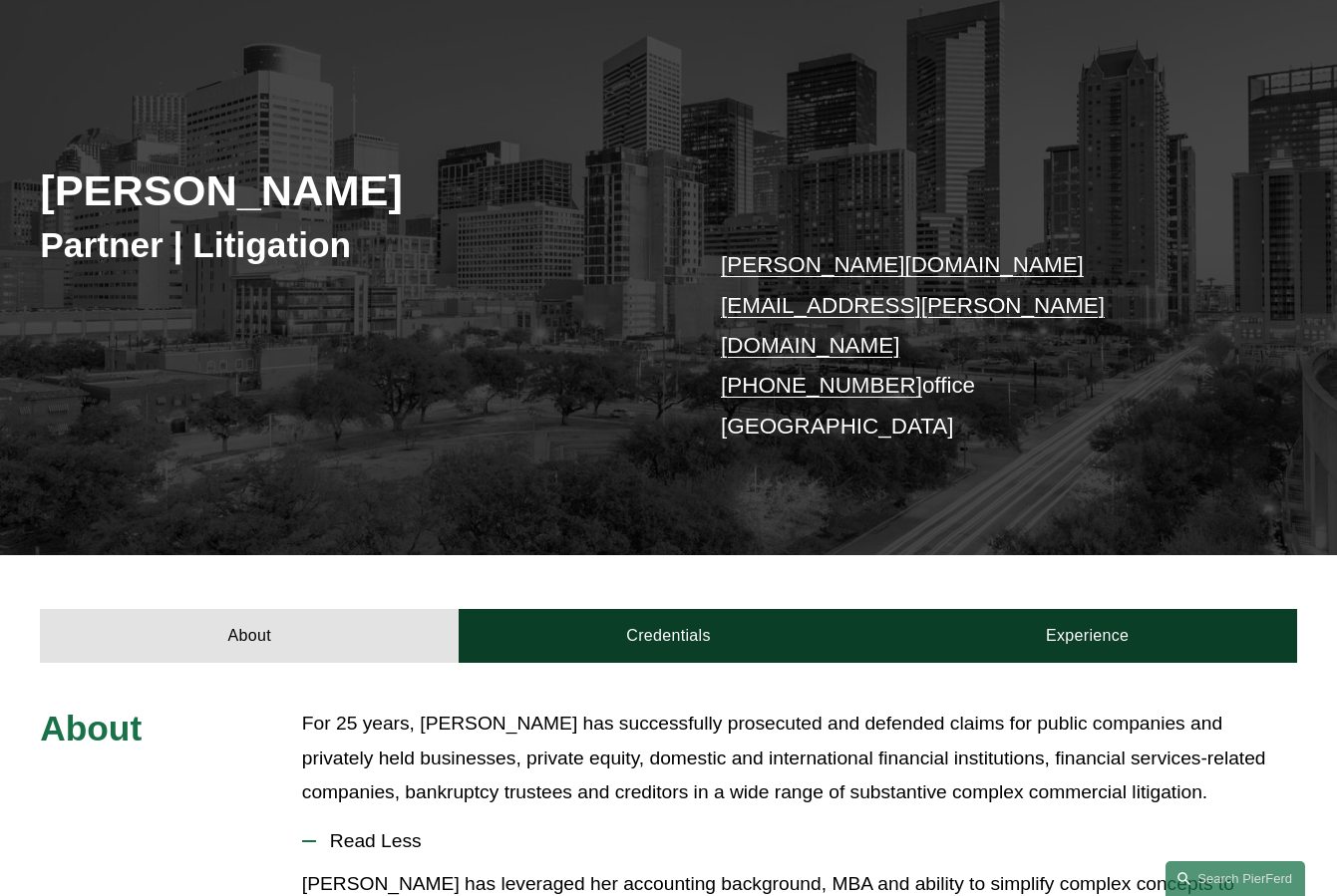 click on "For 25 years, Andrea has successfully prosecuted and defended claims for public companies and privately held businesses, private equity, domestic and international financial institutions, financial services-related companies, bankruptcy trustees and creditors in a wide range of substantive complex commercial litigation." at bounding box center [800, 758] 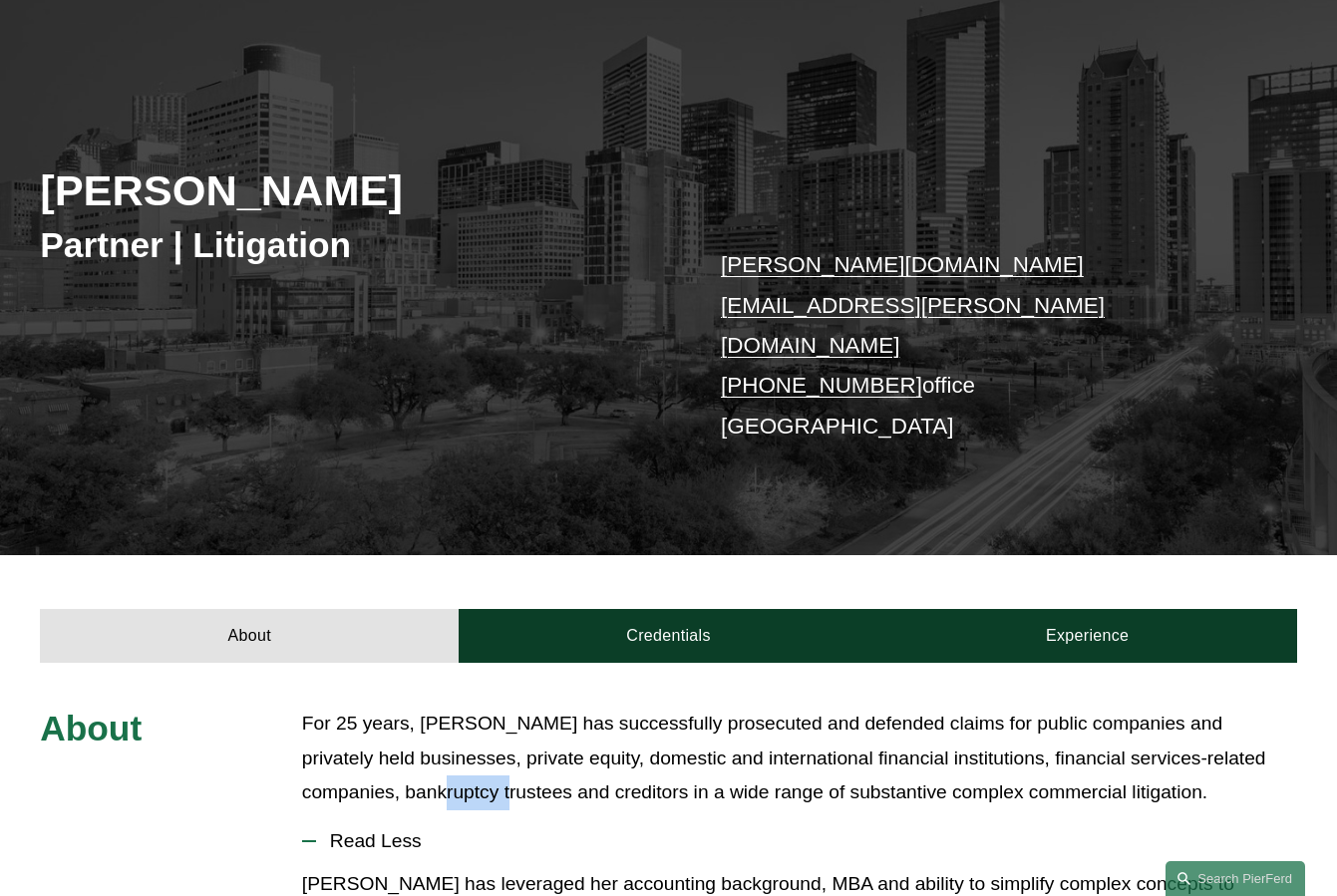 click on "For 25 years, Andrea has successfully prosecuted and defended claims for public companies and privately held businesses, private equity, domestic and international financial institutions, financial services-related companies, bankruptcy trustees and creditors in a wide range of substantive complex commercial litigation." at bounding box center [800, 758] 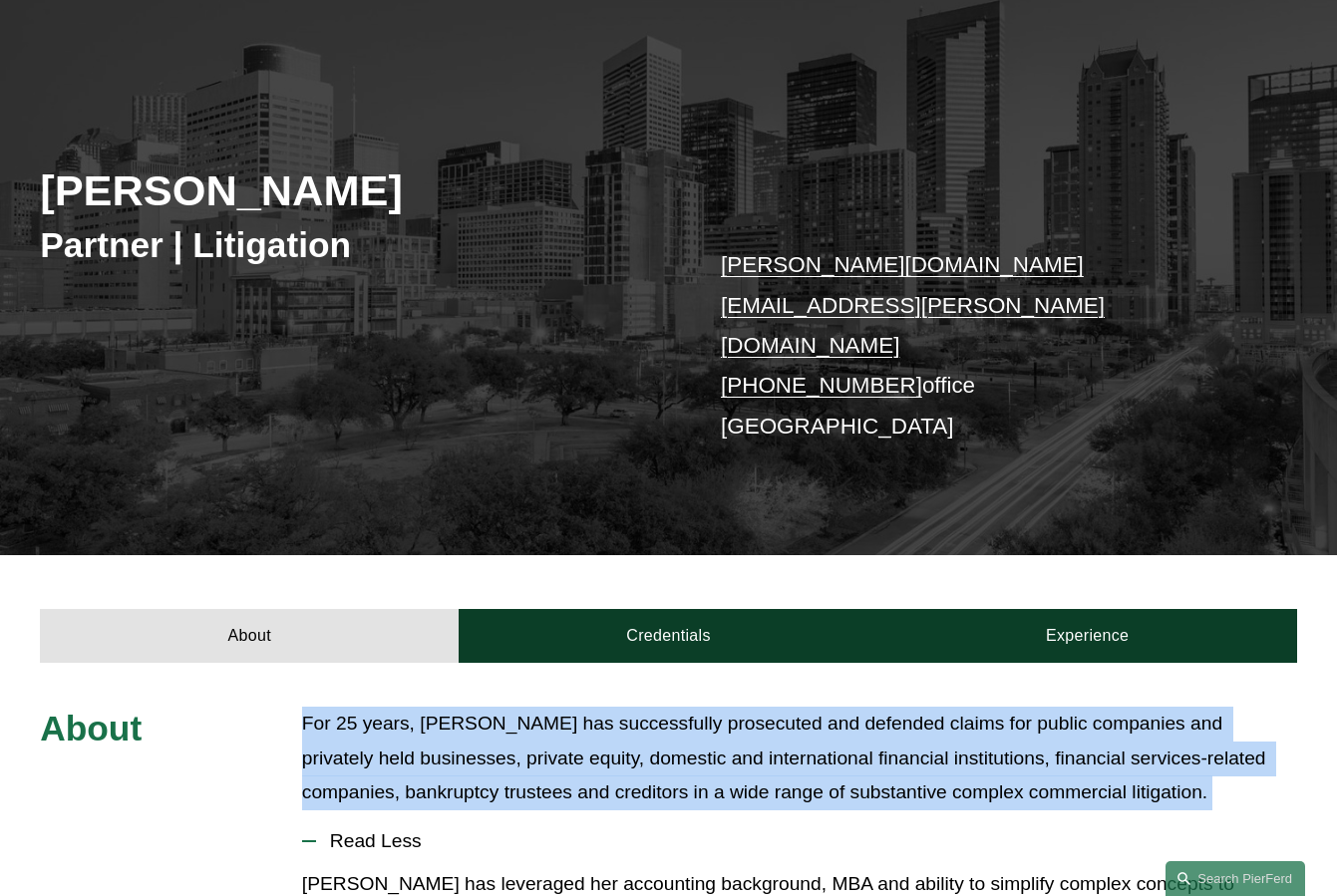 click on "For 25 years, Andrea has successfully prosecuted and defended claims for public companies and privately held businesses, private equity, domestic and international financial institutions, financial services-related companies, bankruptcy trustees and creditors in a wide range of substantive complex commercial litigation." at bounding box center (800, 758) 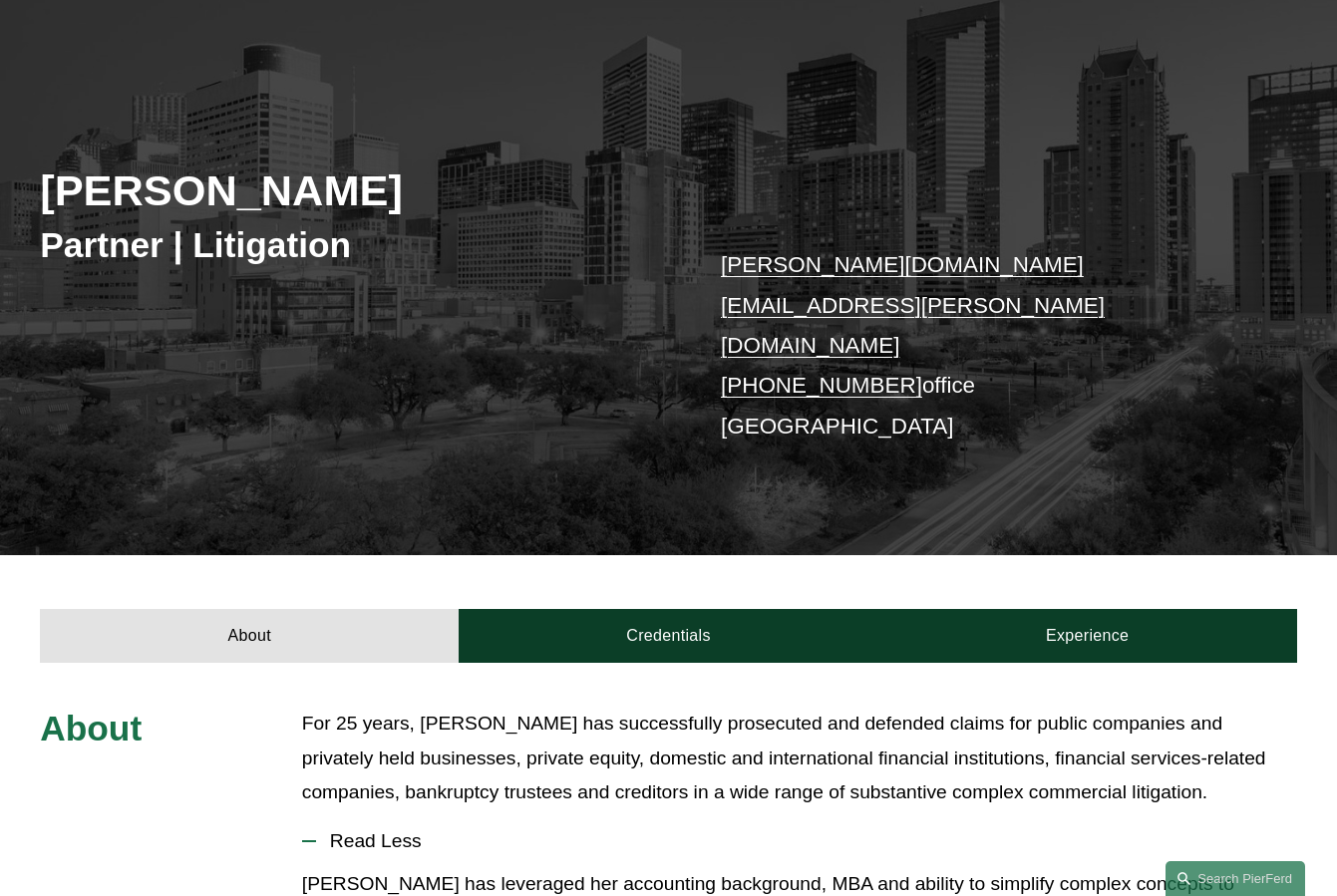 click on "For 25 years, Andrea has successfully prosecuted and defended claims for public companies and privately held businesses, private equity, domestic and international financial institutions, financial services-related companies, bankruptcy trustees and creditors in a wide range of substantive complex commercial litigation." at bounding box center [800, 758] 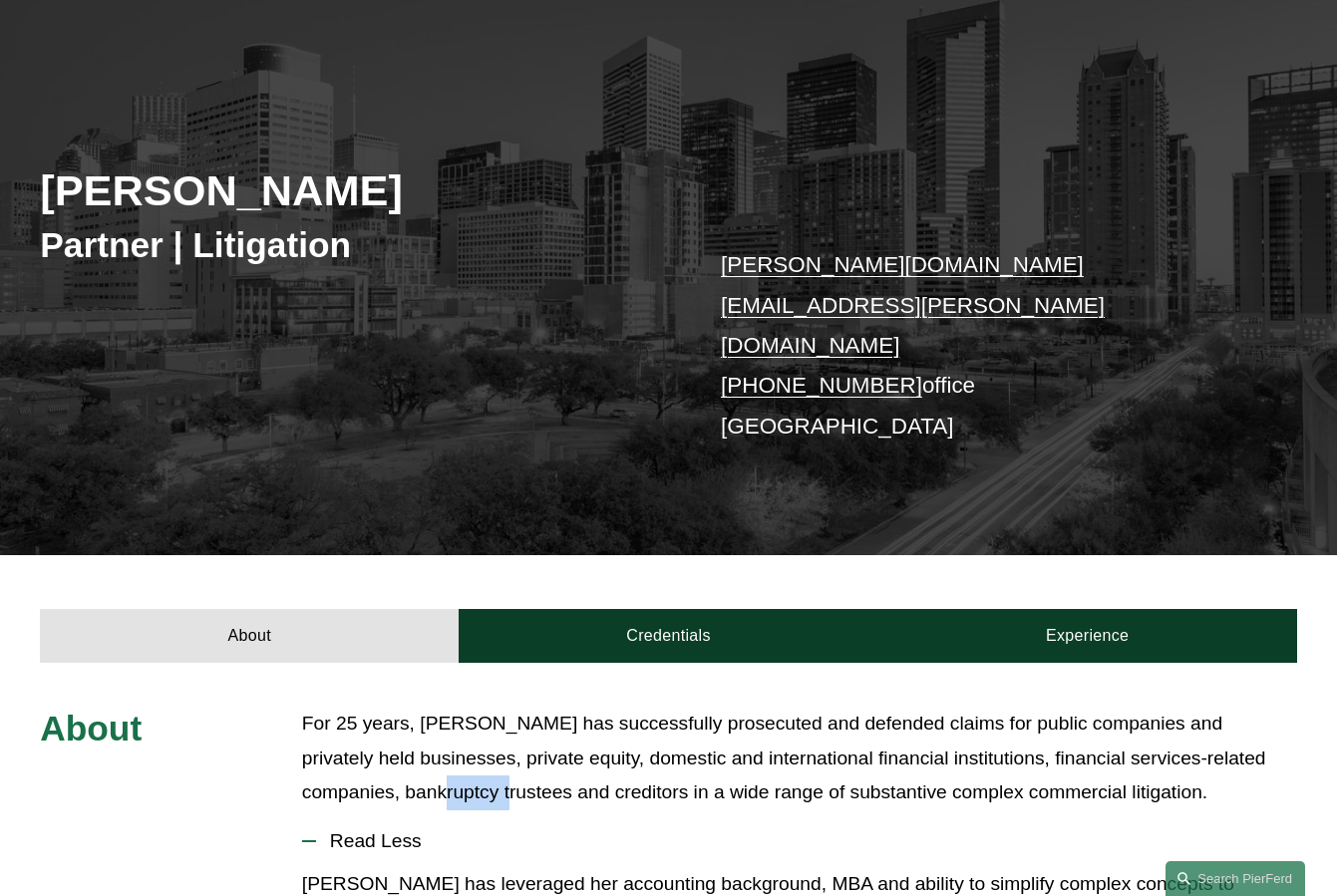 click on "For 25 years, Andrea has successfully prosecuted and defended claims for public companies and privately held businesses, private equity, domestic and international financial institutions, financial services-related companies, bankruptcy trustees and creditors in a wide range of substantive complex commercial litigation." at bounding box center (800, 758) 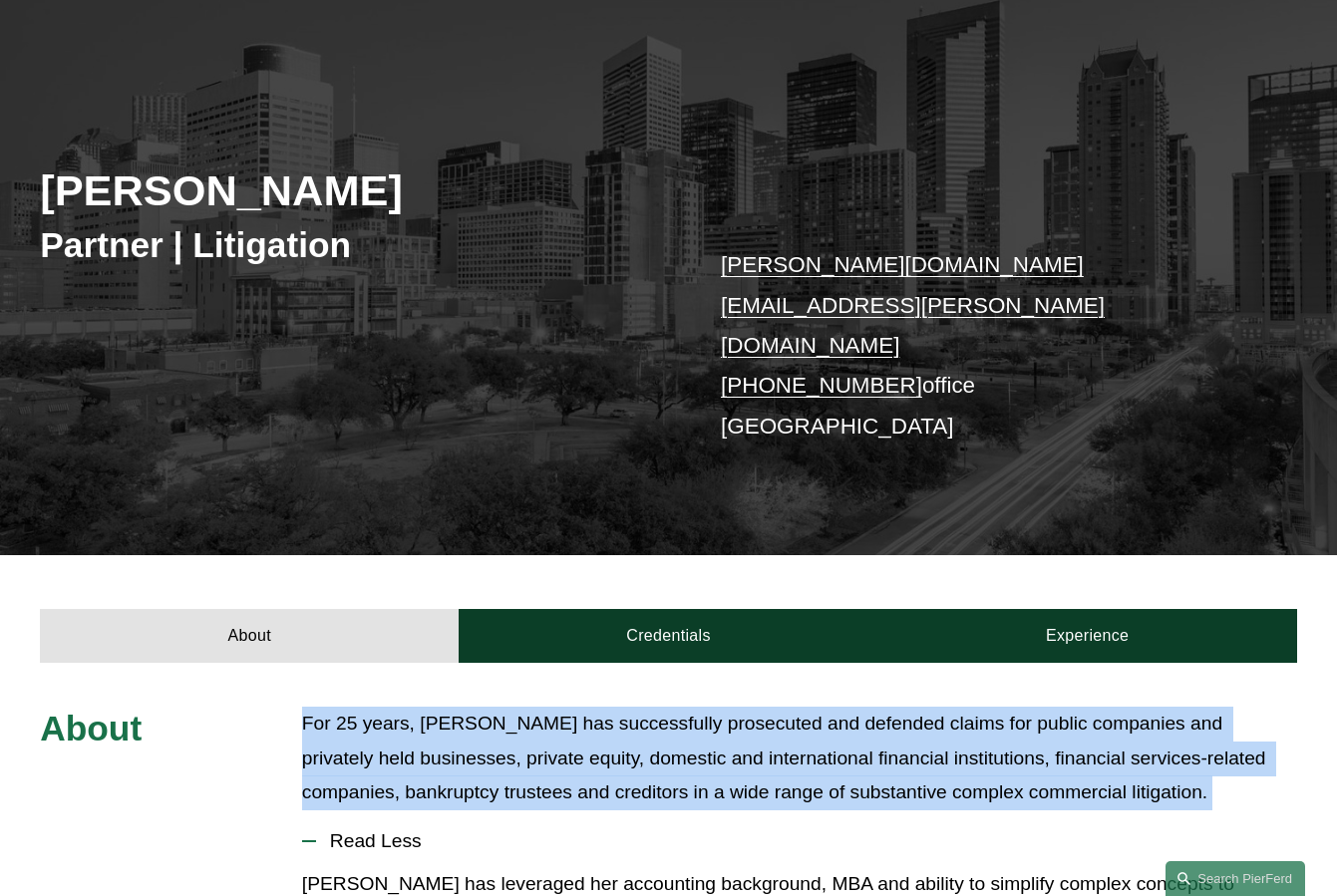 click on "For 25 years, Andrea has successfully prosecuted and defended claims for public companies and privately held businesses, private equity, domestic and international financial institutions, financial services-related companies, bankruptcy trustees and creditors in a wide range of substantive complex commercial litigation." at bounding box center (800, 758) 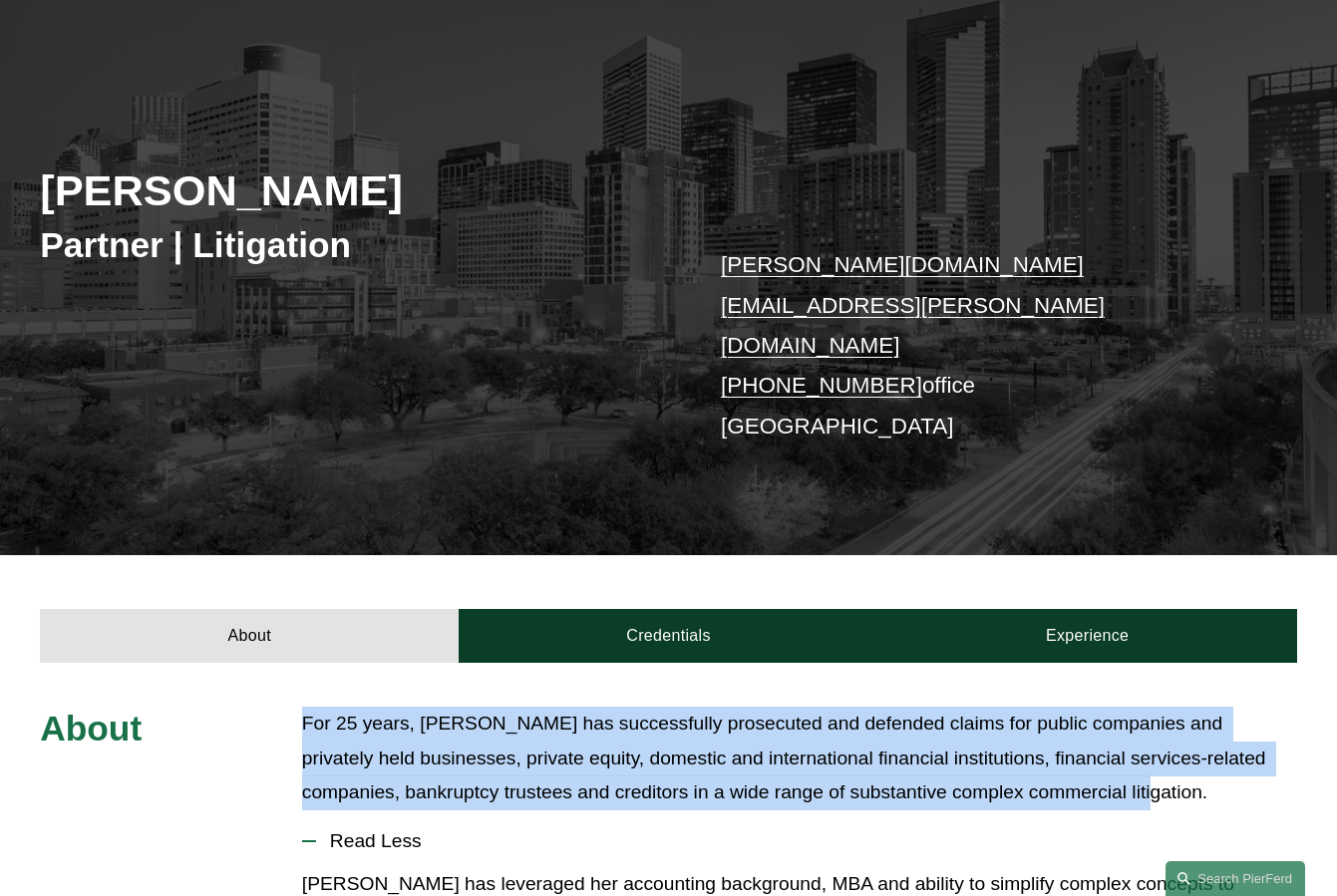 drag, startPoint x: 306, startPoint y: 633, endPoint x: 1168, endPoint y: 714, distance: 865.7973 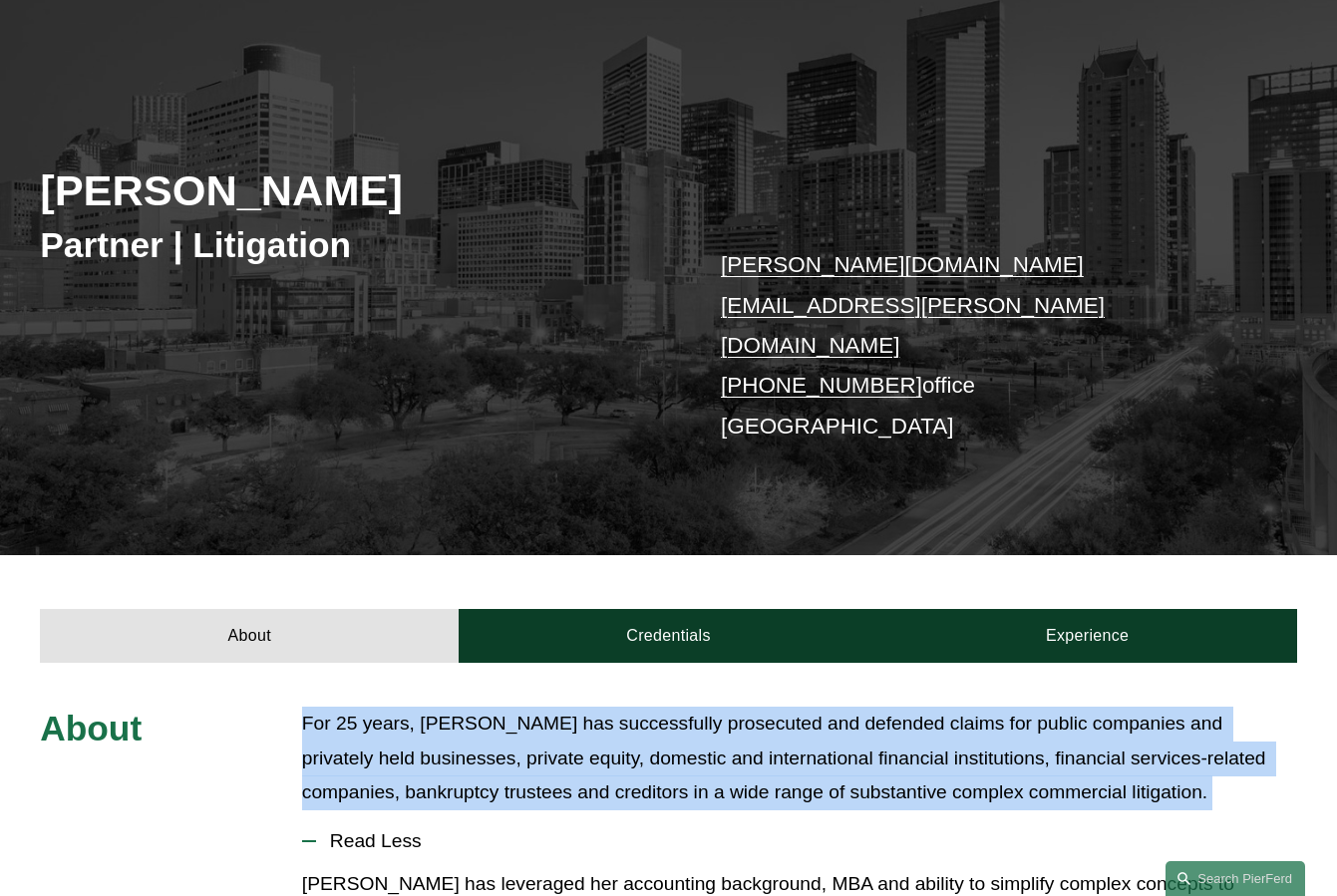 drag, startPoint x: 697, startPoint y: 725, endPoint x: 264, endPoint y: 681, distance: 435.2298 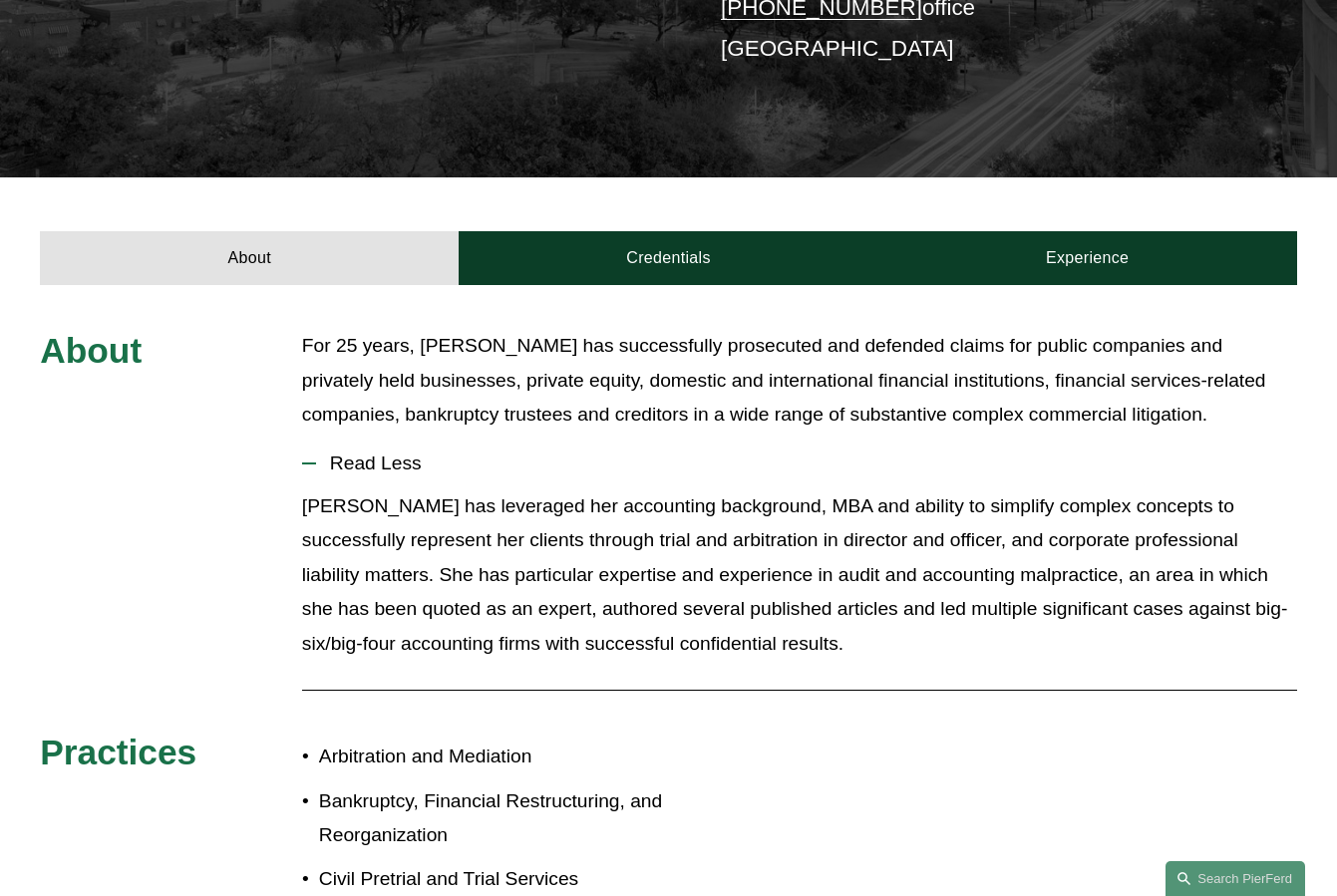 scroll, scrollTop: 533, scrollLeft: 0, axis: vertical 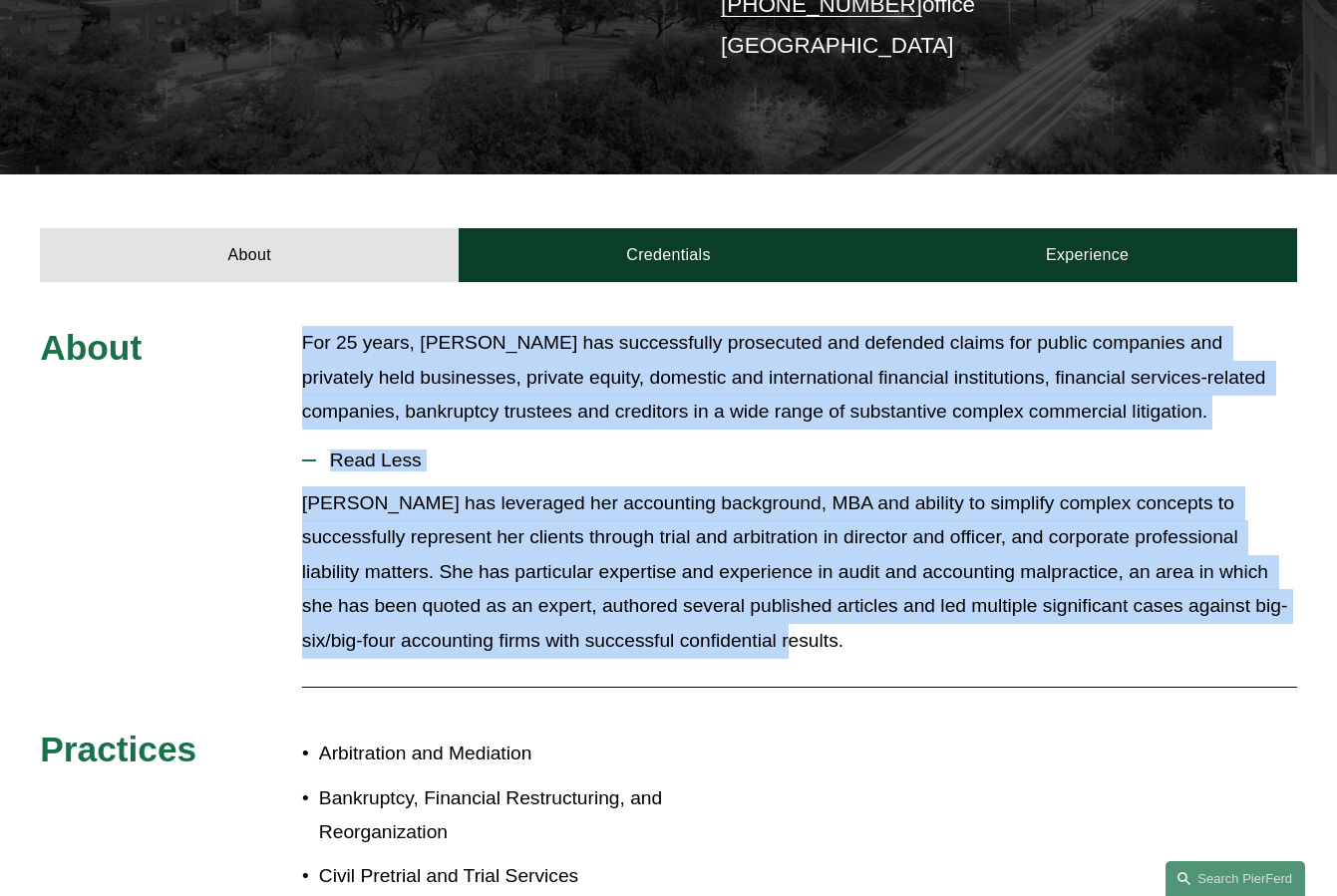drag, startPoint x: 829, startPoint y: 565, endPoint x: 237, endPoint y: 335, distance: 635.10944 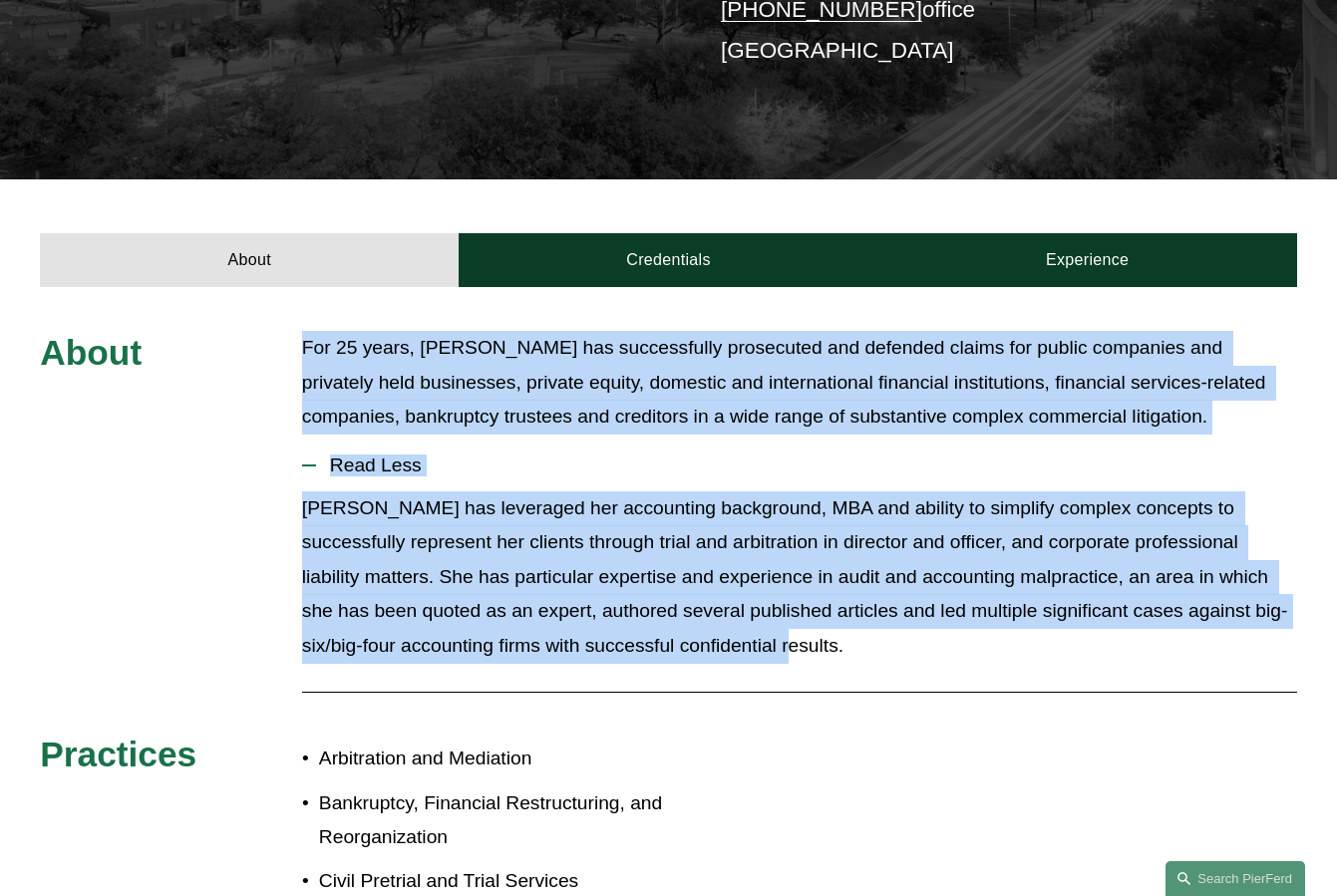 click on "For 25 years, Andrea has successfully prosecuted and defended claims for public companies and privately held businesses, private equity, domestic and international financial institutions, financial services-related companies, bankruptcy trustees and creditors in a wide range of substantive complex commercial litigation." at bounding box center [800, 383] 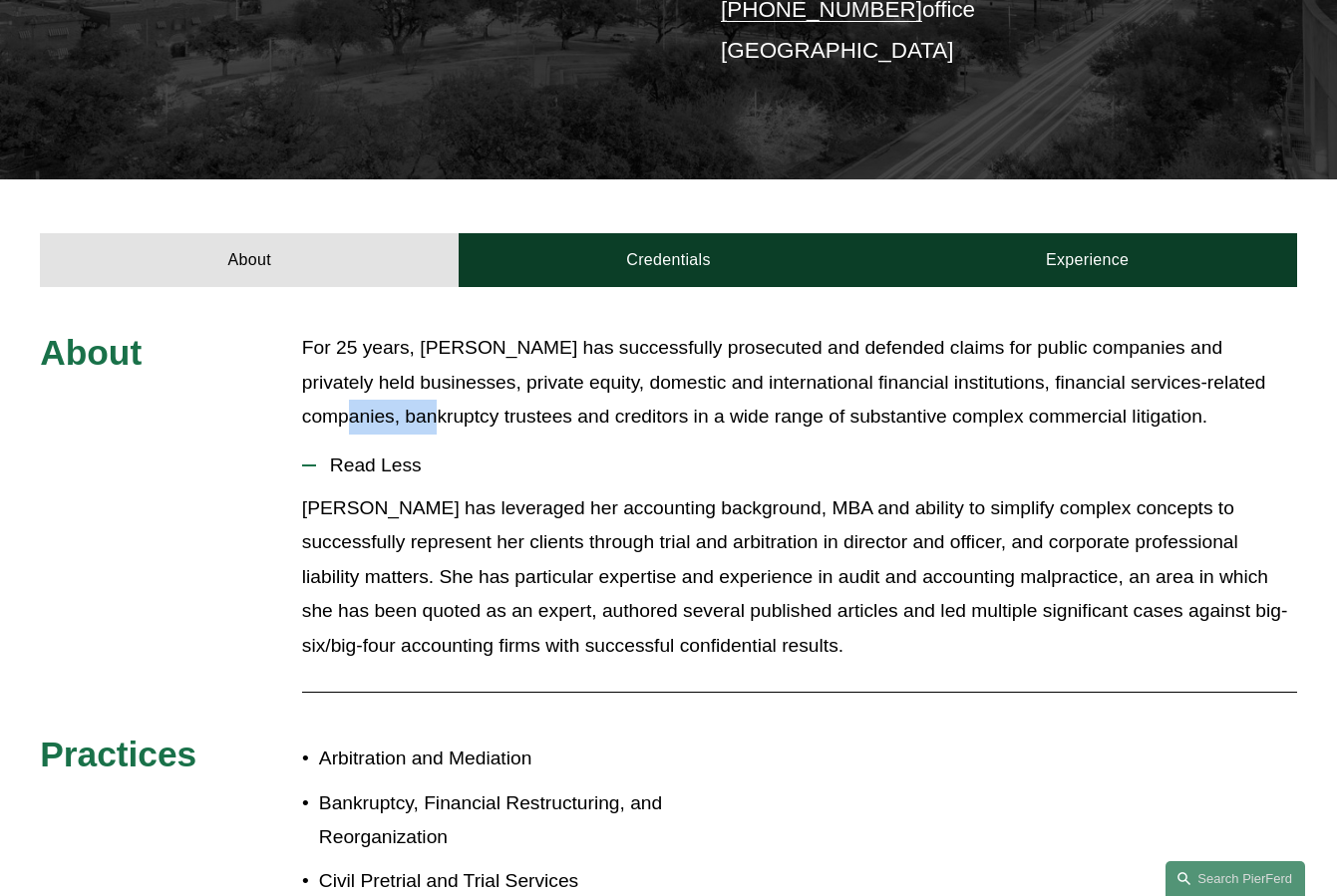 click on "For 25 years, Andrea has successfully prosecuted and defended claims for public companies and privately held businesses, private equity, domestic and international financial institutions, financial services-related companies, bankruptcy trustees and creditors in a wide range of substantive complex commercial litigation." at bounding box center [800, 383] 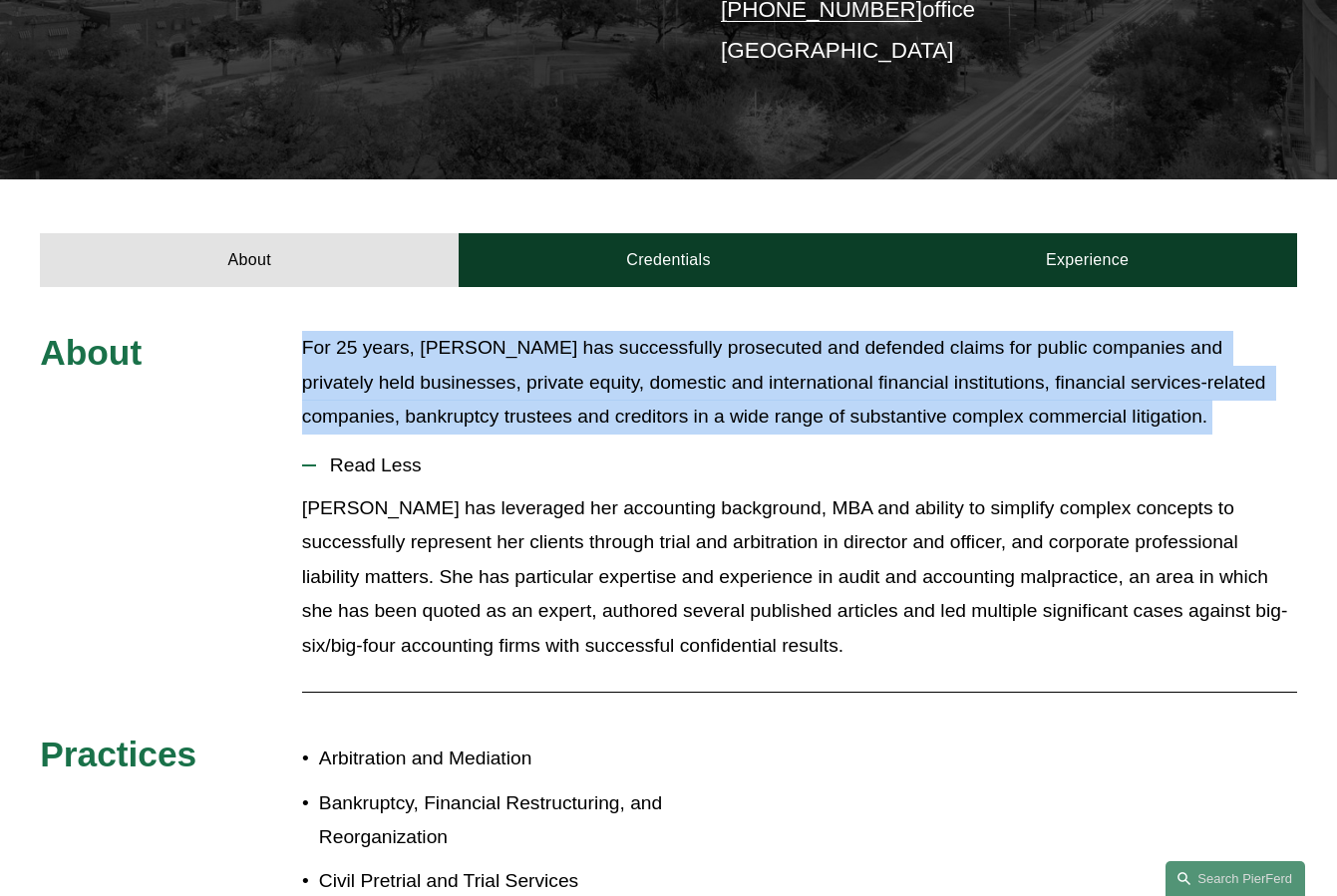 click on "For 25 years, Andrea has successfully prosecuted and defended claims for public companies and privately held businesses, private equity, domestic and international financial institutions, financial services-related companies, bankruptcy trustees and creditors in a wide range of substantive complex commercial litigation." at bounding box center [800, 383] 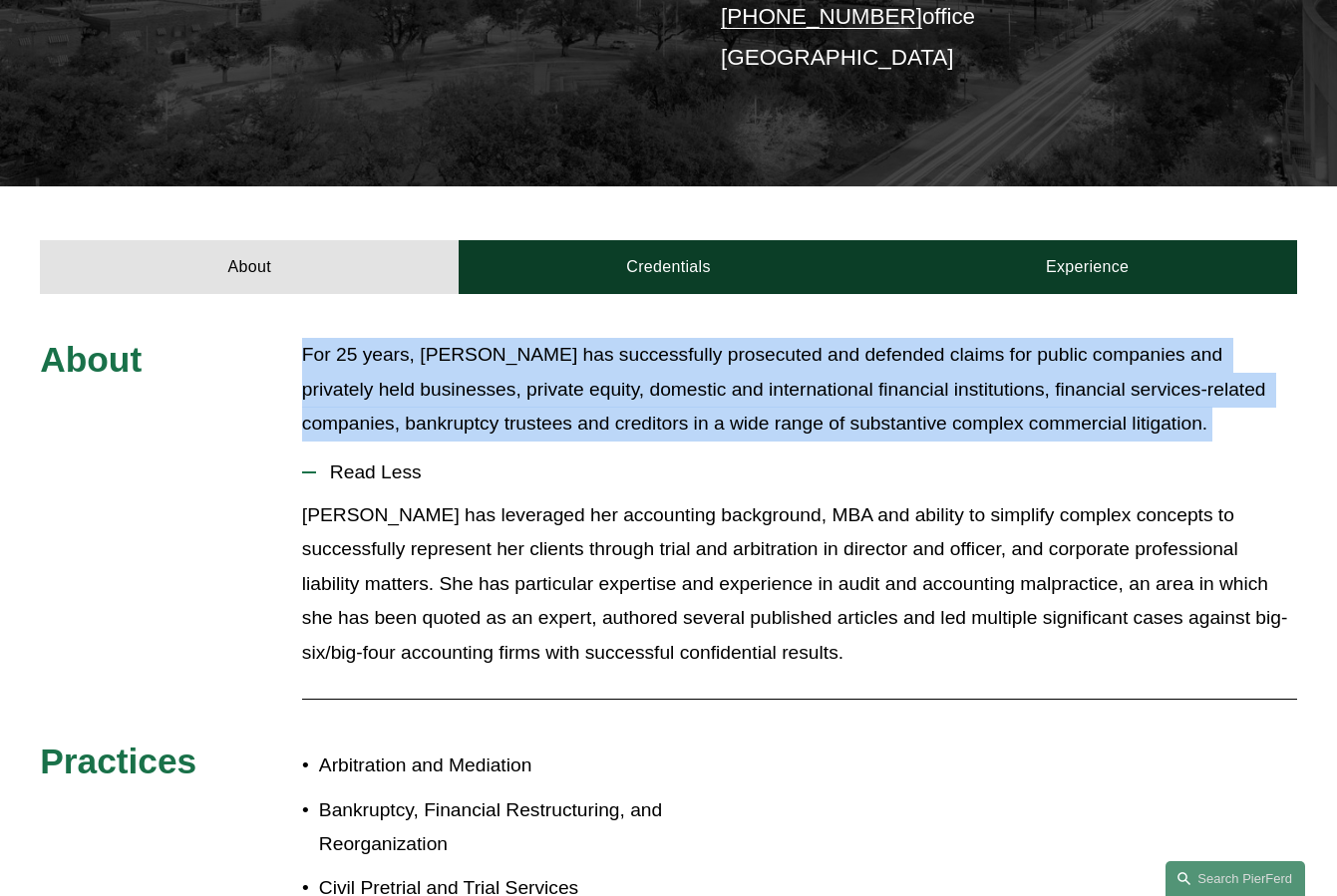 click on "For 25 years, Andrea has successfully prosecuted and defended claims for public companies and privately held businesses, private equity, domestic and international financial institutions, financial services-related companies, bankruptcy trustees and creditors in a wide range of substantive complex commercial litigation." at bounding box center [800, 390] 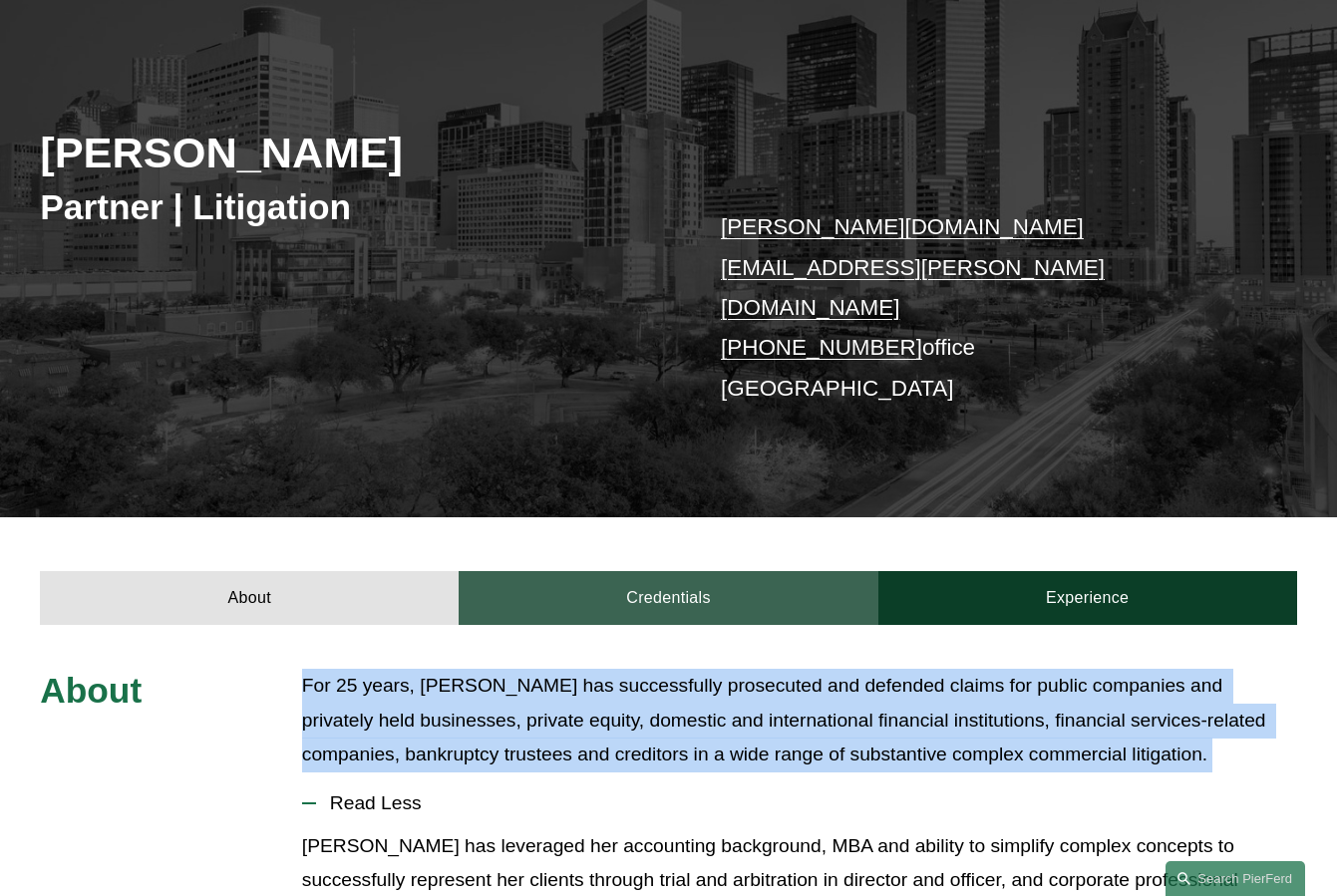 scroll, scrollTop: 275, scrollLeft: 0, axis: vertical 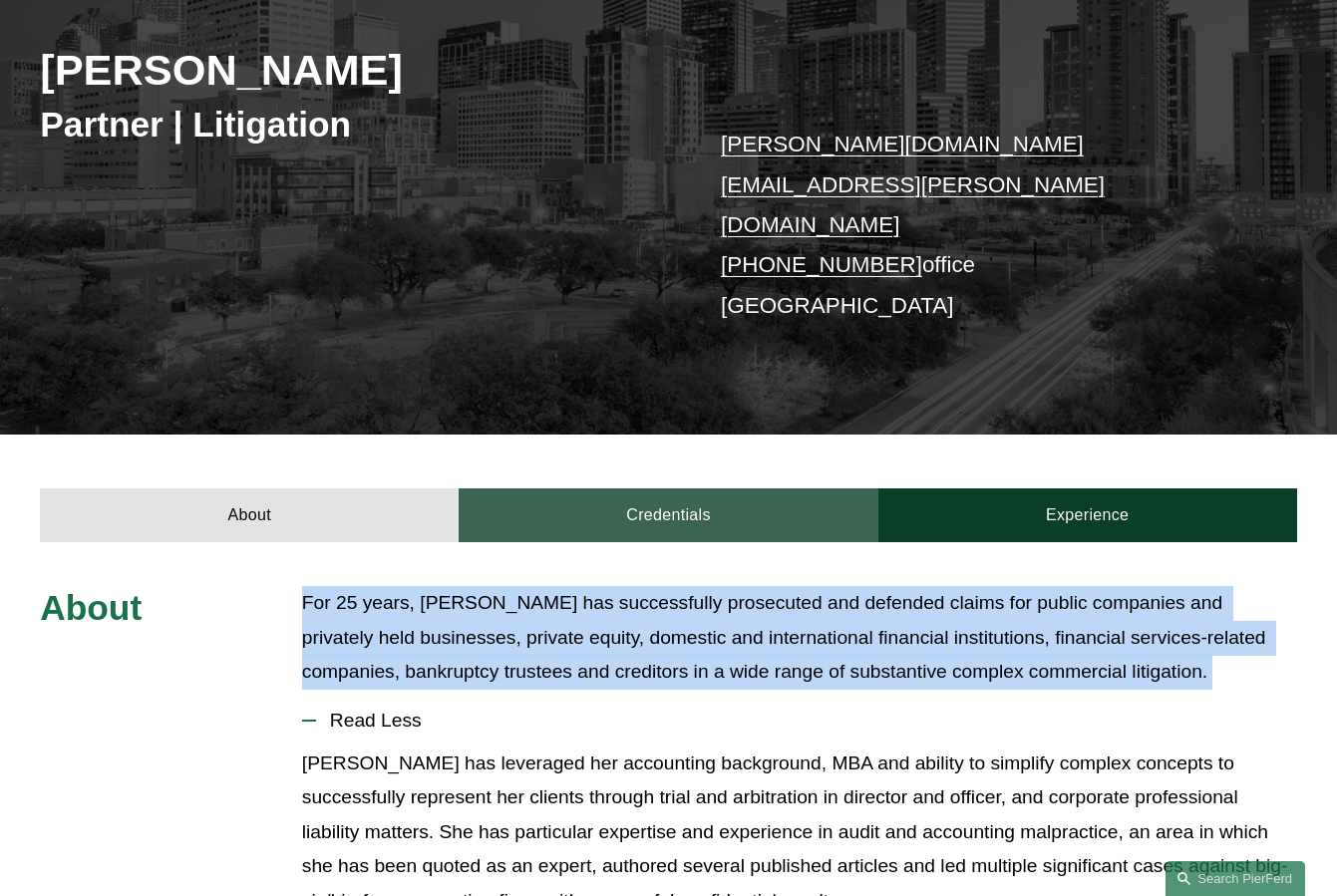 click on "Credentials" at bounding box center [668, 515] 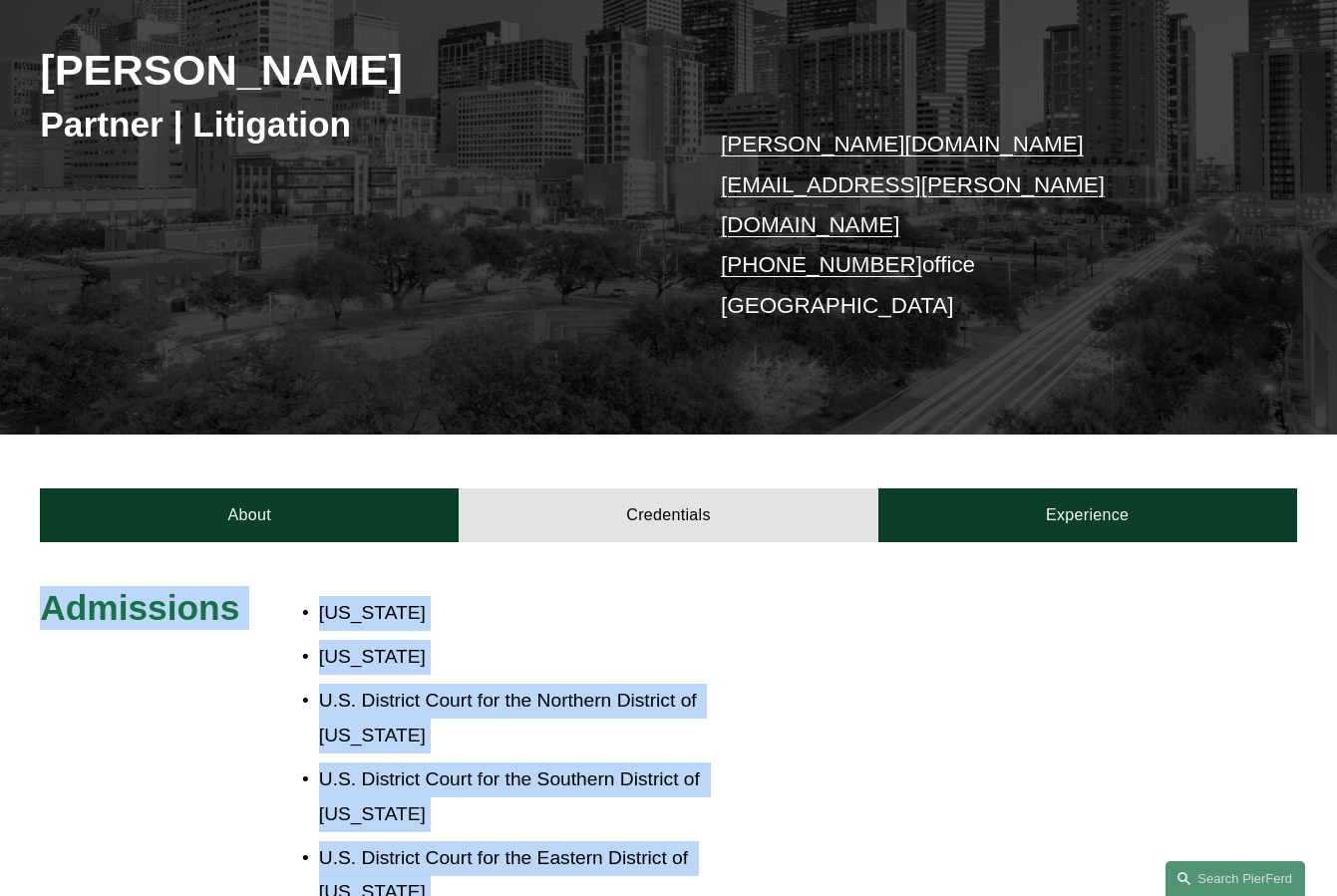 drag, startPoint x: 886, startPoint y: 755, endPoint x: 9, endPoint y: 507, distance: 911.3907 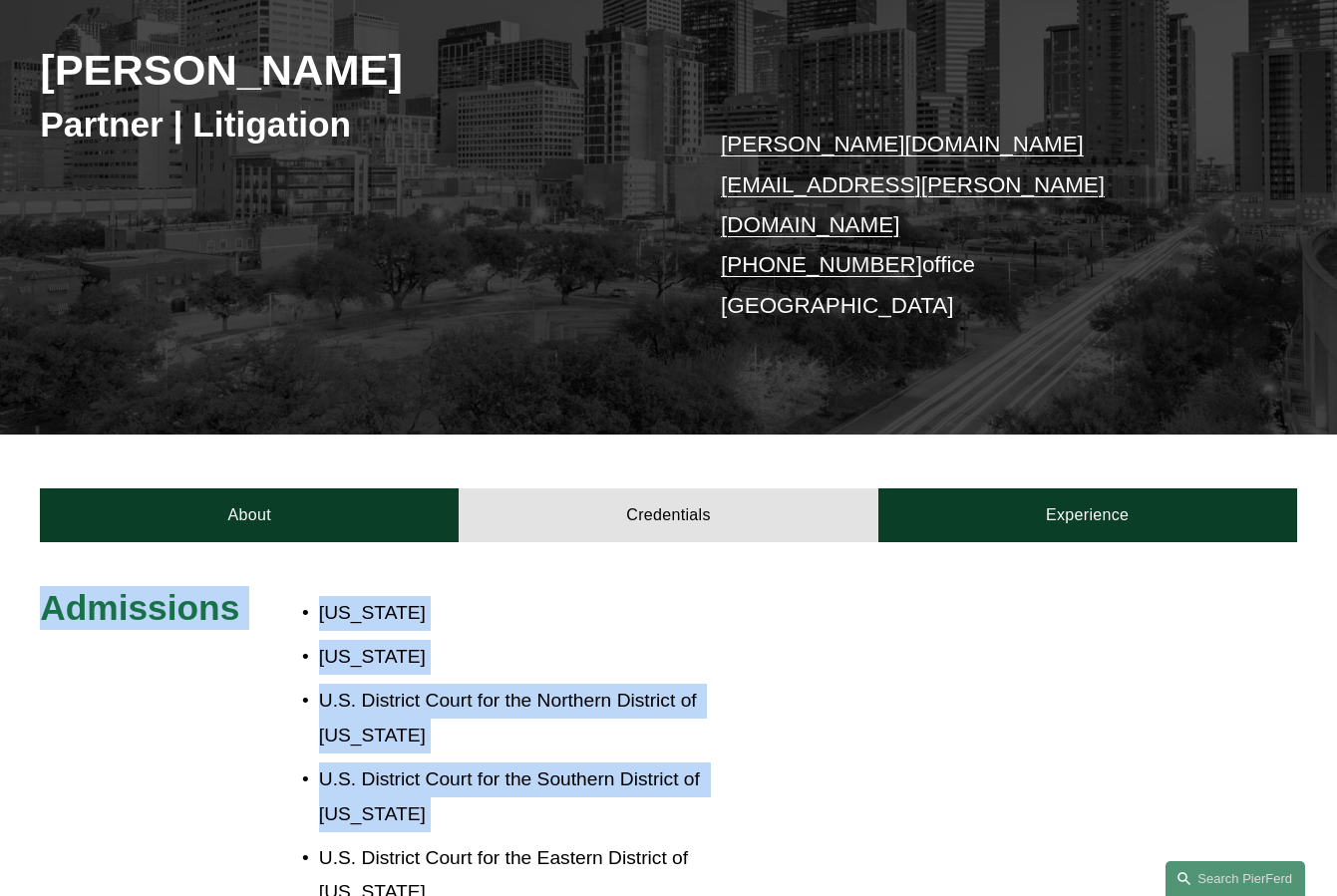 drag, startPoint x: 31, startPoint y: 502, endPoint x: 772, endPoint y: 645, distance: 754.672 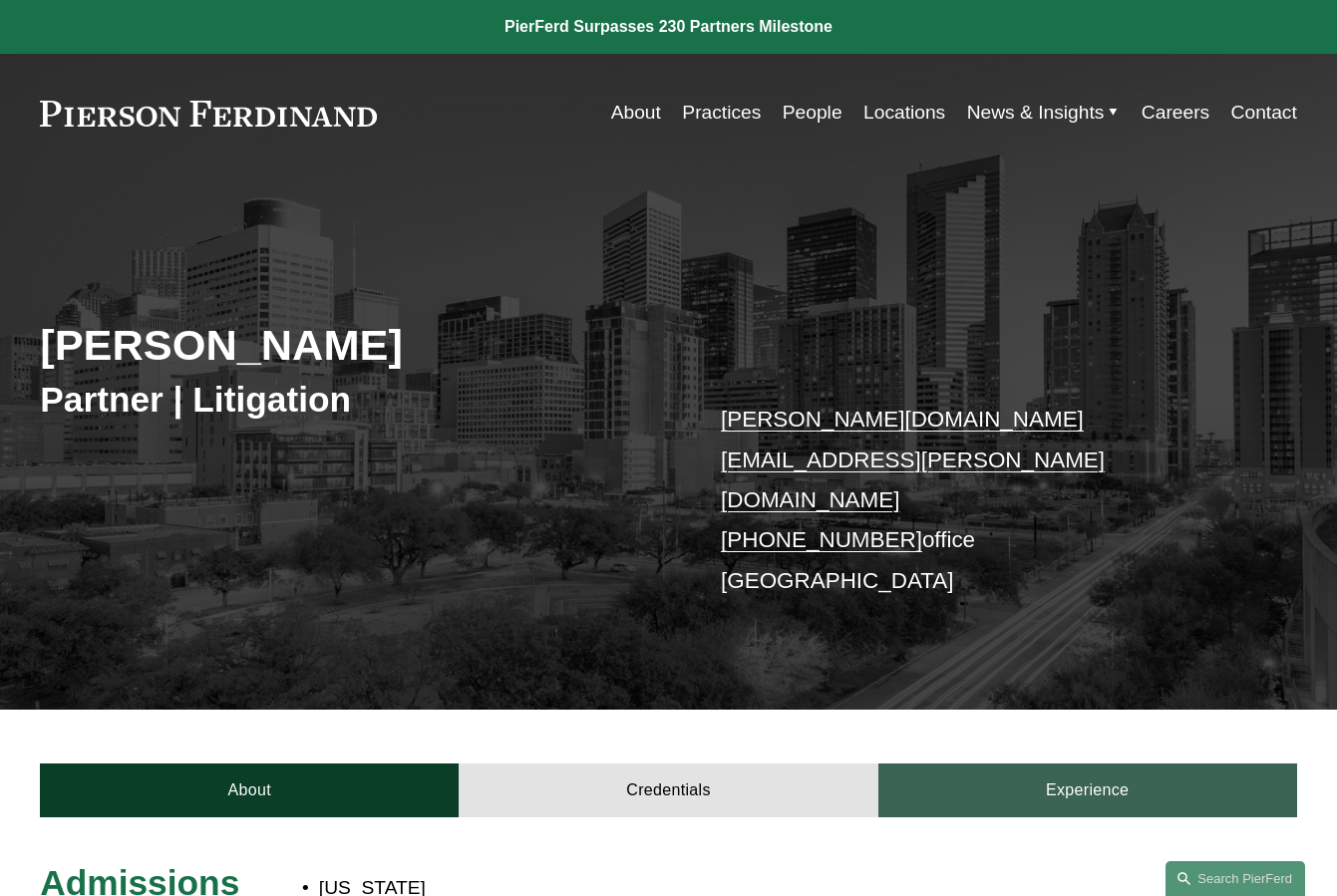 scroll, scrollTop: 0, scrollLeft: 0, axis: both 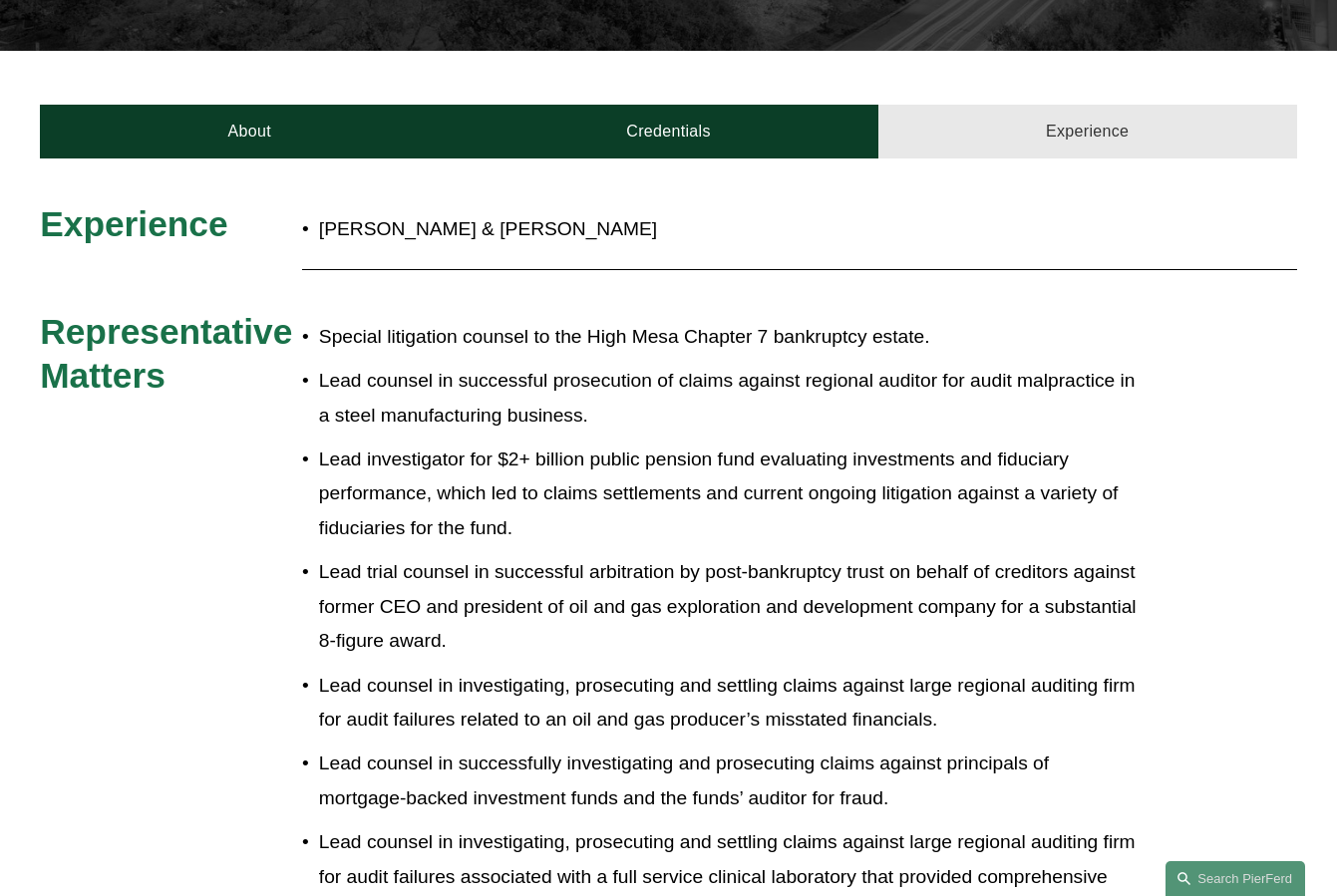 click on "Experience" at bounding box center [1088, 132] 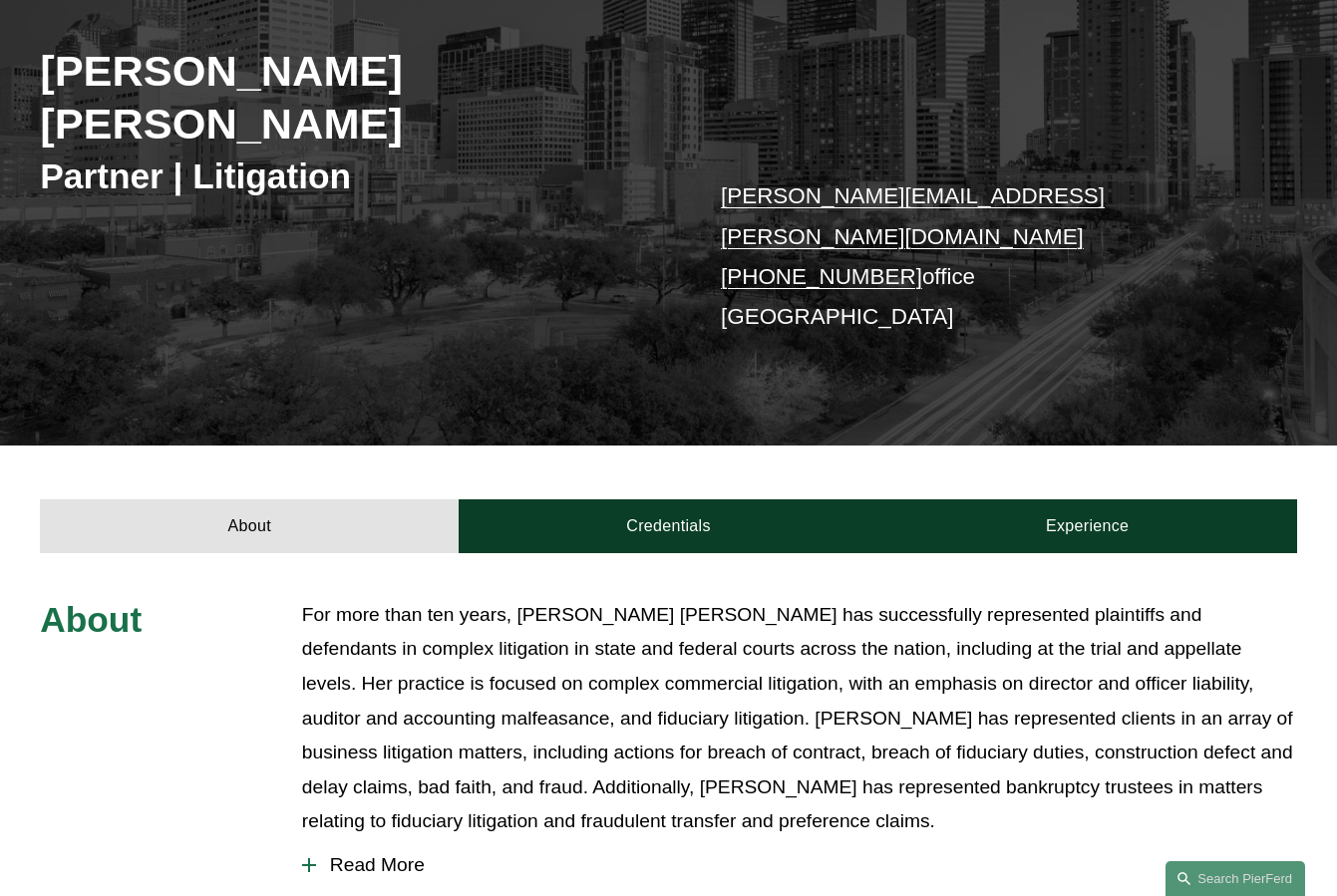 scroll, scrollTop: 314, scrollLeft: 0, axis: vertical 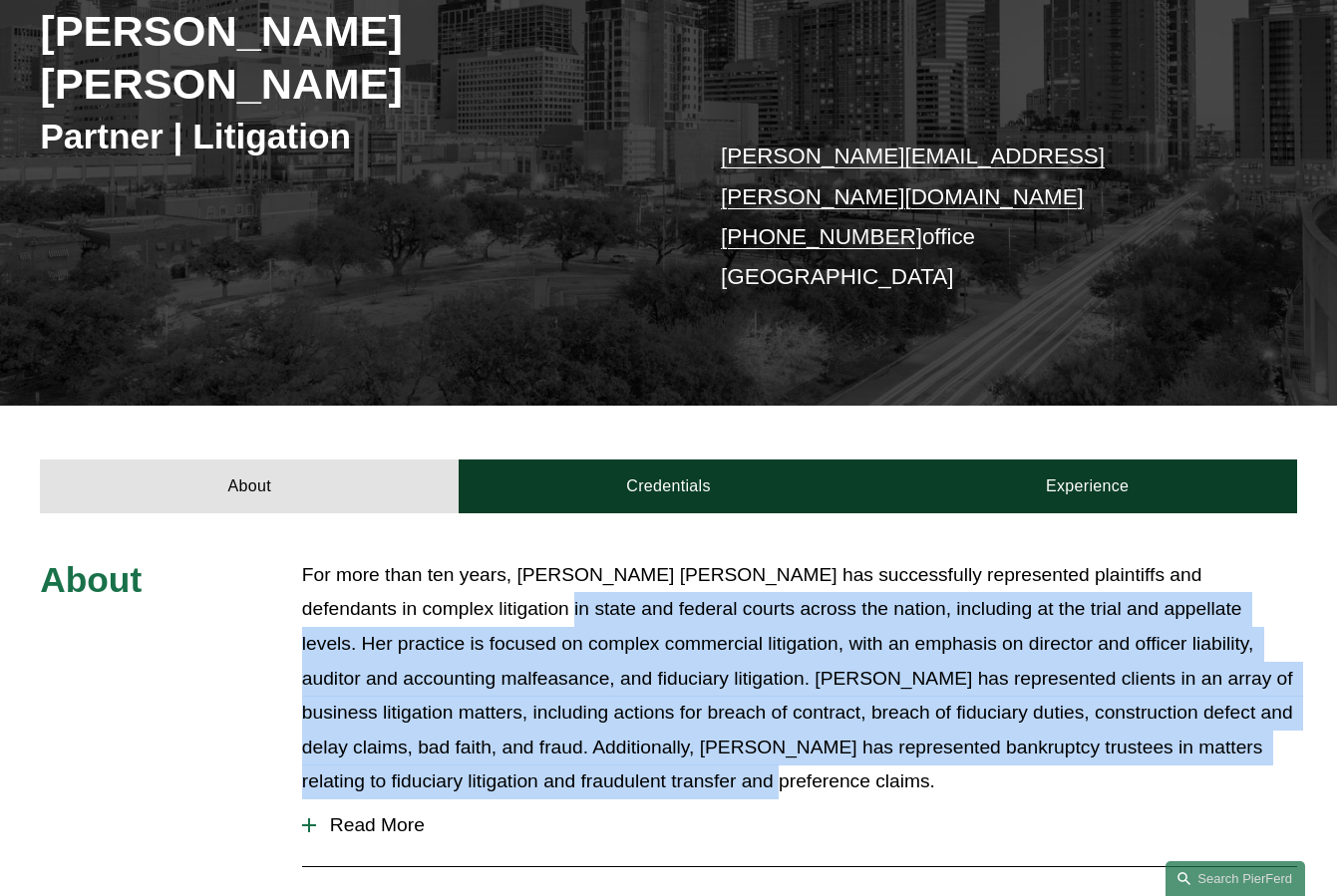 drag, startPoint x: 771, startPoint y: 697, endPoint x: 427, endPoint y: 496, distance: 398.41812 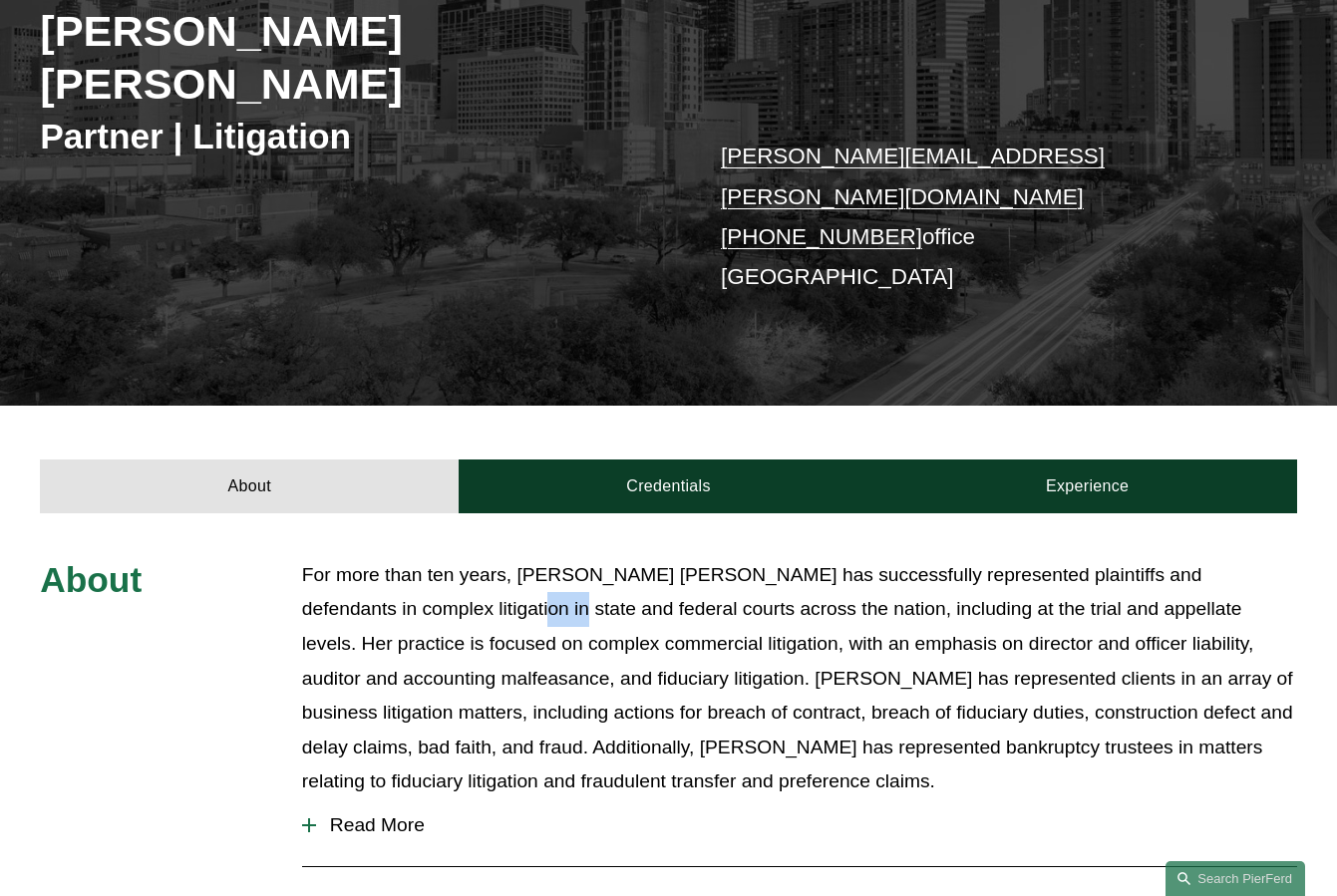 click on "For more than ten years, Rebecca Muff Randolph has successfully represented plaintiffs and defendants in complex litigation in state and federal courts across the nation, including at the trial and appellate levels. Her practice is focused on complex commercial litigation, with an emphasis on director and officer liability, auditor and accounting malfeasance, and fiduciary litigation. Rebecca has represented clients in an array of business litigation matters, including actions for breach of contract, breach of fiduciary duties, construction defect and delay claims, bad faith, and fraud. Additionally, Rebecca has represented bankruptcy trustees in matters relating to fiduciary litigation and fraudulent transfer and preference claims." at bounding box center [800, 679] 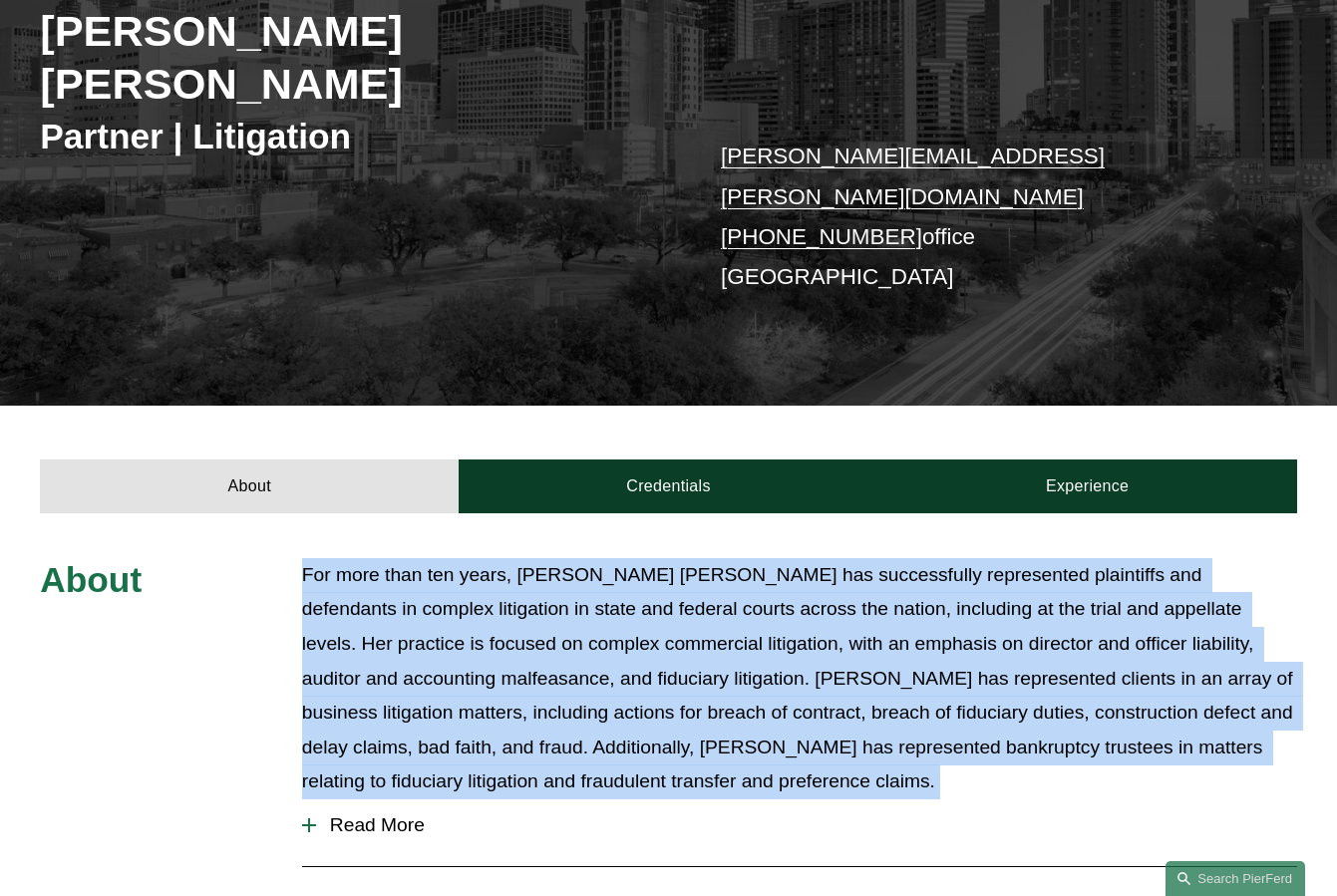 click on "For more than ten years, Rebecca Muff Randolph has successfully represented plaintiffs and defendants in complex litigation in state and federal courts across the nation, including at the trial and appellate levels. Her practice is focused on complex commercial litigation, with an emphasis on director and officer liability, auditor and accounting malfeasance, and fiduciary litigation. Rebecca has represented clients in an array of business litigation matters, including actions for breach of contract, breach of fiduciary duties, construction defect and delay claims, bad faith, and fraud. Additionally, Rebecca has represented bankruptcy trustees in matters relating to fiduciary litigation and fraudulent transfer and preference claims." at bounding box center (800, 679) 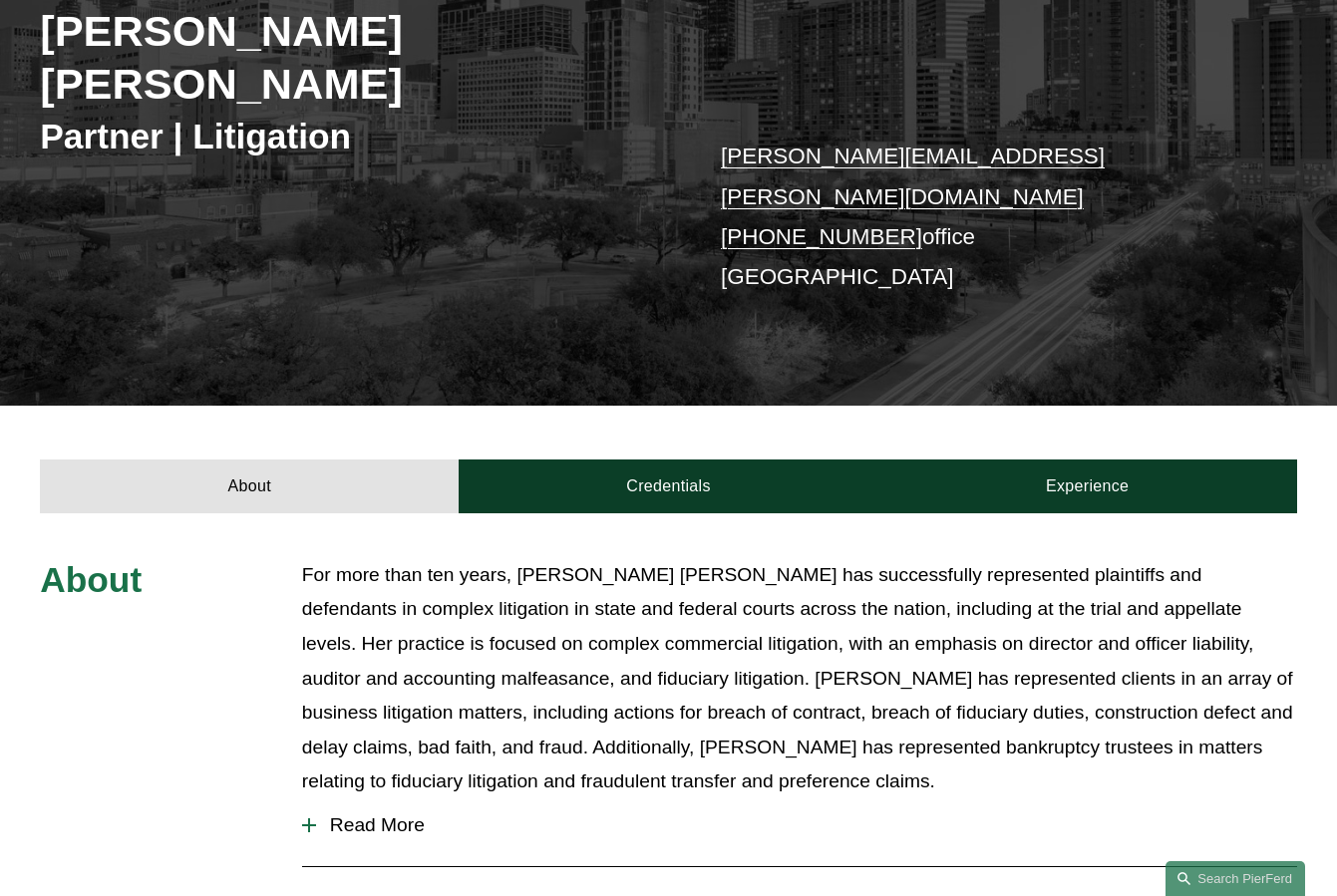 click on "For more than ten years, Rebecca Muff Randolph has successfully represented plaintiffs and defendants in complex litigation in state and federal courts across the nation, including at the trial and appellate levels. Her practice is focused on complex commercial litigation, with an emphasis on director and officer liability, auditor and accounting malfeasance, and fiduciary litigation. Rebecca has represented clients in an array of business litigation matters, including actions for breach of contract, breach of fiduciary duties, construction defect and delay claims, bad faith, and fraud. Additionally, Rebecca has represented bankruptcy trustees in matters relating to fiduciary litigation and fraudulent transfer and preference claims." at bounding box center [800, 679] 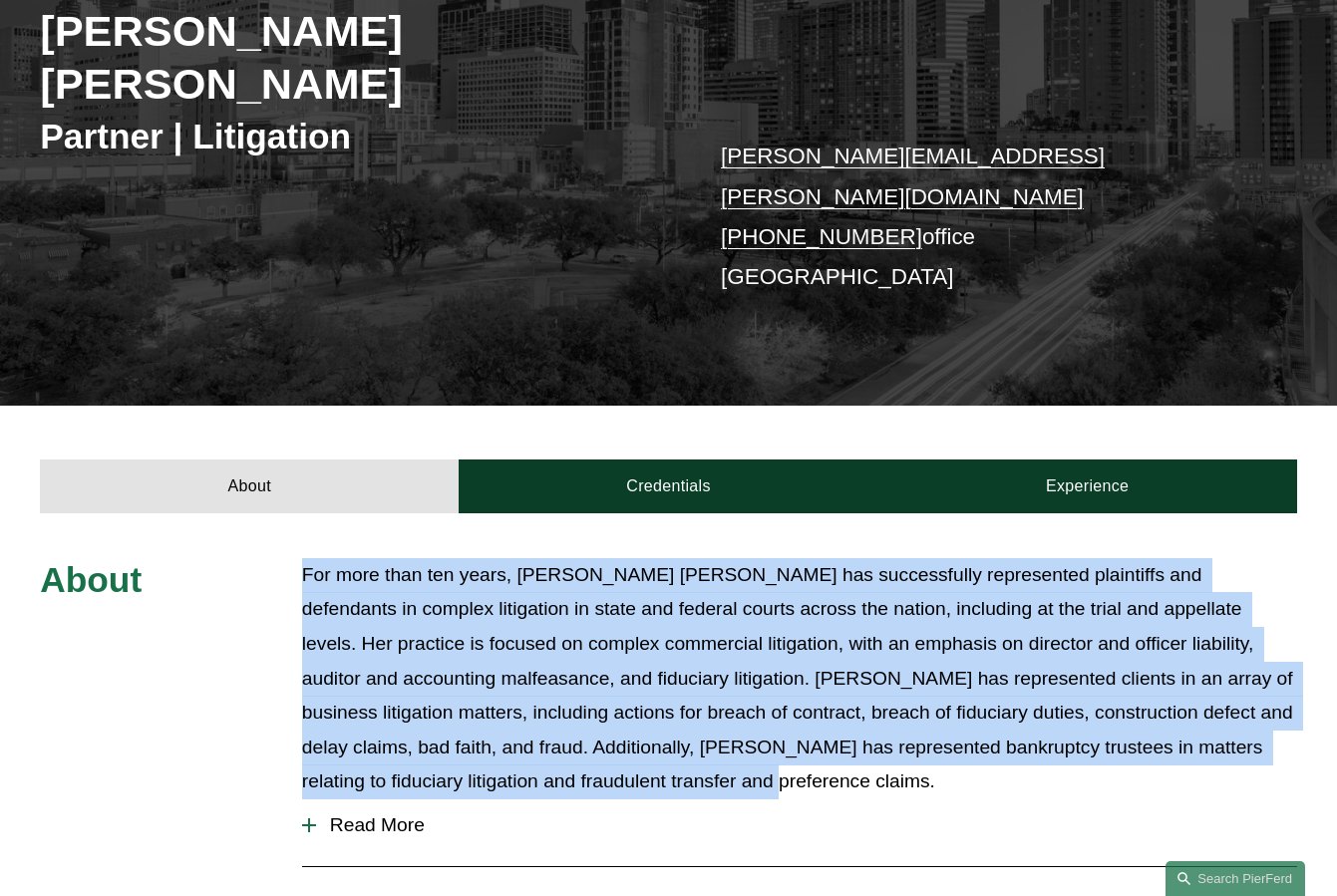 drag, startPoint x: 353, startPoint y: 494, endPoint x: 793, endPoint y: 683, distance: 478.8747 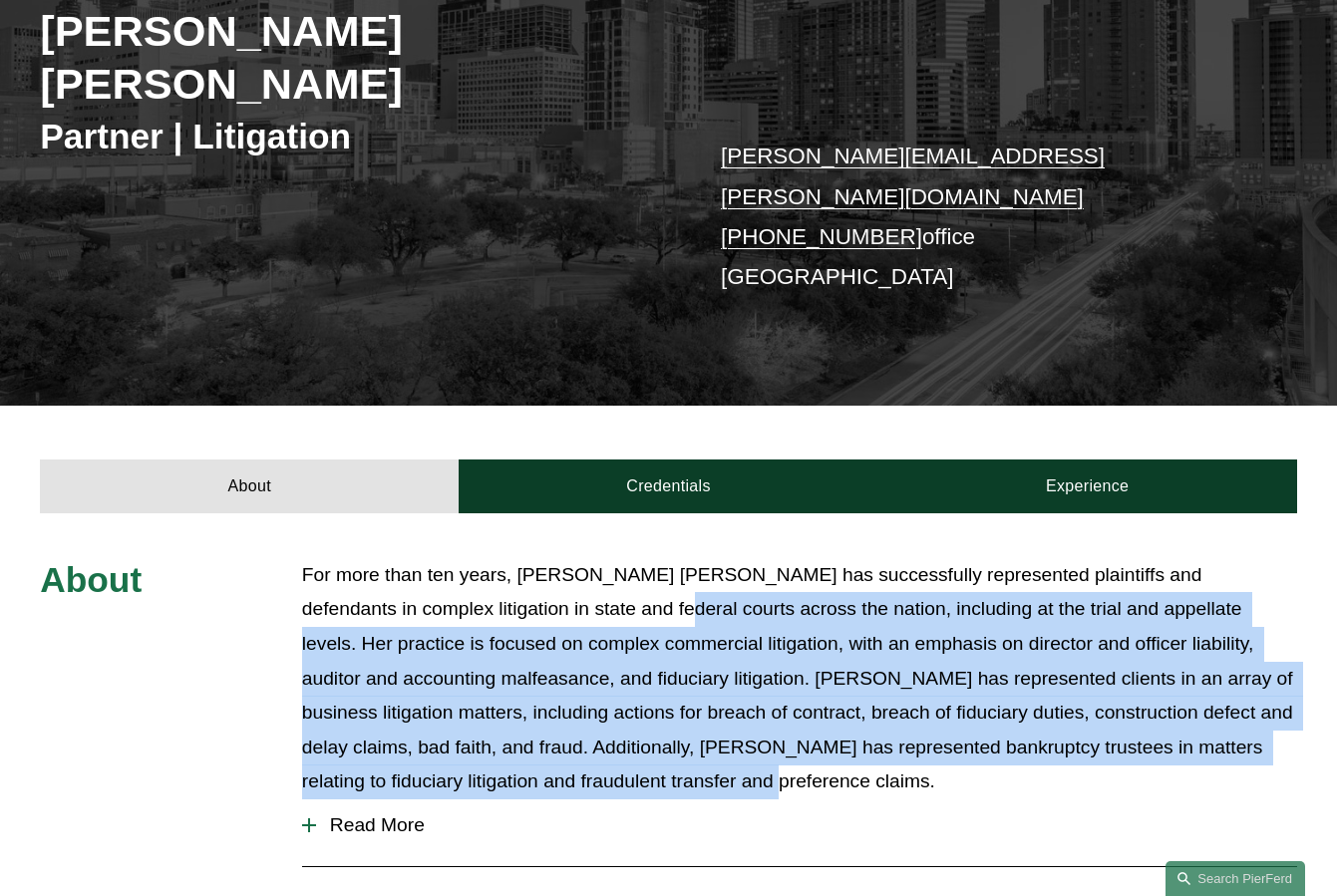 drag, startPoint x: 787, startPoint y: 693, endPoint x: 551, endPoint y: 527, distance: 288.53423 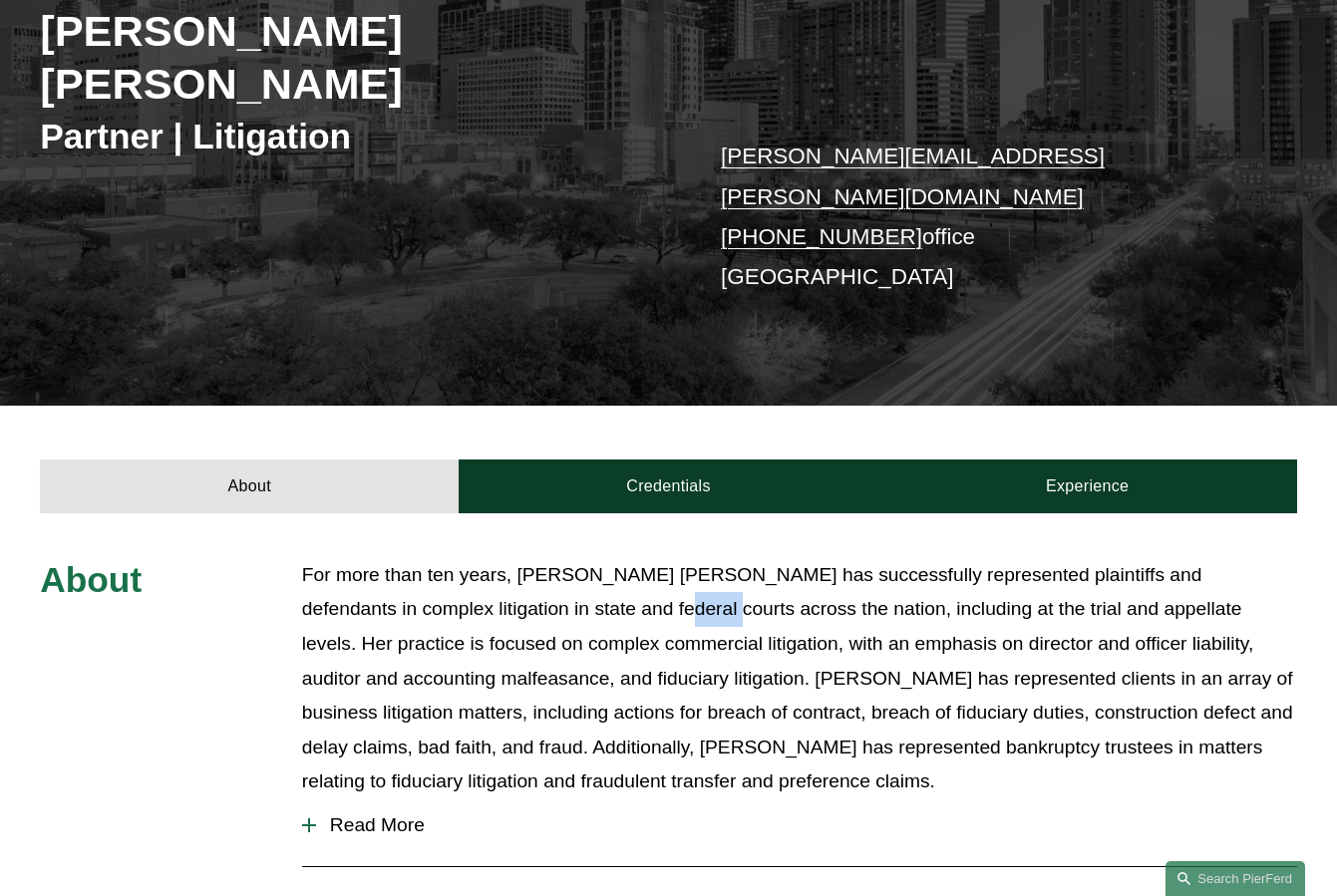 click on "For more than ten years, Rebecca Muff Randolph has successfully represented plaintiffs and defendants in complex litigation in state and federal courts across the nation, including at the trial and appellate levels. Her practice is focused on complex commercial litigation, with an emphasis on director and officer liability, auditor and accounting malfeasance, and fiduciary litigation. Rebecca has represented clients in an array of business litigation matters, including actions for breach of contract, breach of fiduciary duties, construction defect and delay claims, bad faith, and fraud. Additionally, Rebecca has represented bankruptcy trustees in matters relating to fiduciary litigation and fraudulent transfer and preference claims." at bounding box center [800, 679] 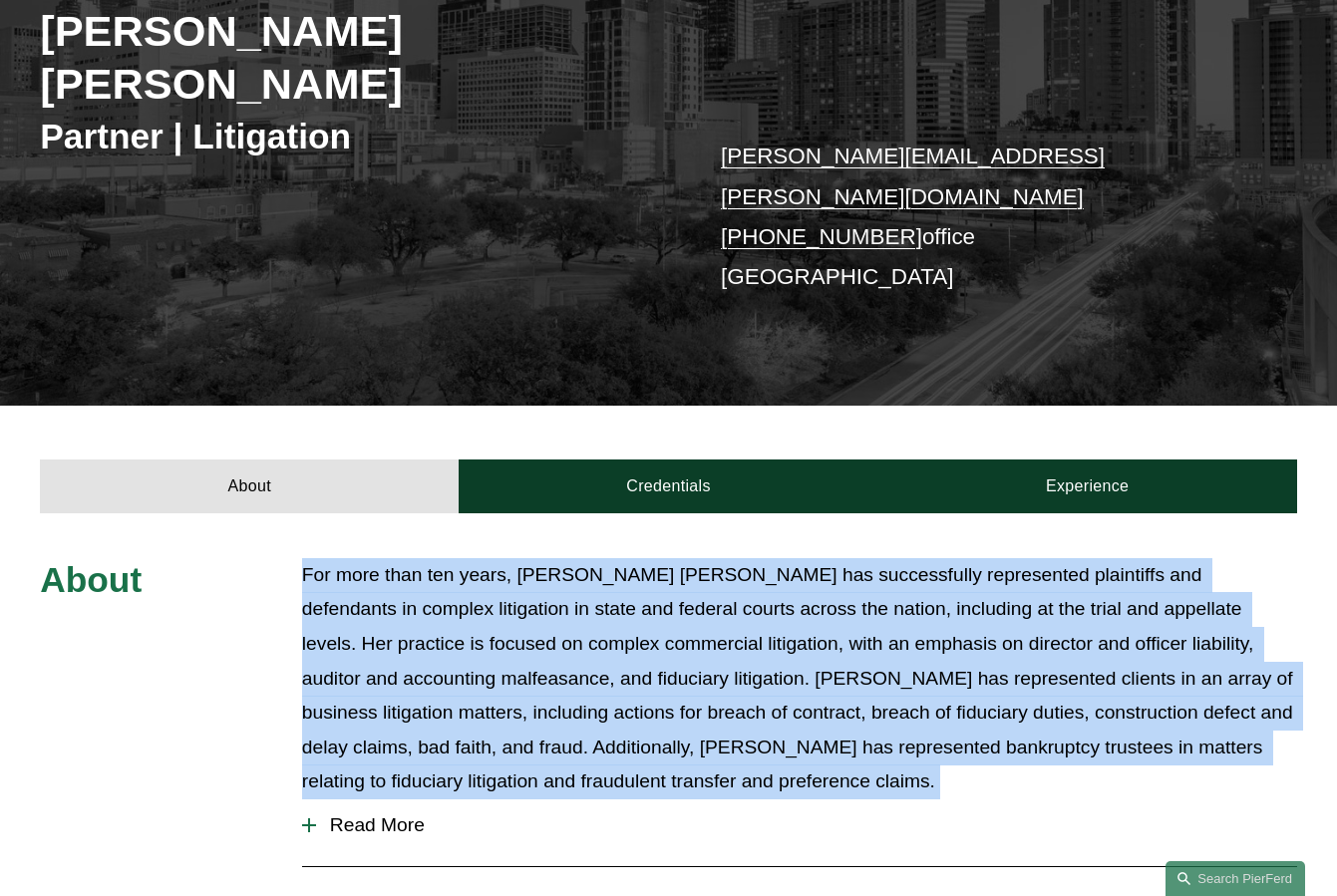 click on "For more than ten years, Rebecca Muff Randolph has successfully represented plaintiffs and defendants in complex litigation in state and federal courts across the nation, including at the trial and appellate levels. Her practice is focused on complex commercial litigation, with an emphasis on director and officer liability, auditor and accounting malfeasance, and fiduciary litigation. Rebecca has represented clients in an array of business litigation matters, including actions for breach of contract, breach of fiduciary duties, construction defect and delay claims, bad faith, and fraud. Additionally, Rebecca has represented bankruptcy trustees in matters relating to fiduciary litigation and fraudulent transfer and preference claims." at bounding box center (800, 679) 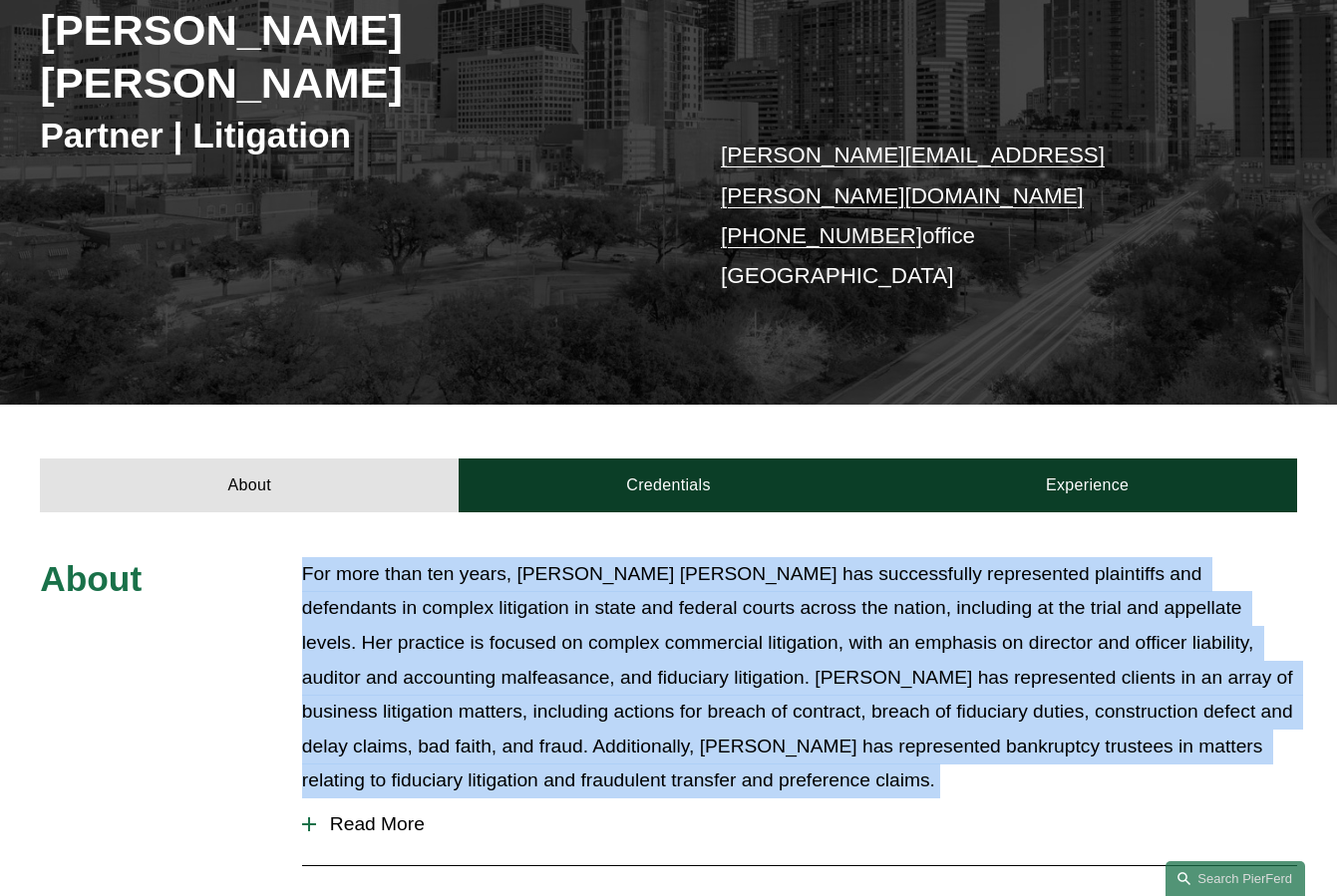 click on "For more than ten years, Rebecca Muff Randolph has successfully represented plaintiffs and defendants in complex litigation in state and federal courts across the nation, including at the trial and appellate levels. Her practice is focused on complex commercial litigation, with an emphasis on director and officer liability, auditor and accounting malfeasance, and fiduciary litigation. Rebecca has represented clients in an array of business litigation matters, including actions for breach of contract, breach of fiduciary duties, construction defect and delay claims, bad faith, and fraud. Additionally, Rebecca has represented bankruptcy trustees in matters relating to fiduciary litigation and fraudulent transfer and preference claims." at bounding box center (800, 678) 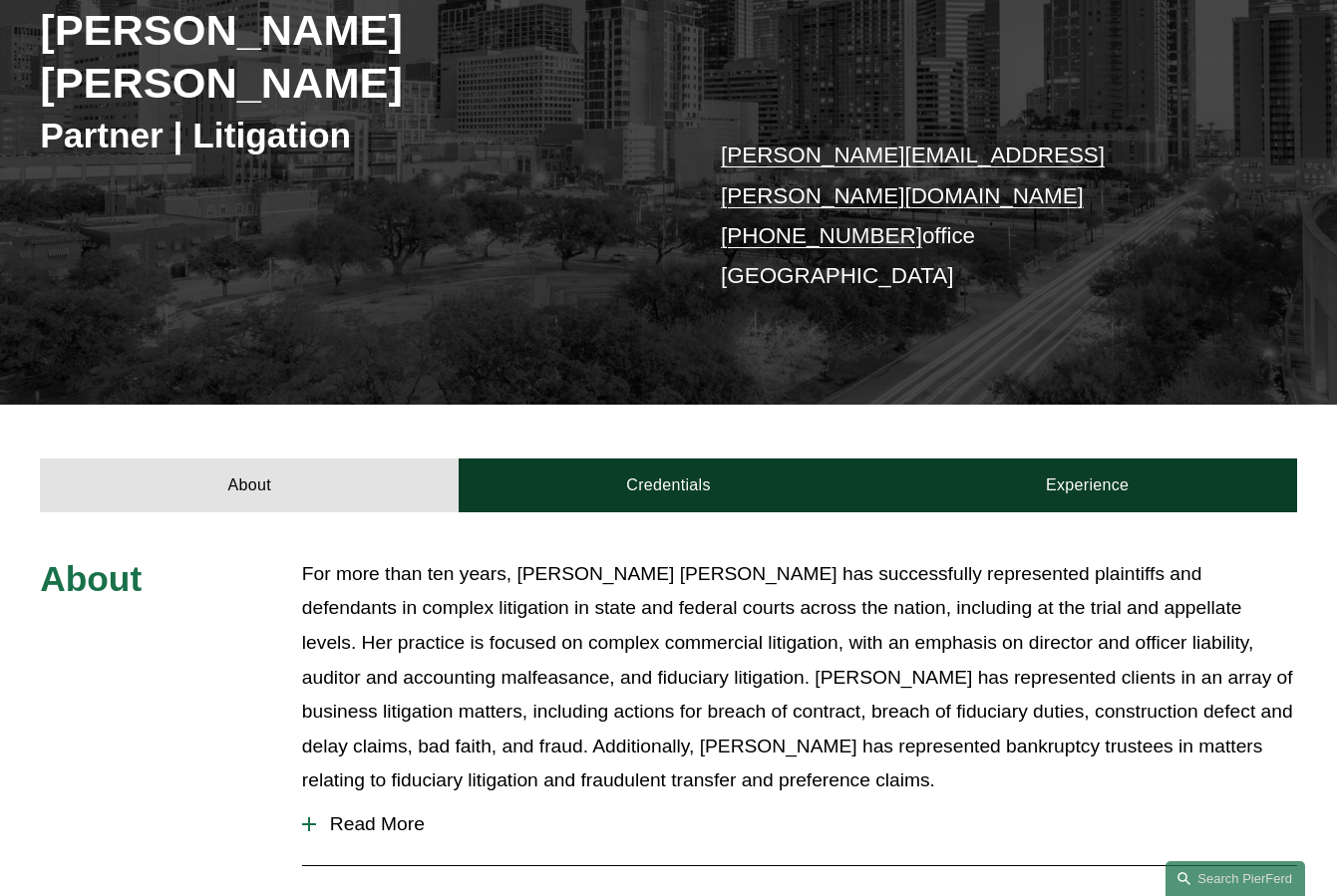 click on "For more than ten years, Rebecca Muff Randolph has successfully represented plaintiffs and defendants in complex litigation in state and federal courts across the nation, including at the trial and appellate levels. Her practice is focused on complex commercial litigation, with an emphasis on director and officer liability, auditor and accounting malfeasance, and fiduciary litigation. Rebecca has represented clients in an array of business litigation matters, including actions for breach of contract, breach of fiduciary duties, construction defect and delay claims, bad faith, and fraud. Additionally, Rebecca has represented bankruptcy trustees in matters relating to fiduciary litigation and fraudulent transfer and preference claims." at bounding box center [800, 678] 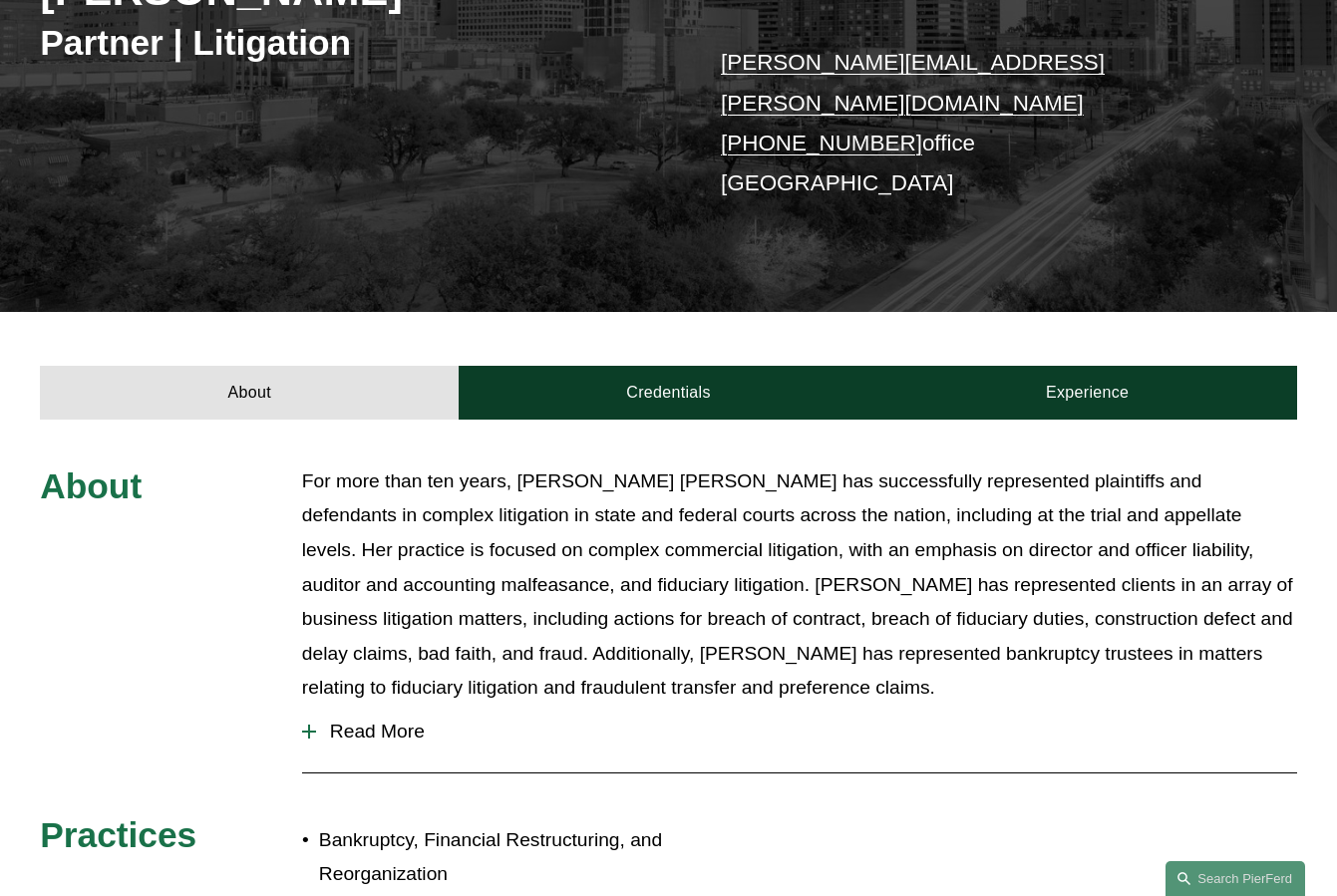 scroll, scrollTop: 446, scrollLeft: 0, axis: vertical 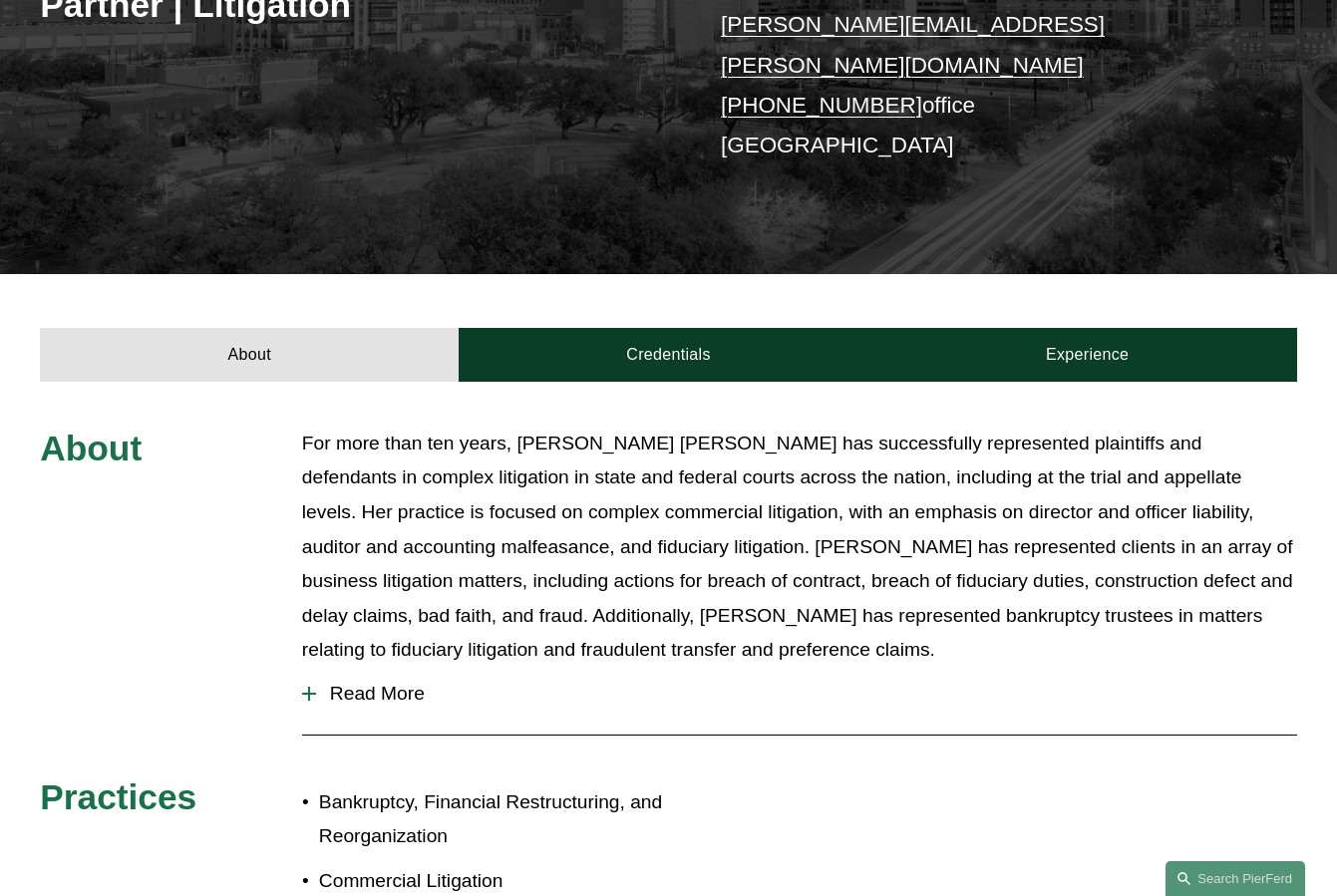 click on "Read More" at bounding box center [807, 694] 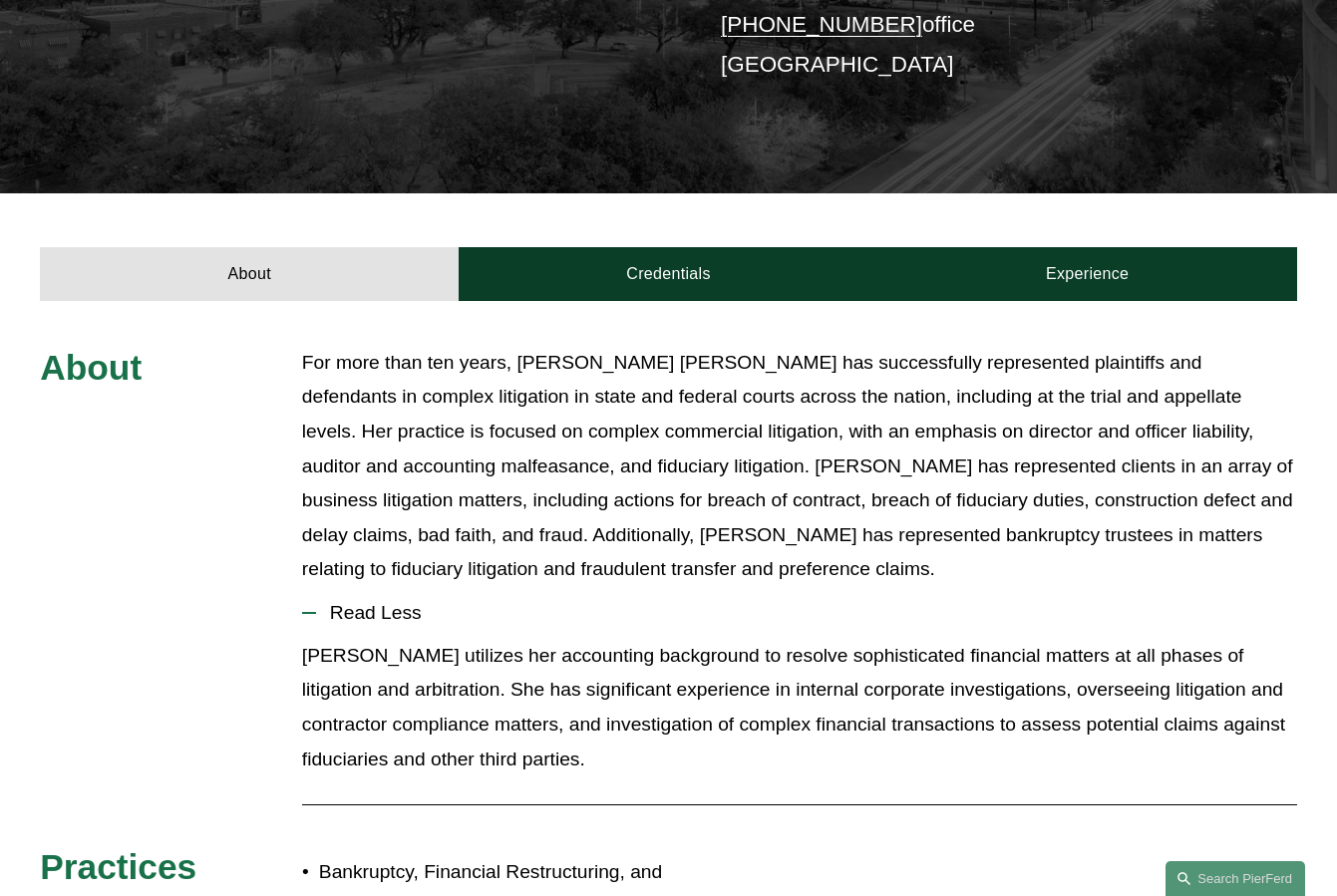 scroll, scrollTop: 552, scrollLeft: 0, axis: vertical 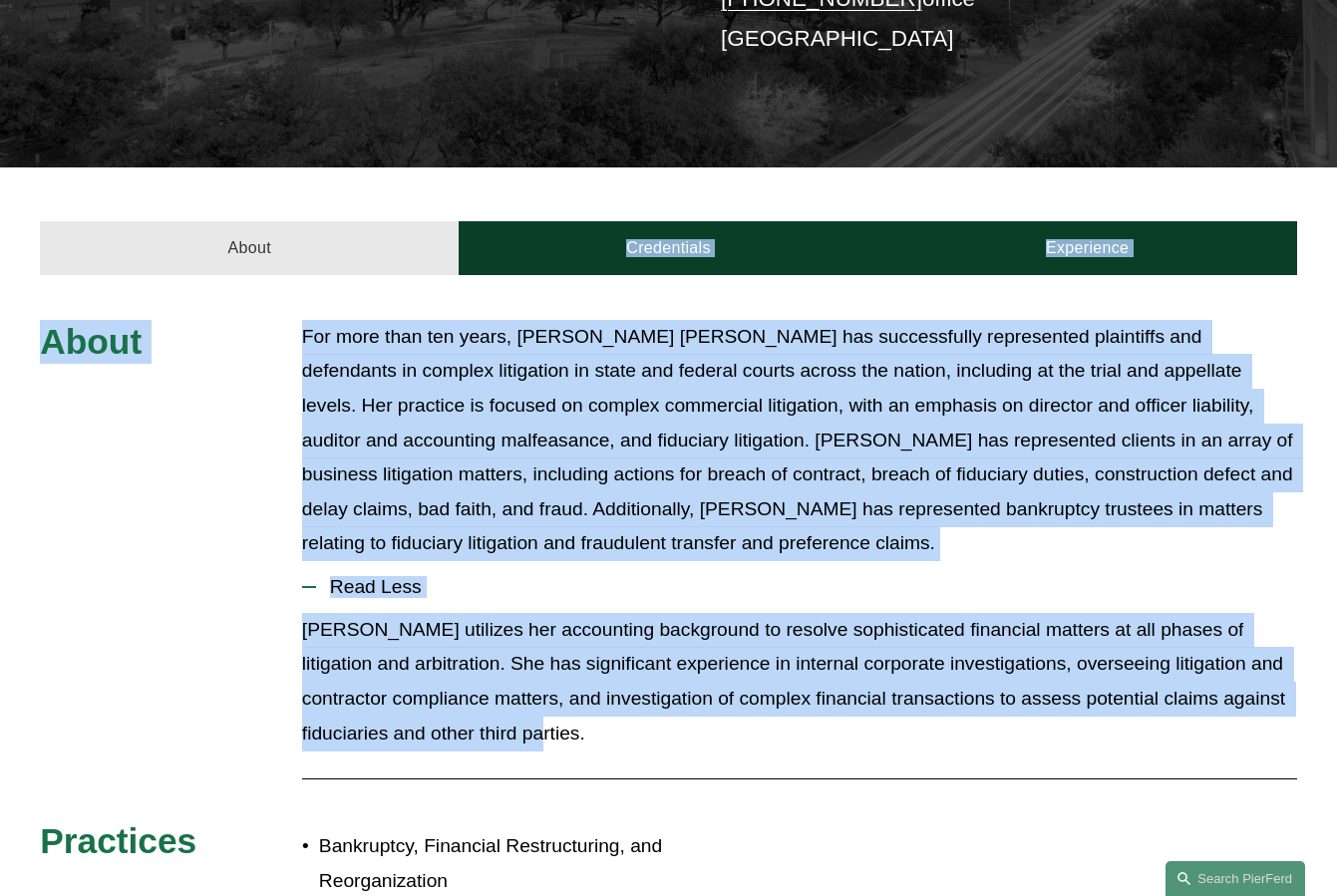 drag, startPoint x: 608, startPoint y: 645, endPoint x: 89, endPoint y: 182, distance: 695.507 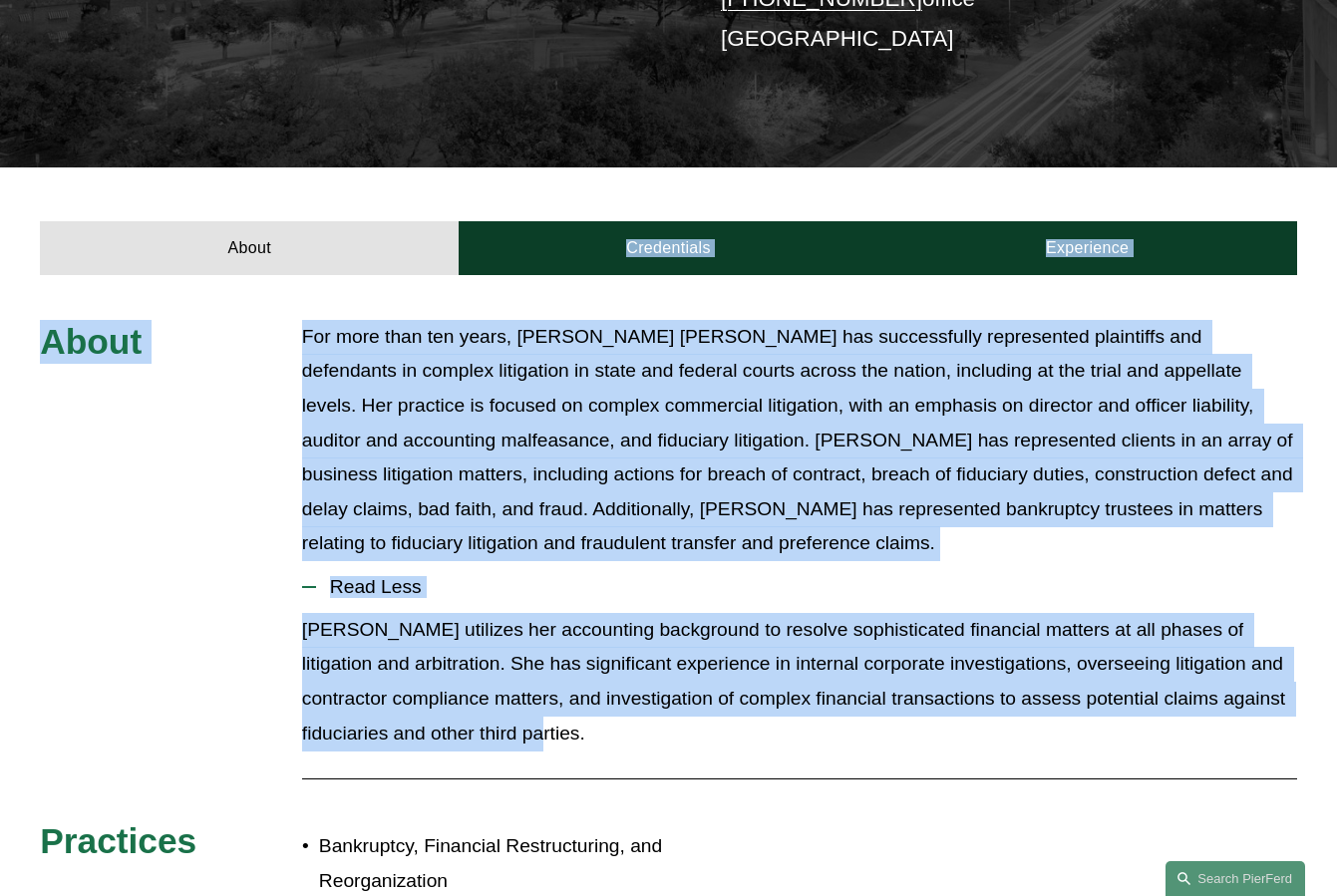 click on "About
For more than ten years, Rebecca Muff Randolph has successfully represented plaintiffs and defendants in complex litigation in state and federal courts across the nation, including at the trial and appellate levels. Her practice is focused on complex commercial litigation, with an emphasis on director and officer liability, auditor and accounting malfeasance, and fiduciary litigation. Rebecca has represented clients in an array of business litigation matters, including actions for breach of contract, breach of fiduciary duties, construction defect and delay claims, bad faith, and fraud. Additionally, Rebecca has represented bankruptcy trustees in matters relating to fiduciary litigation and fraudulent transfer and preference claims.
Read Less" at bounding box center [668, 679] 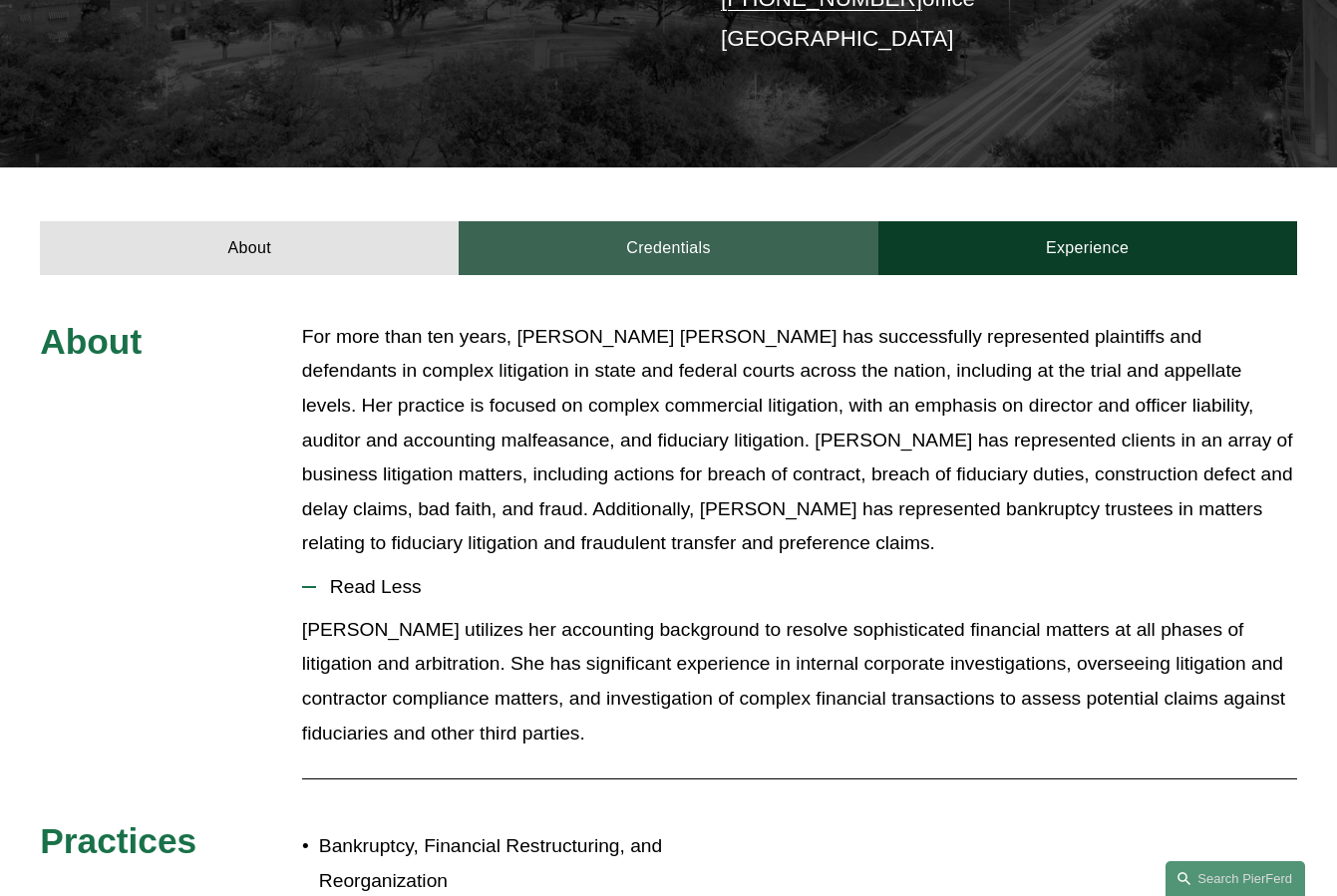 click on "Credentials" at bounding box center [668, 248] 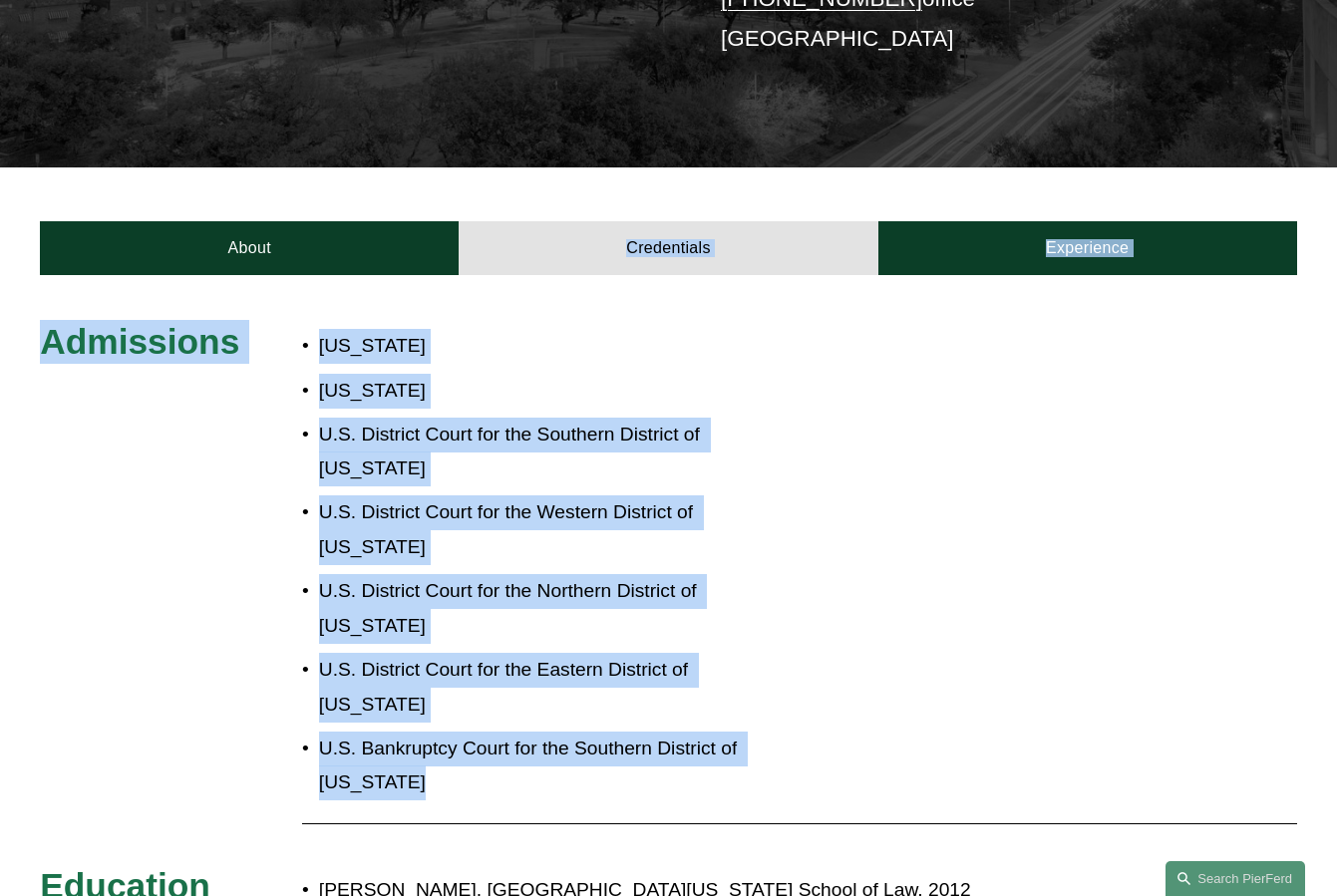 drag, startPoint x: 402, startPoint y: 449, endPoint x: 116, endPoint y: 79, distance: 467.6494 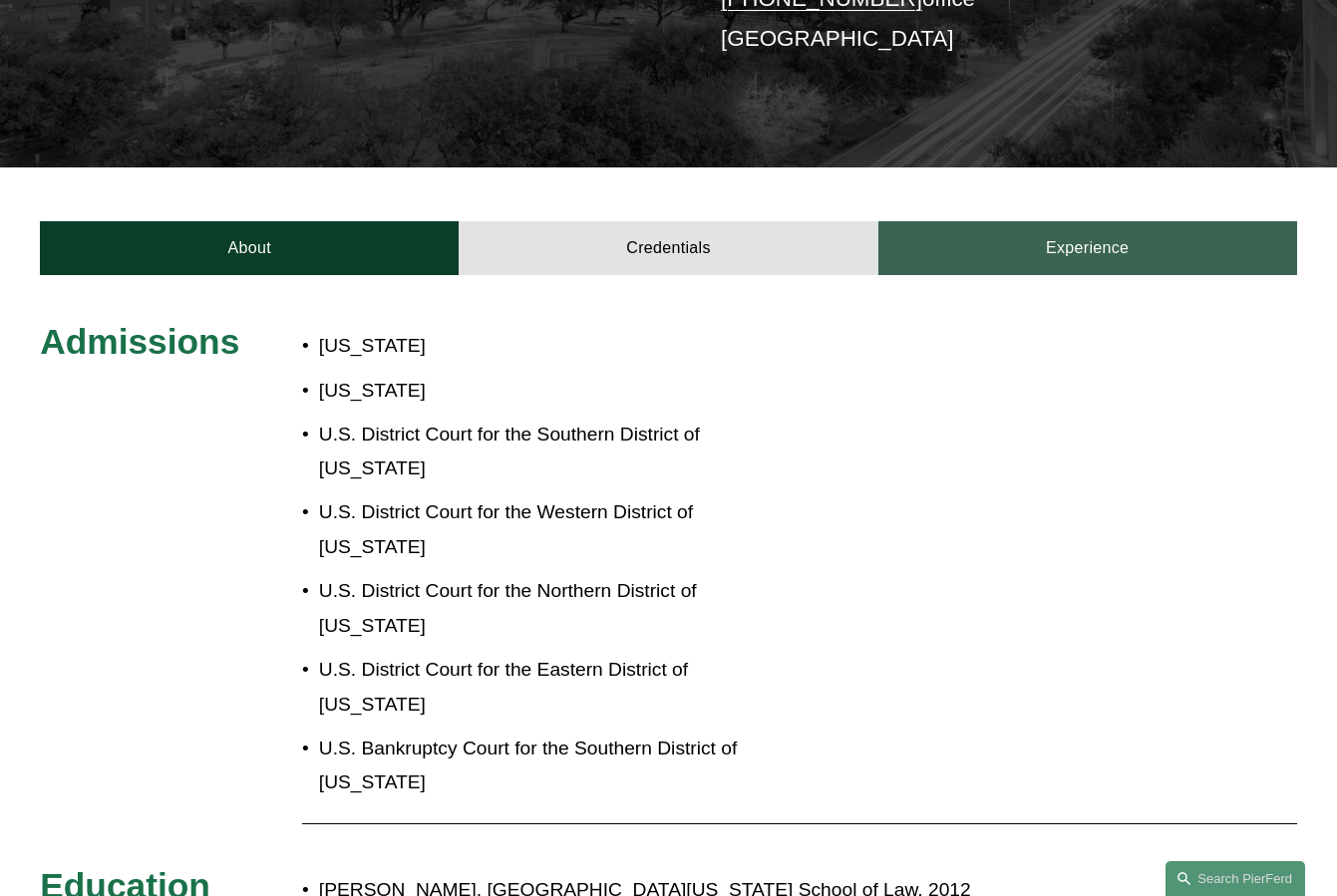 click on "Experience" at bounding box center [1088, 248] 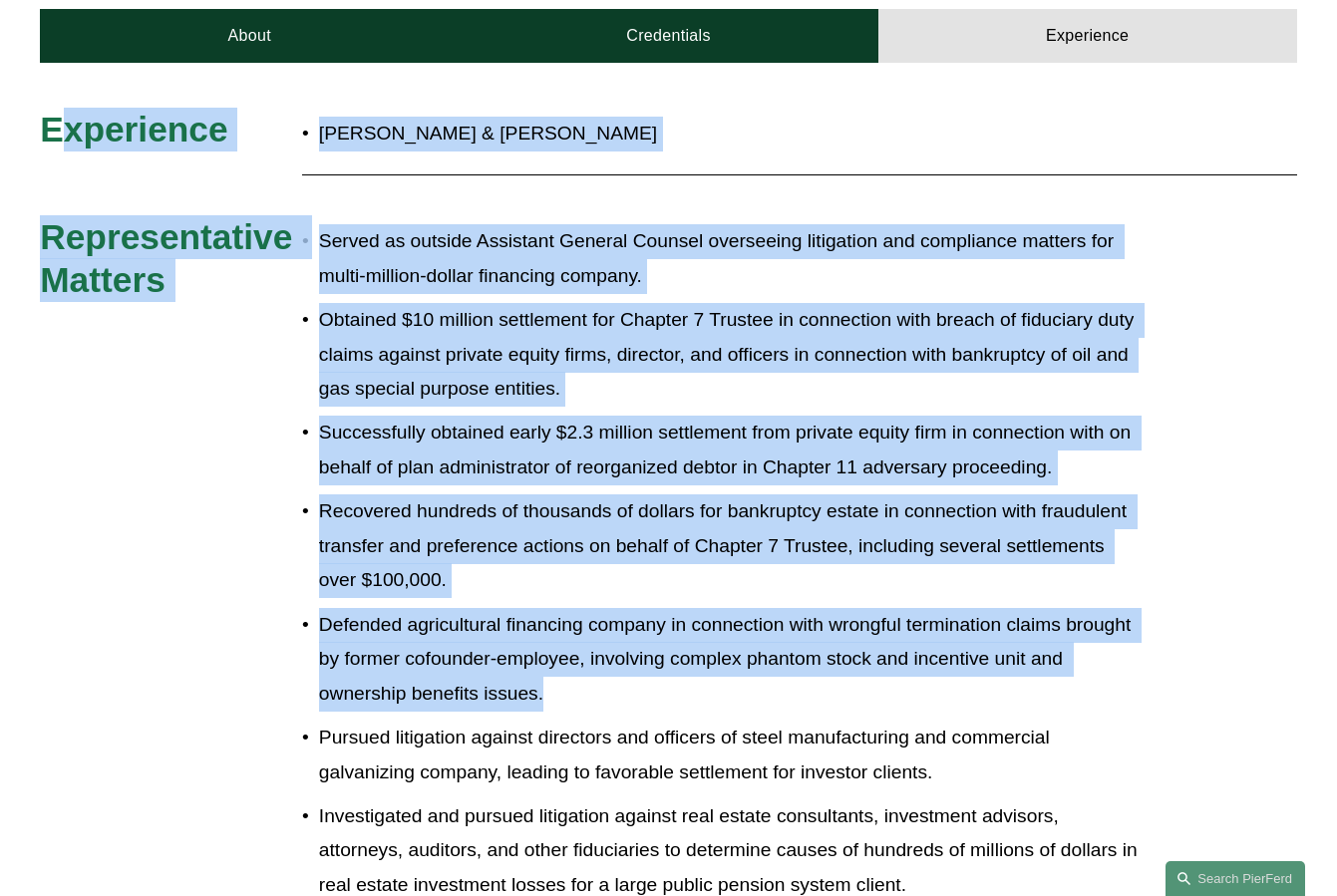 scroll, scrollTop: 766, scrollLeft: 1, axis: both 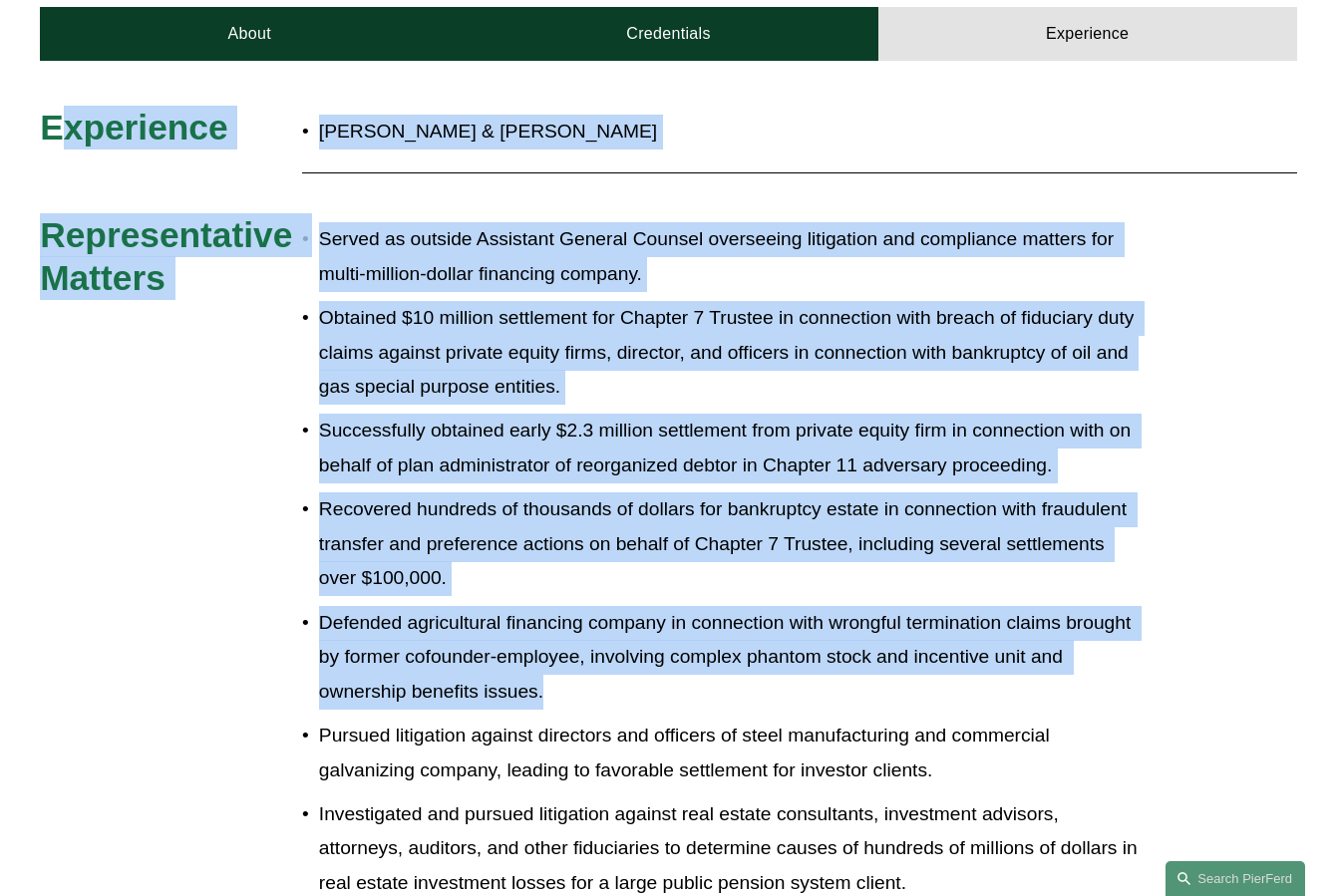 drag, startPoint x: 694, startPoint y: 311, endPoint x: 64, endPoint y: 47, distance: 683.07833 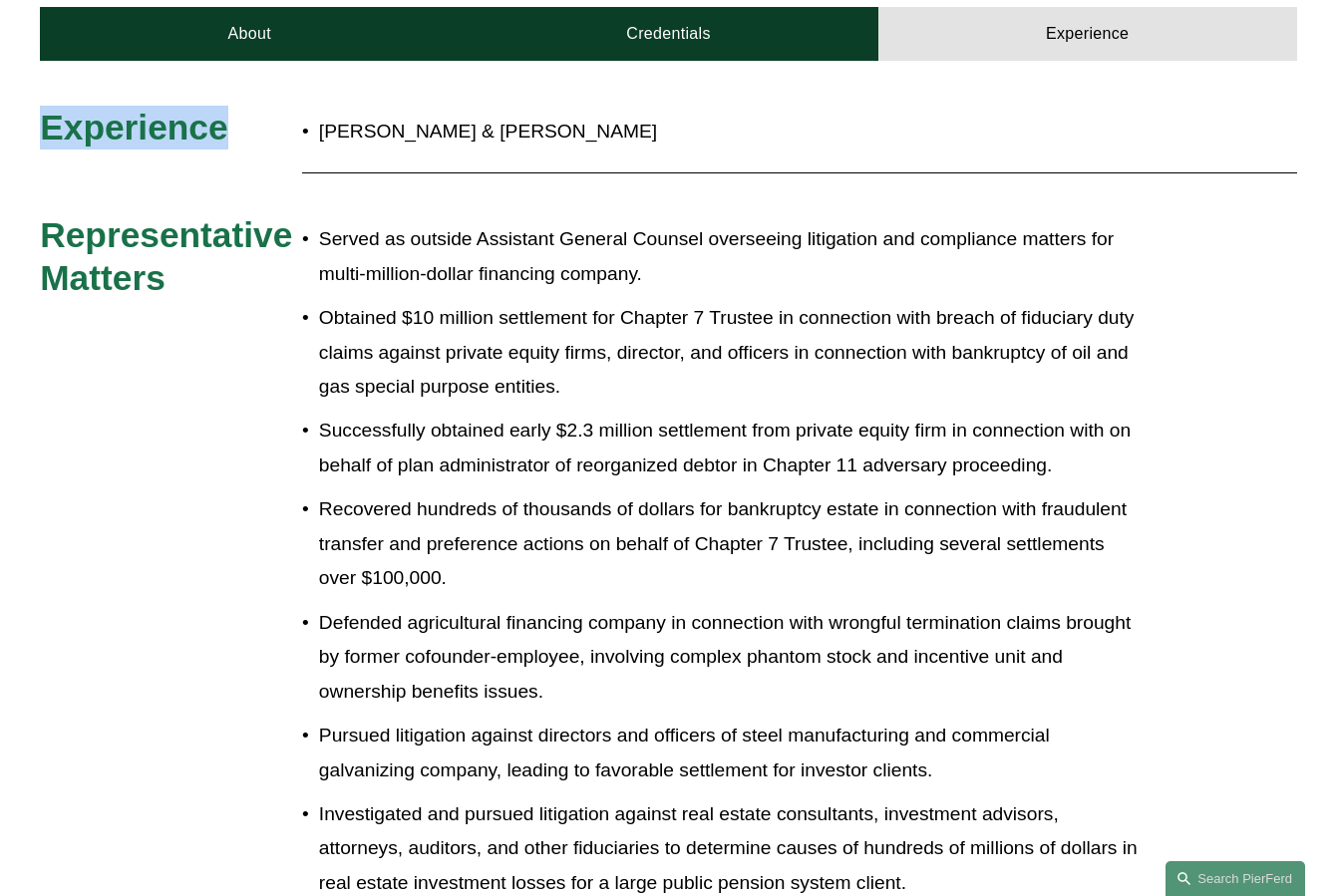 click on "Experience" at bounding box center (134, 127) 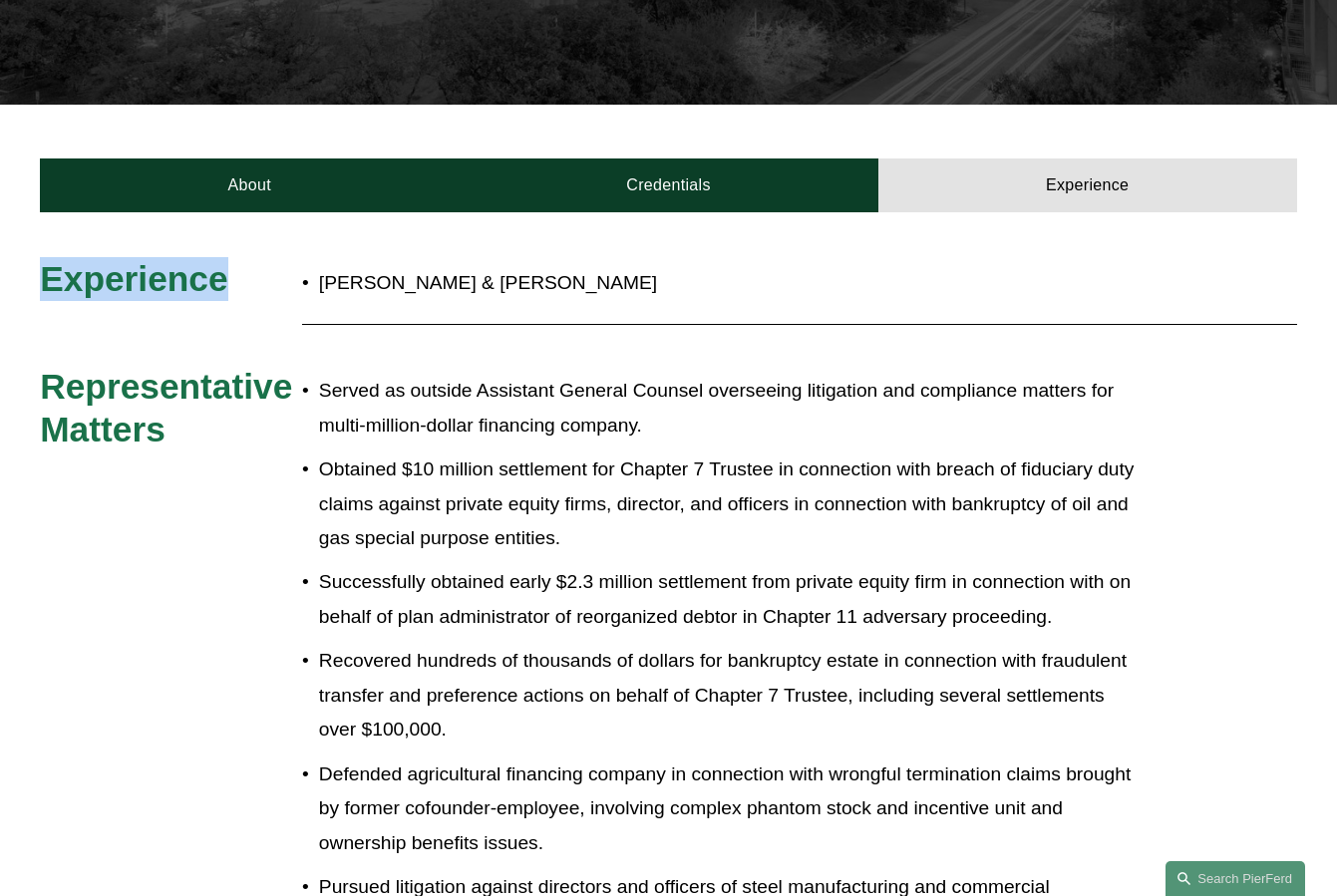 scroll, scrollTop: 487, scrollLeft: 0, axis: vertical 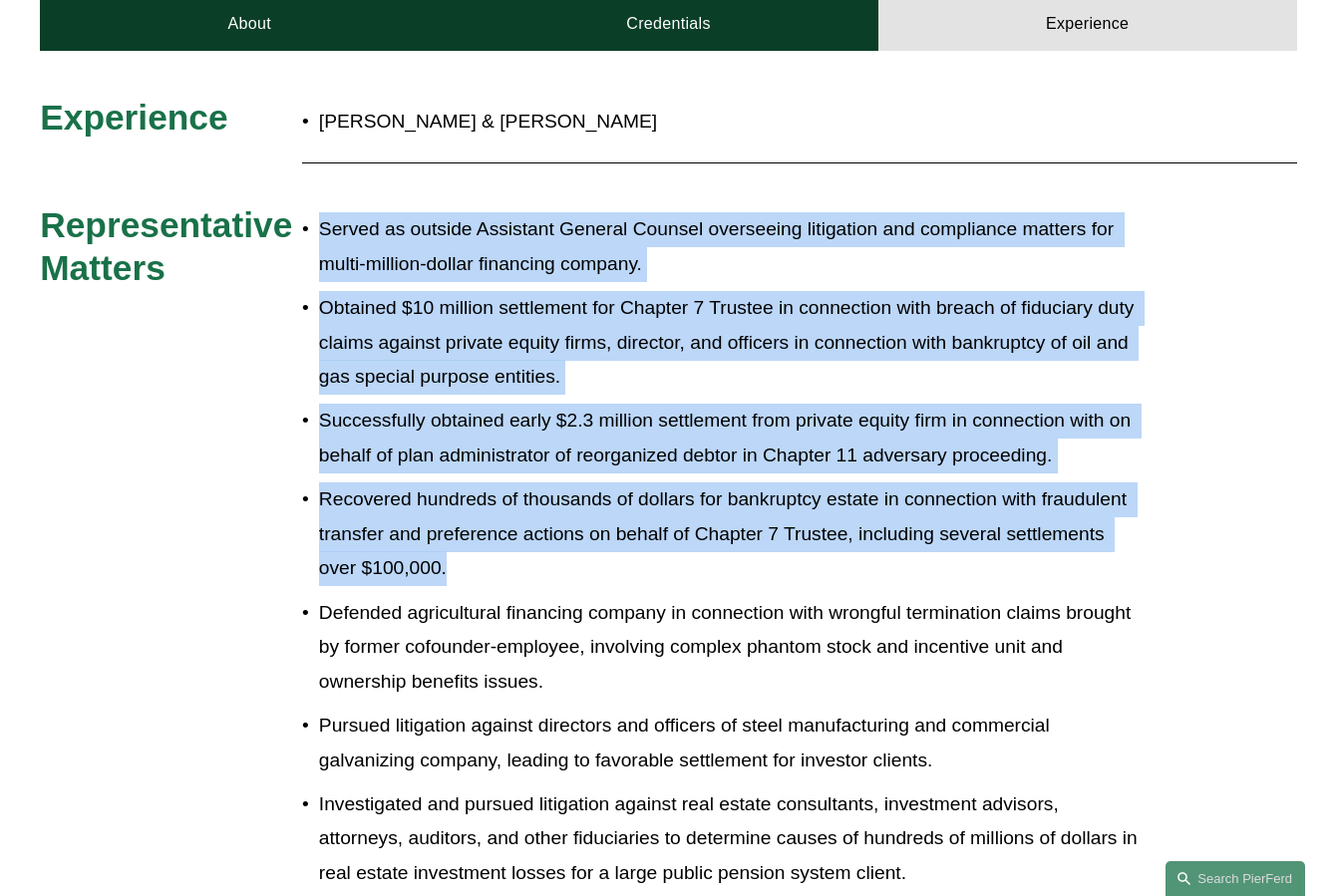 drag, startPoint x: 599, startPoint y: 469, endPoint x: 320, endPoint y: 149, distance: 424.548 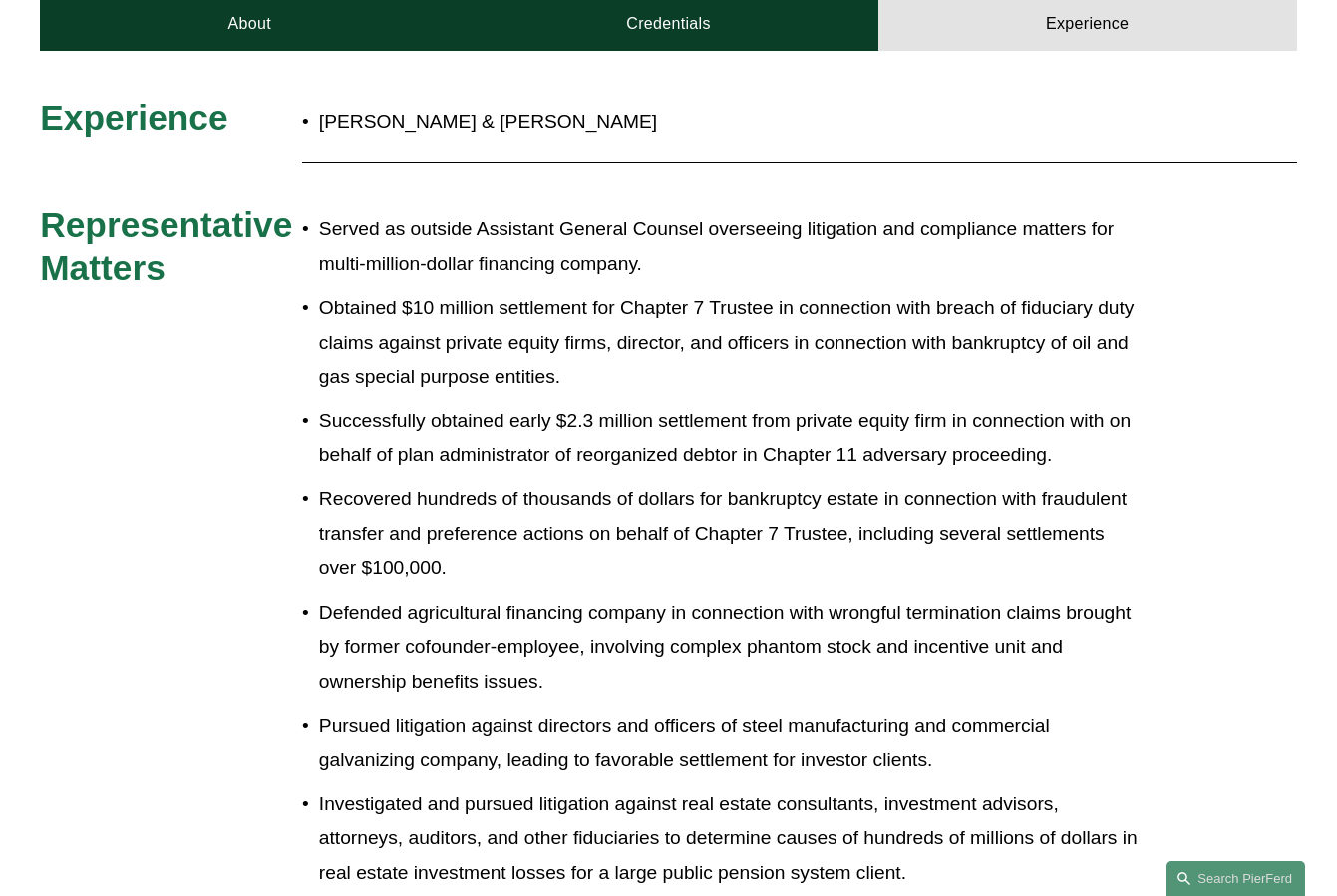 click on "Obtained $10 million settlement for Chapter 7 Trustee in connection with breach of fiduciary duty claims against private equity firms, director, and officers in connection with bankruptcy of oil and gas special purpose entities." at bounding box center [729, 343] 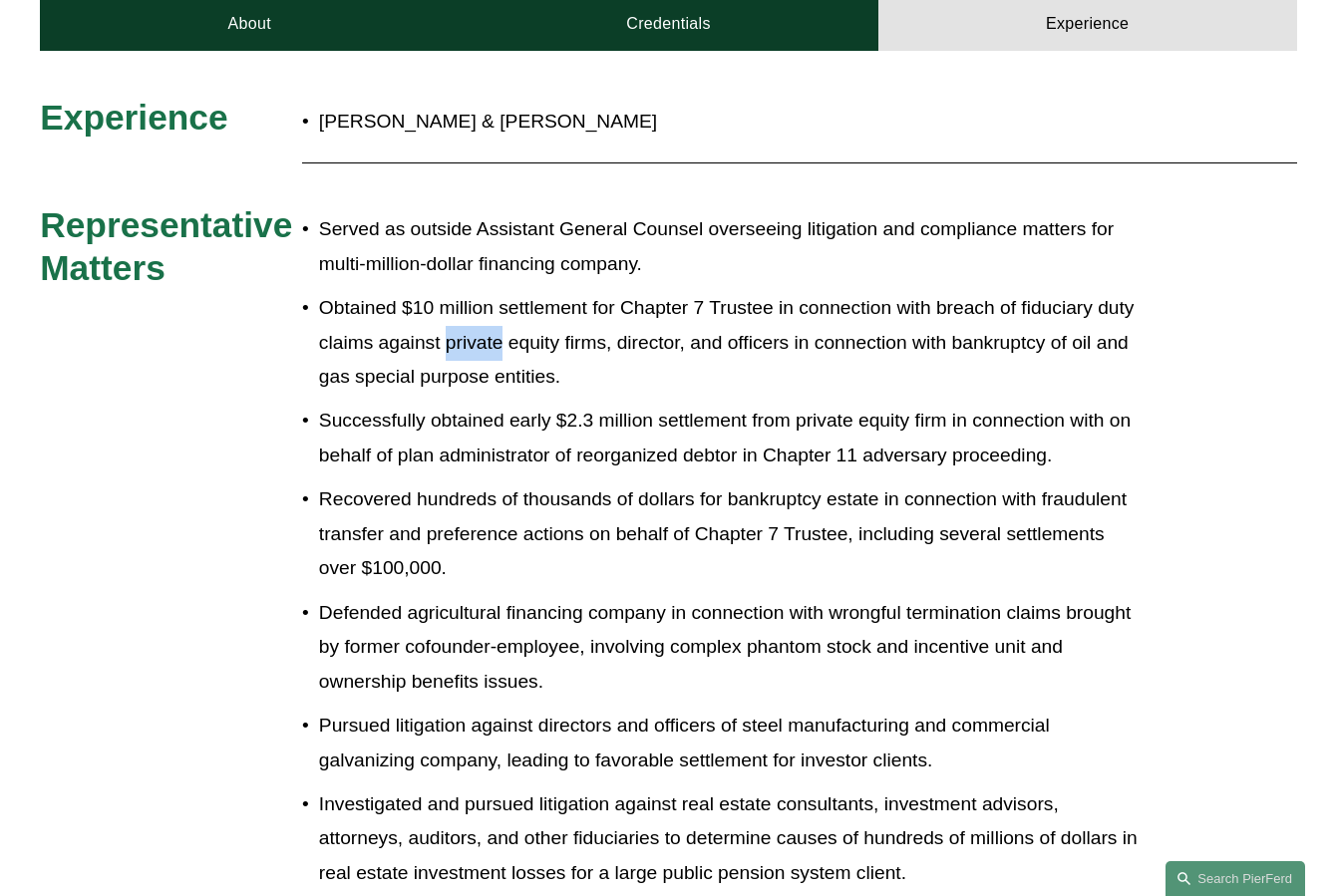 click on "Obtained $10 million settlement for Chapter 7 Trustee in connection with breach of fiduciary duty claims against private equity firms, director, and officers in connection with bankruptcy of oil and gas special purpose entities." at bounding box center [729, 343] 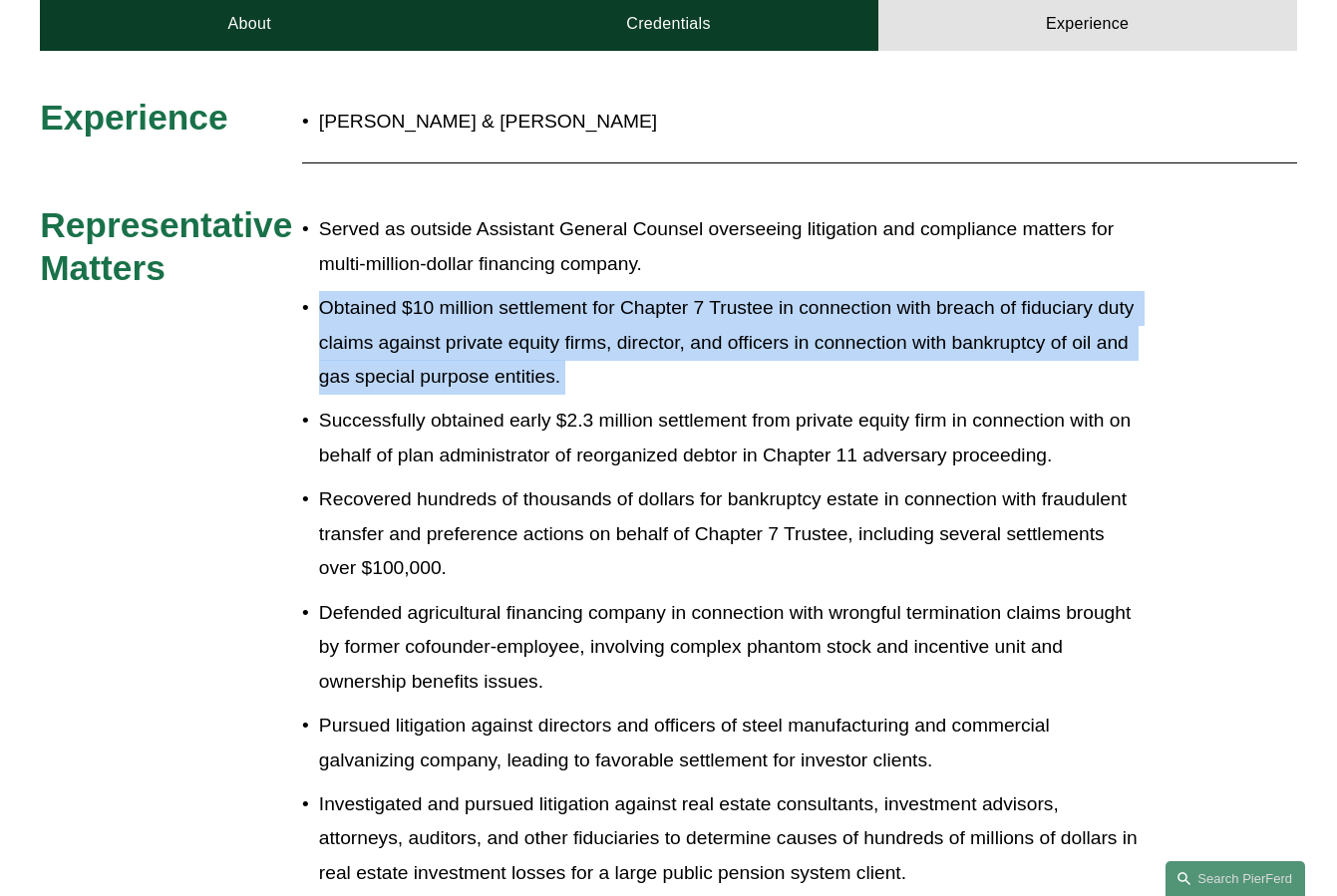 click on "Obtained $10 million settlement for Chapter 7 Trustee in connection with breach of fiduciary duty claims against private equity firms, director, and officers in connection with bankruptcy of oil and gas special purpose entities." at bounding box center (729, 343) 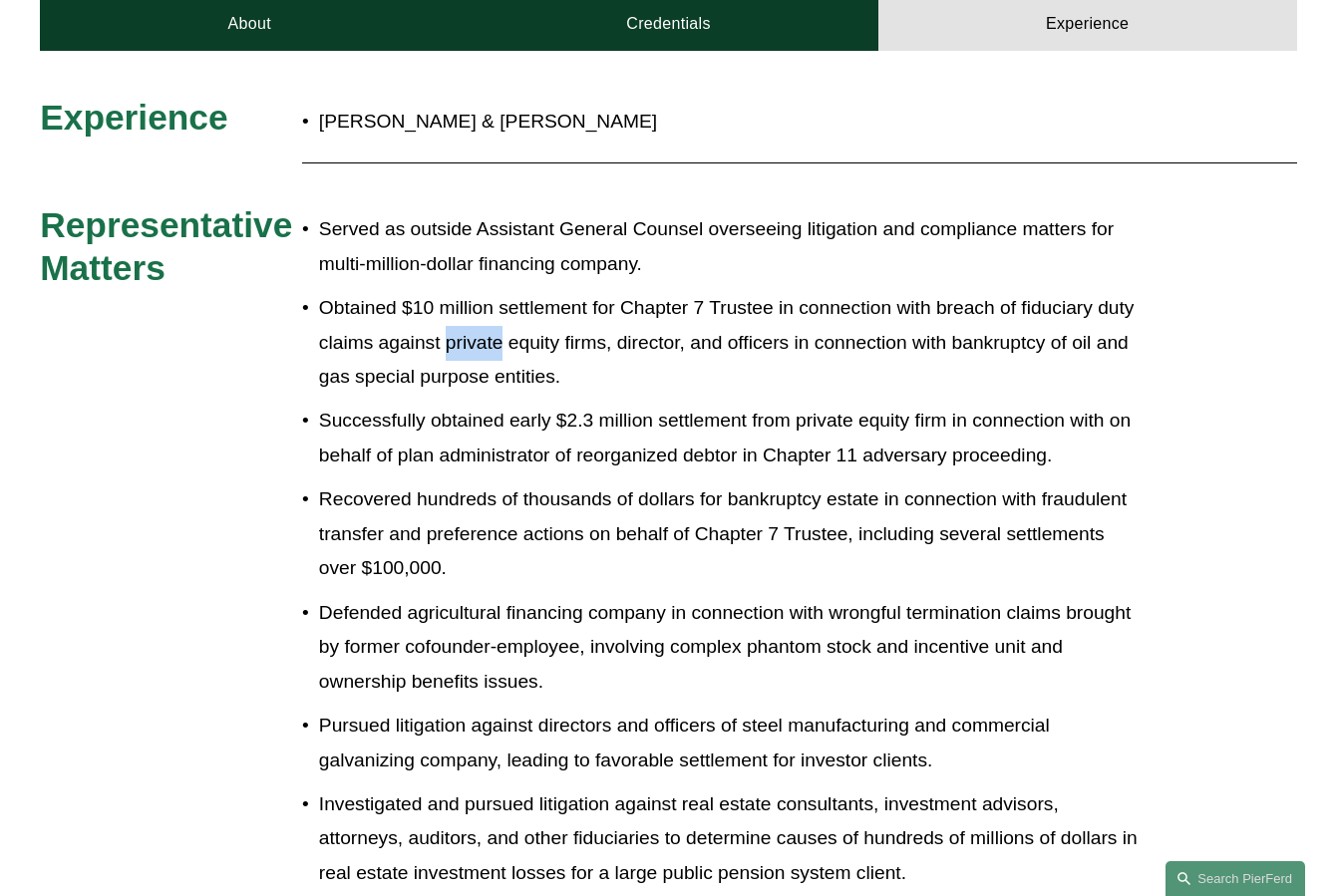 click on "Obtained $10 million settlement for Chapter 7 Trustee in connection with breach of fiduciary duty claims against private equity firms, director, and officers in connection with bankruptcy of oil and gas special purpose entities." at bounding box center (729, 343) 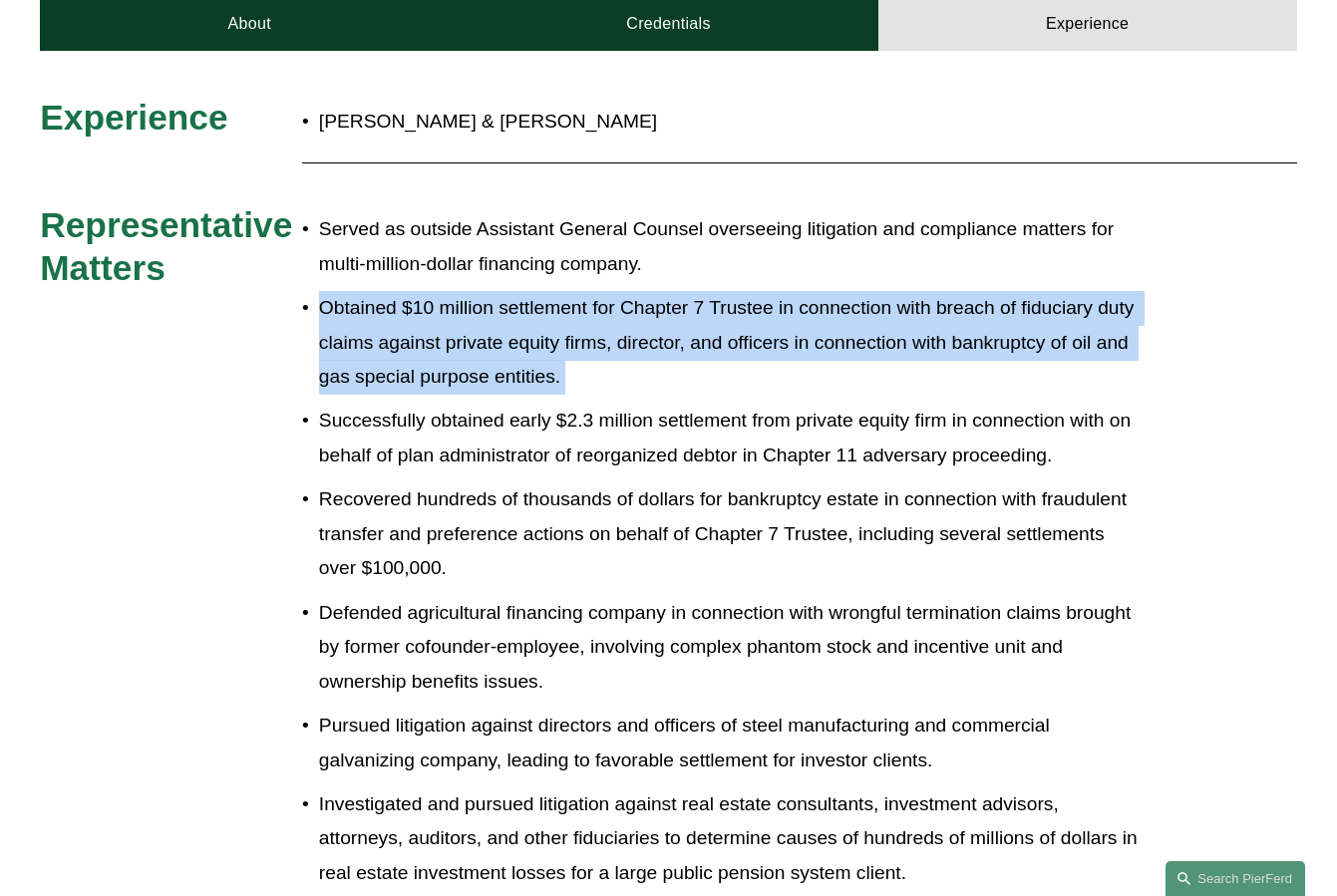click on "Obtained $10 million settlement for Chapter 7 Trustee in connection with breach of fiduciary duty claims against private equity firms, director, and officers in connection with bankruptcy of oil and gas special purpose entities." at bounding box center [729, 343] 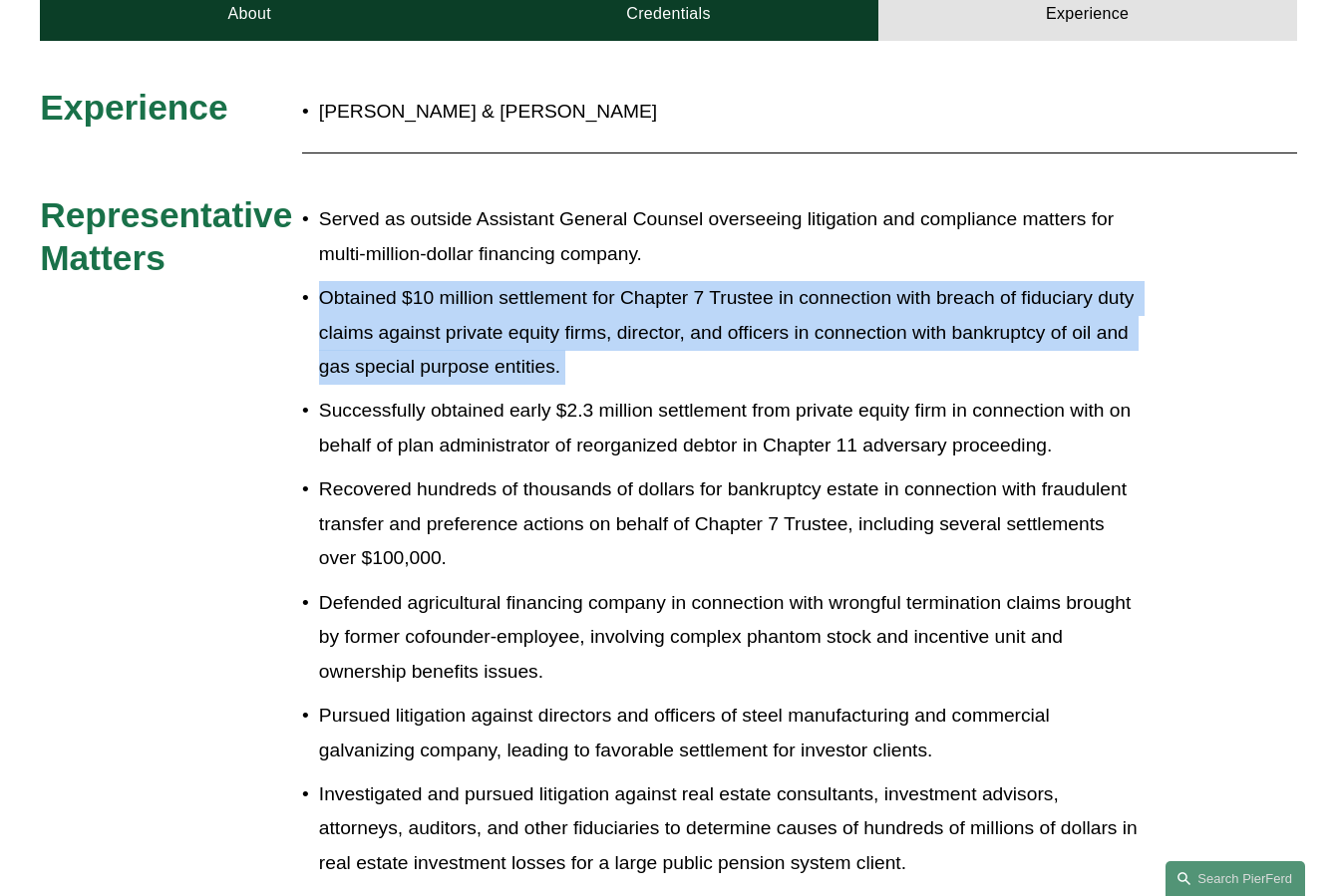 scroll, scrollTop: 786, scrollLeft: 0, axis: vertical 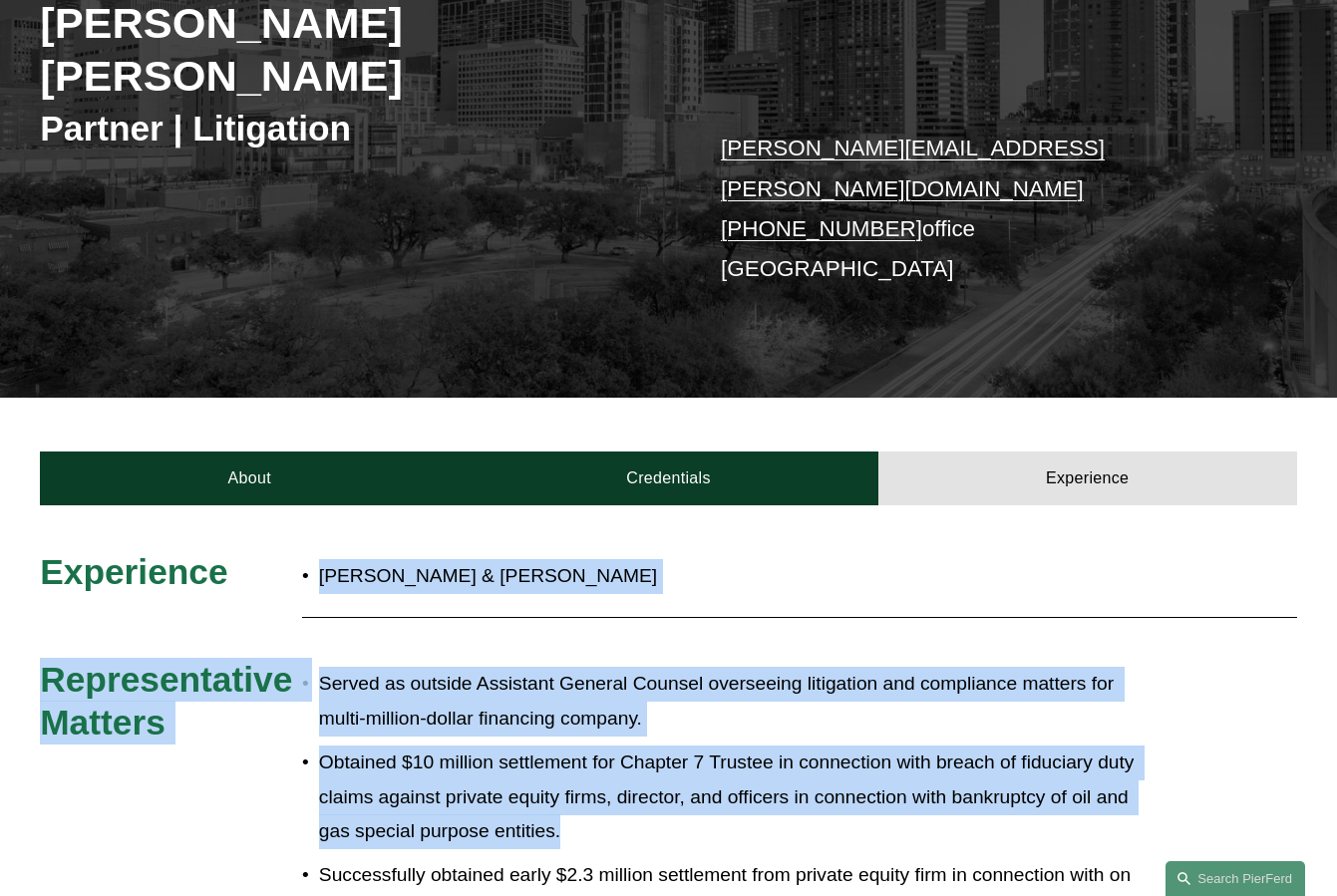 drag, startPoint x: 280, startPoint y: 480, endPoint x: 784, endPoint y: 746, distance: 569.8877 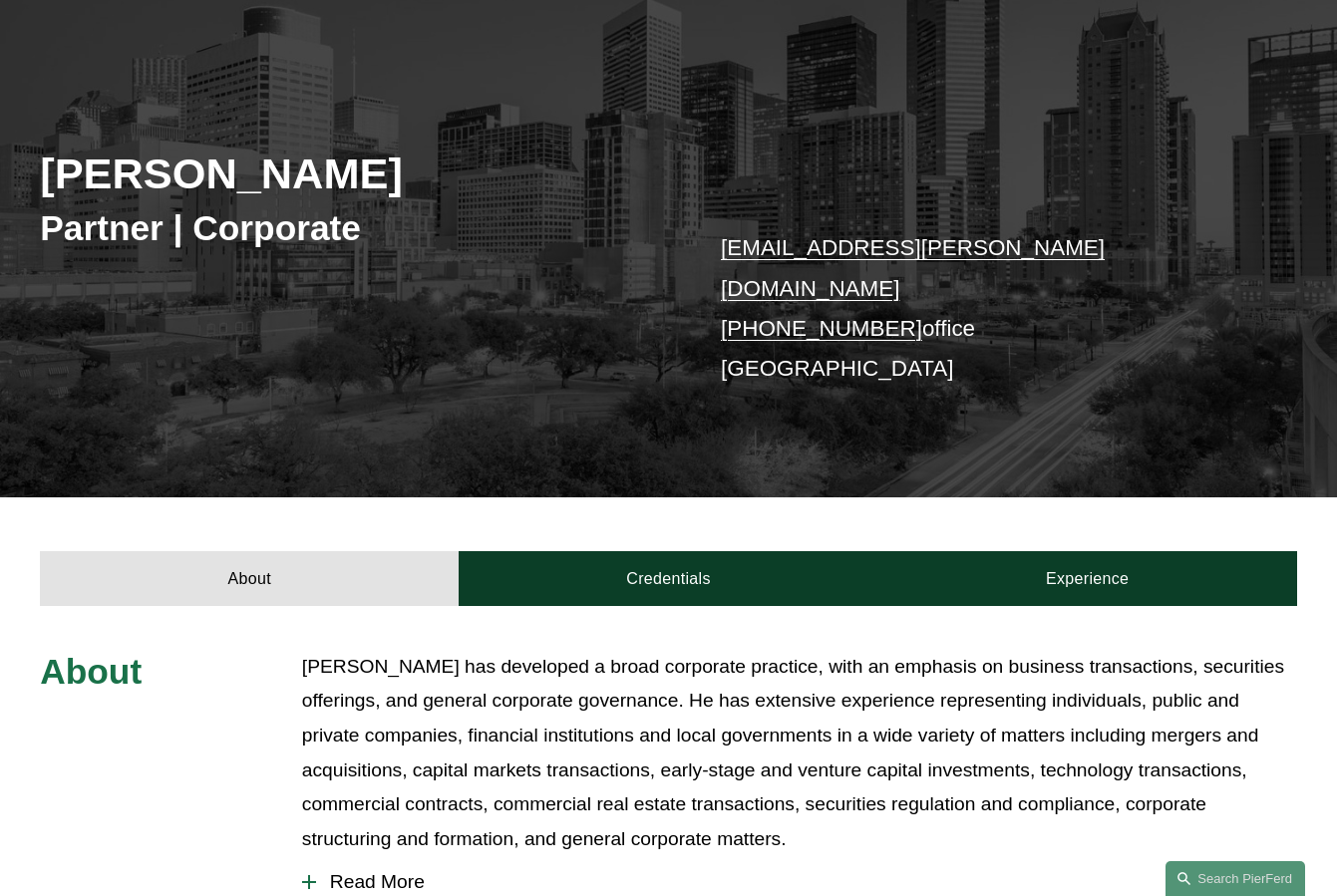 scroll, scrollTop: 357, scrollLeft: 0, axis: vertical 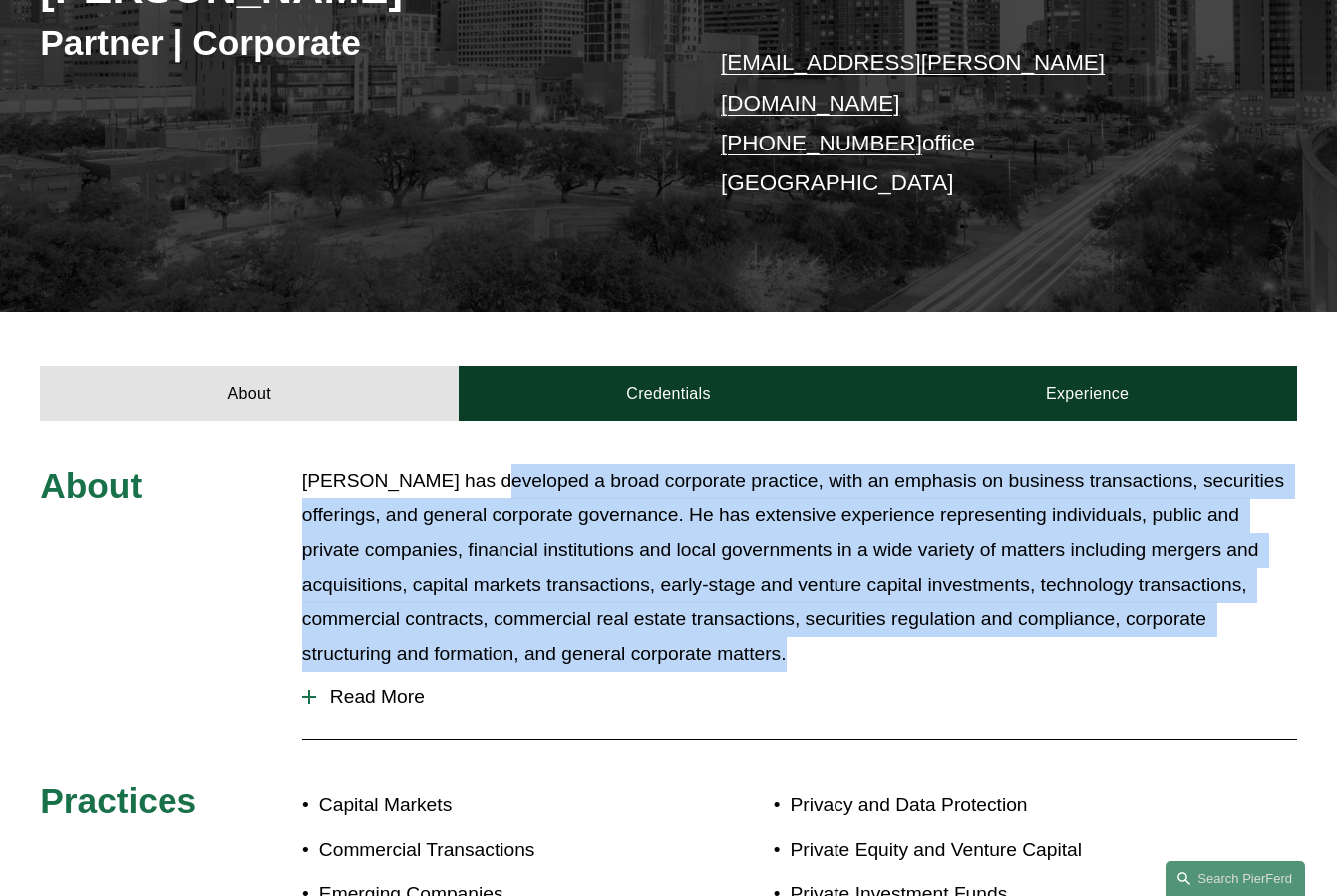 drag, startPoint x: 877, startPoint y: 618, endPoint x: 460, endPoint y: 448, distance: 450.321 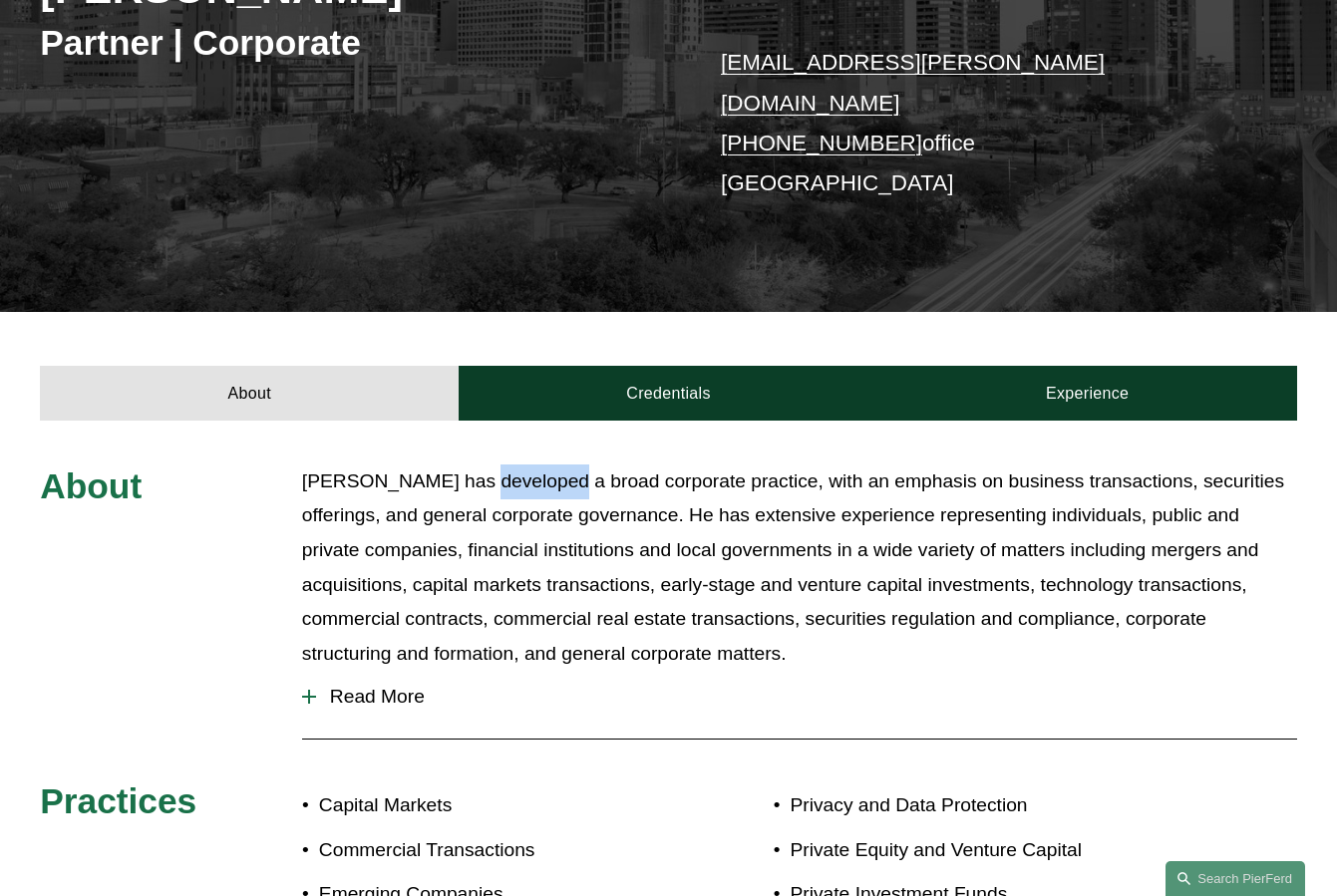 click on "[PERSON_NAME] has developed a broad corporate practice, with an emphasis on business transactions, securities offerings, and general corporate governance. He has extensive experience representing individuals, public and private companies, financial institutions and local governments in a wide variety of matters including mergers and acquisitions, capital markets transactions, early-stage and venture capital investments, technology transactions, commercial contracts, commercial real estate transactions, securities regulation and compliance, corporate structuring and formation, and general corporate matters." at bounding box center [800, 568] 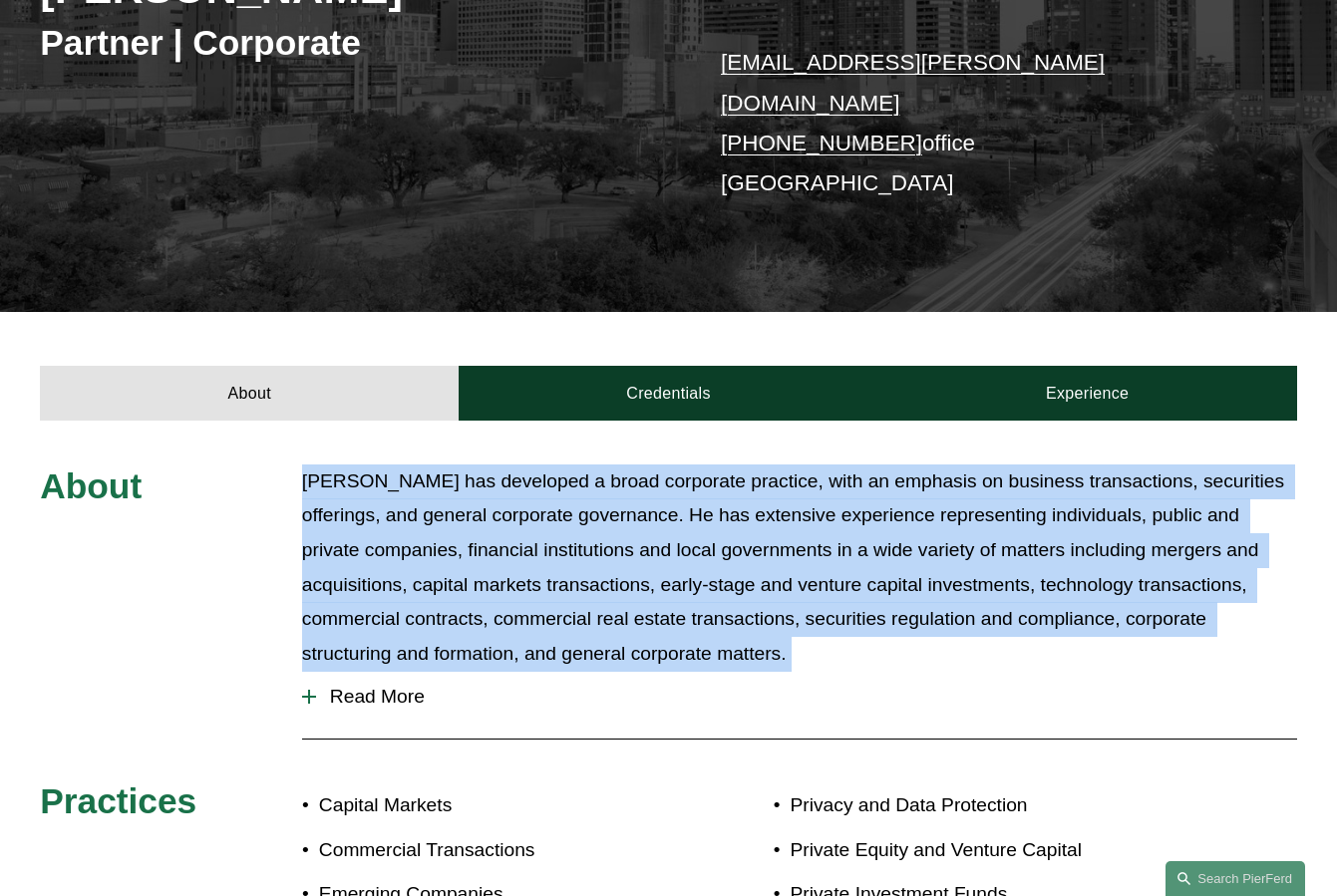 click on "[PERSON_NAME] has developed a broad corporate practice, with an emphasis on business transactions, securities offerings, and general corporate governance. He has extensive experience representing individuals, public and private companies, financial institutions and local governments in a wide variety of matters including mergers and acquisitions, capital markets transactions, early-stage and venture capital investments, technology transactions, commercial contracts, commercial real estate transactions, securities regulation and compliance, corporate structuring and formation, and general corporate matters." at bounding box center [800, 568] 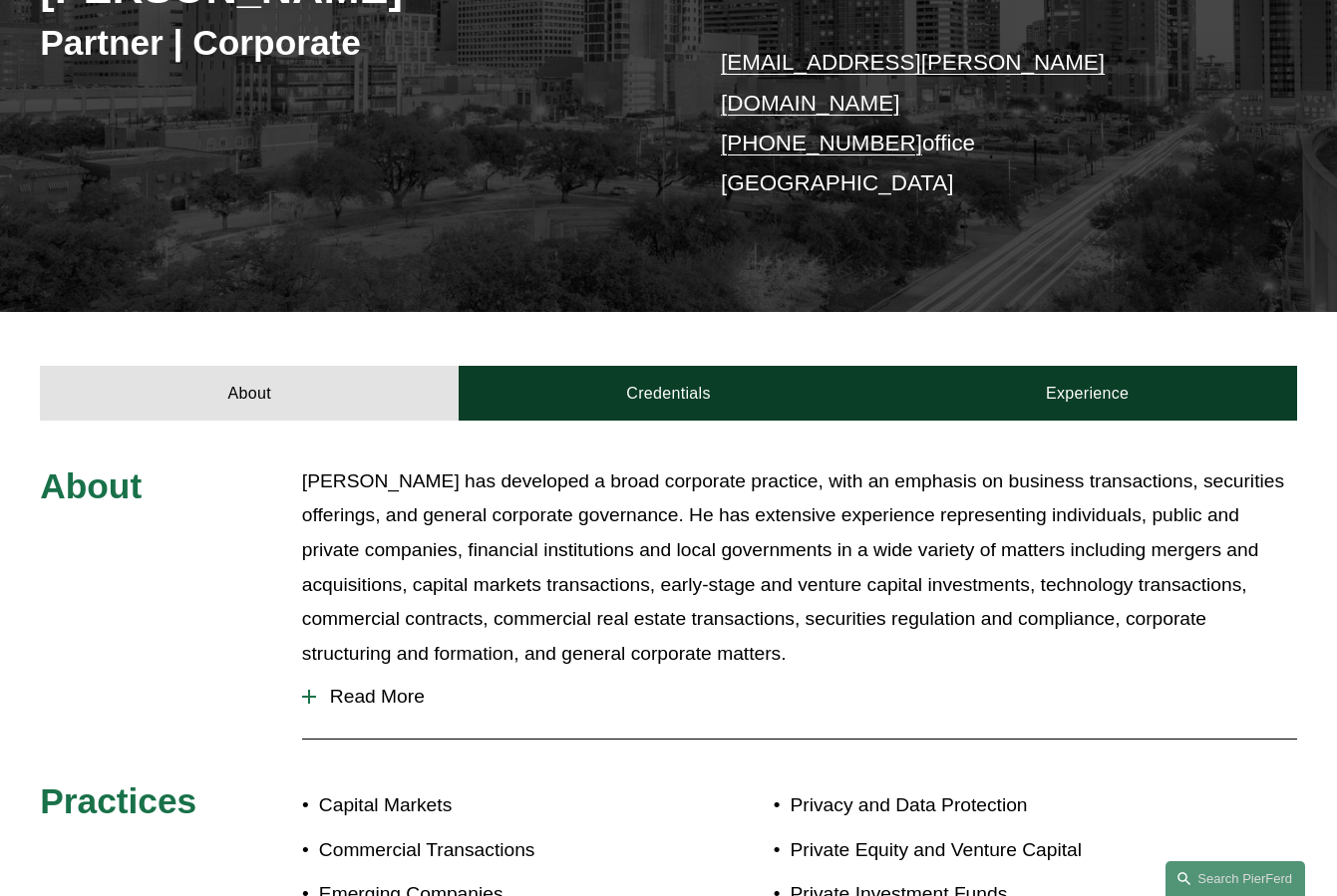 drag, startPoint x: 310, startPoint y: 441, endPoint x: 971, endPoint y: 631, distance: 687.76522 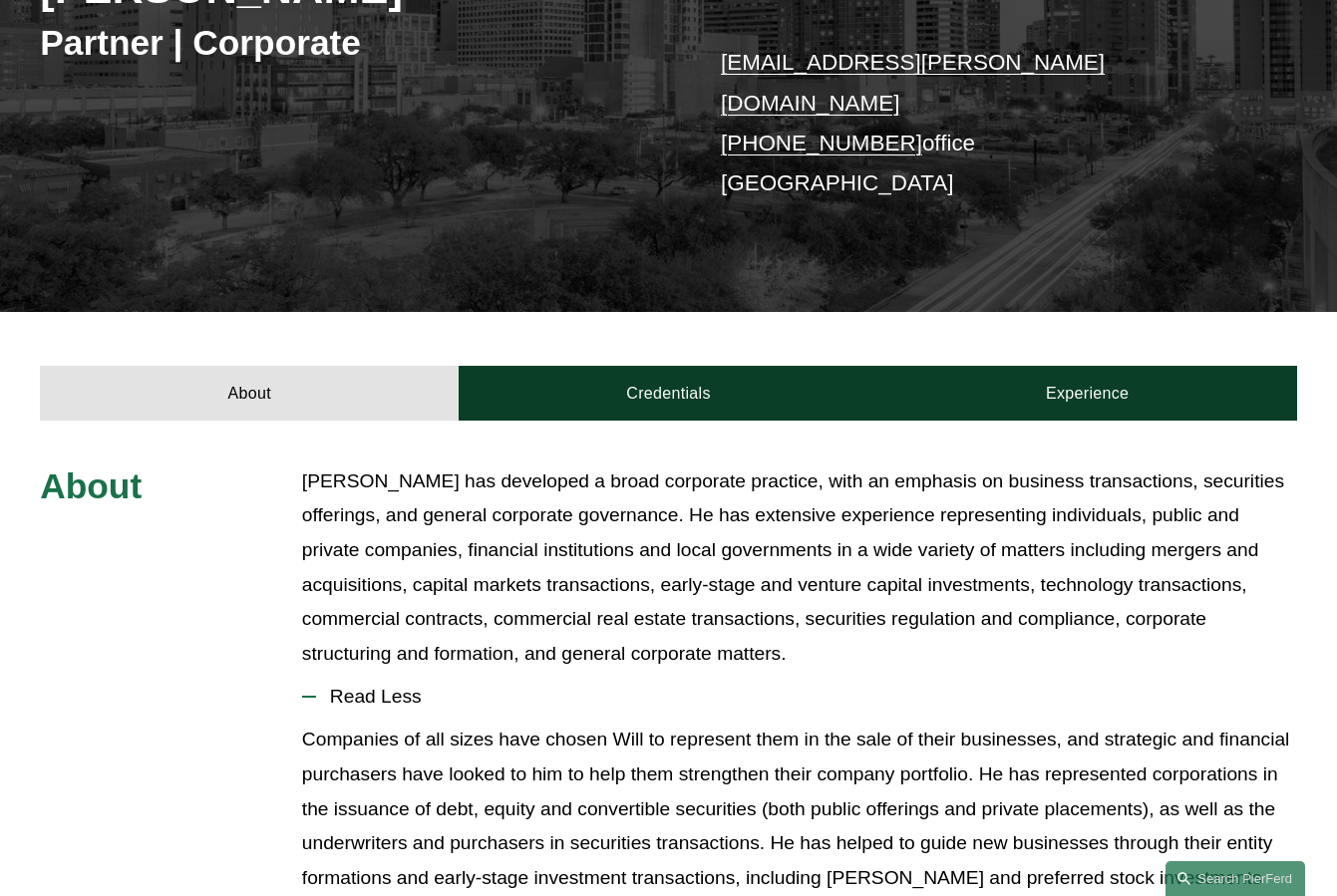 click on "[PERSON_NAME] has developed a broad corporate practice, with an emphasis on business transactions, securities offerings, and general corporate governance. He has extensive experience representing individuals, public and private companies, financial institutions and local governments in a wide variety of matters including mergers and acquisitions, capital markets transactions, early-stage and venture capital investments, technology transactions, commercial contracts, commercial real estate transactions, securities regulation and compliance, corporate structuring and formation, and general corporate matters." at bounding box center [800, 568] 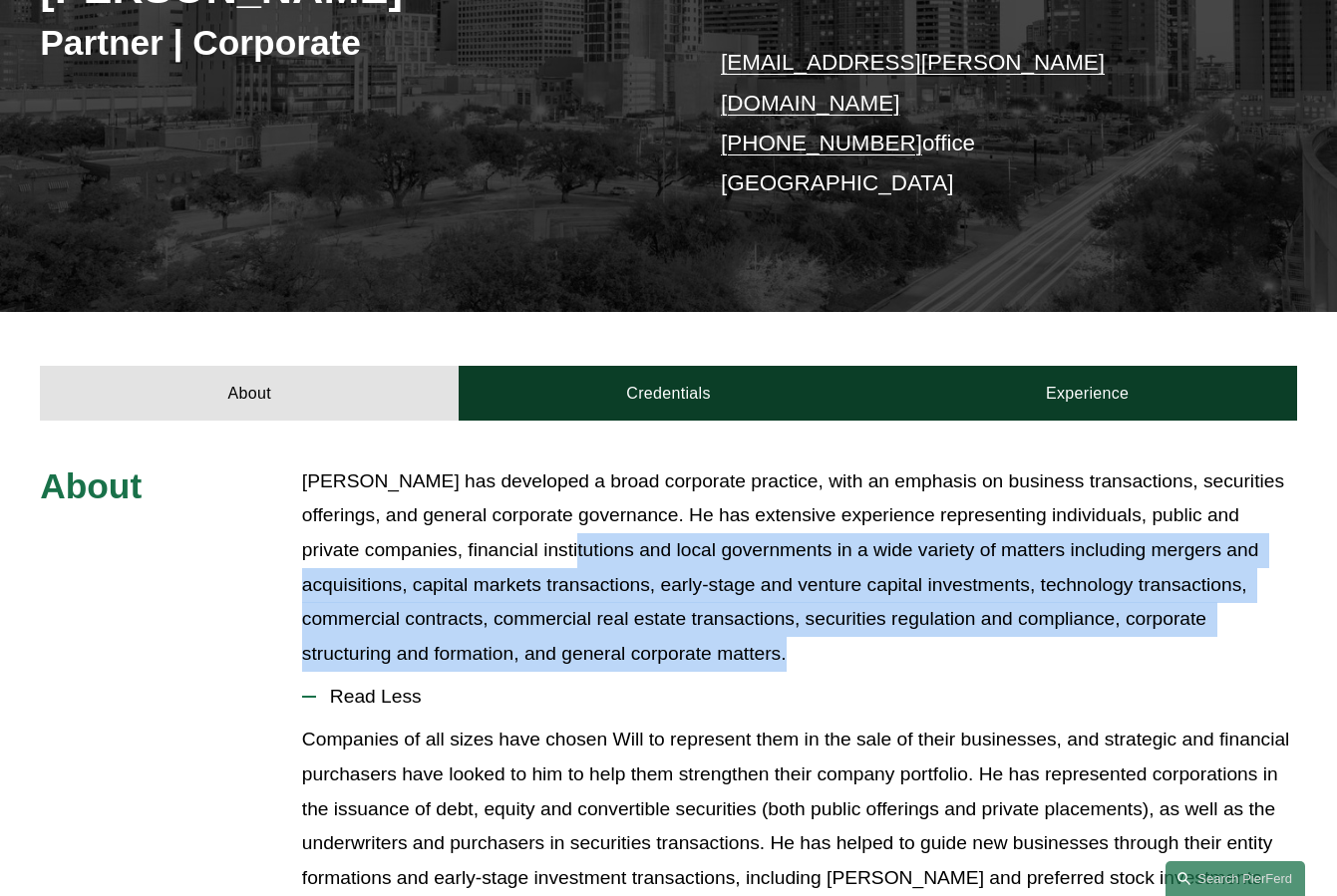 drag, startPoint x: 918, startPoint y: 610, endPoint x: 580, endPoint y: 485, distance: 360.3734 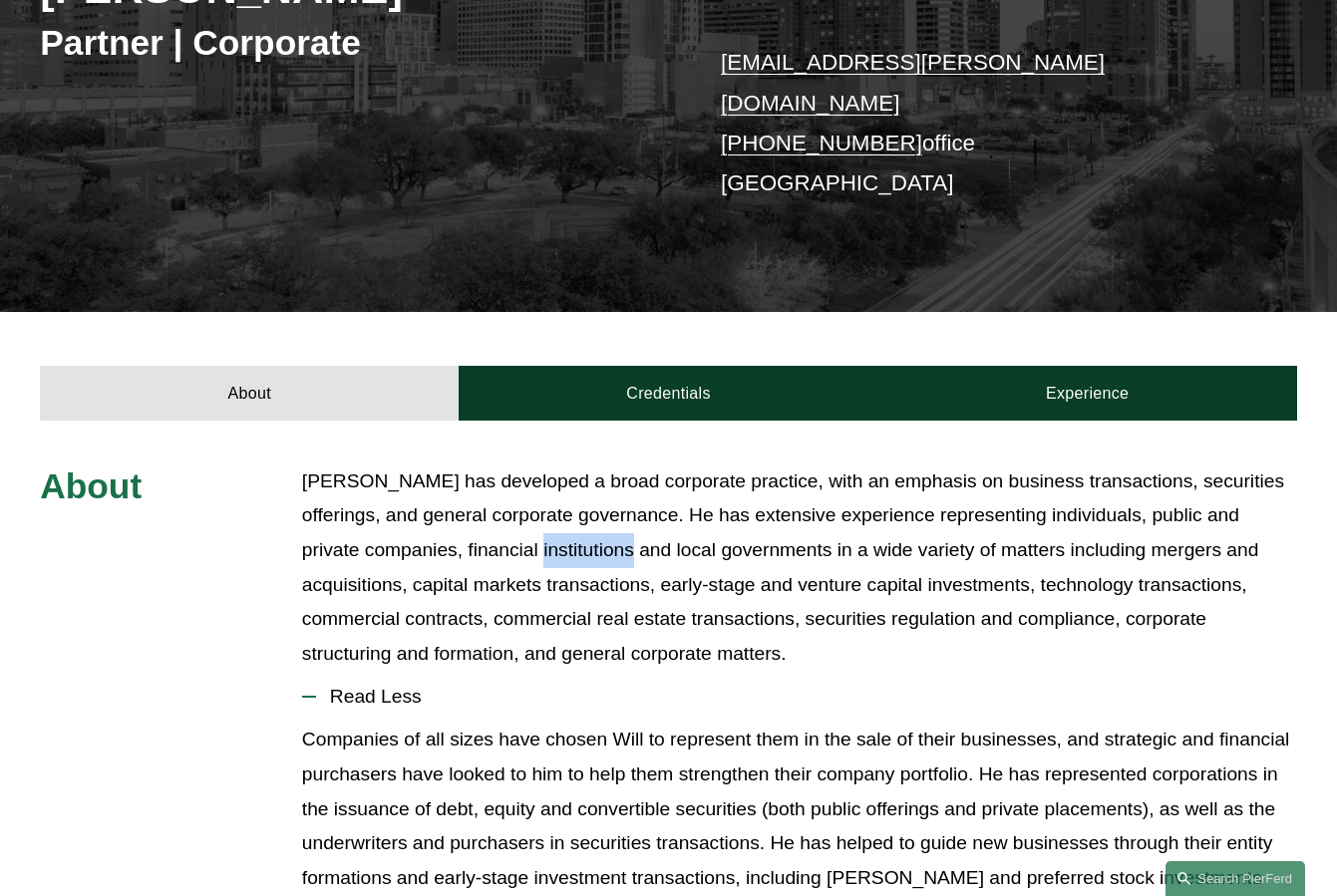 click on "[PERSON_NAME] has developed a broad corporate practice, with an emphasis on business transactions, securities offerings, and general corporate governance. He has extensive experience representing individuals, public and private companies, financial institutions and local governments in a wide variety of matters including mergers and acquisitions, capital markets transactions, early-stage and venture capital investments, technology transactions, commercial contracts, commercial real estate transactions, securities regulation and compliance, corporate structuring and formation, and general corporate matters." at bounding box center [800, 568] 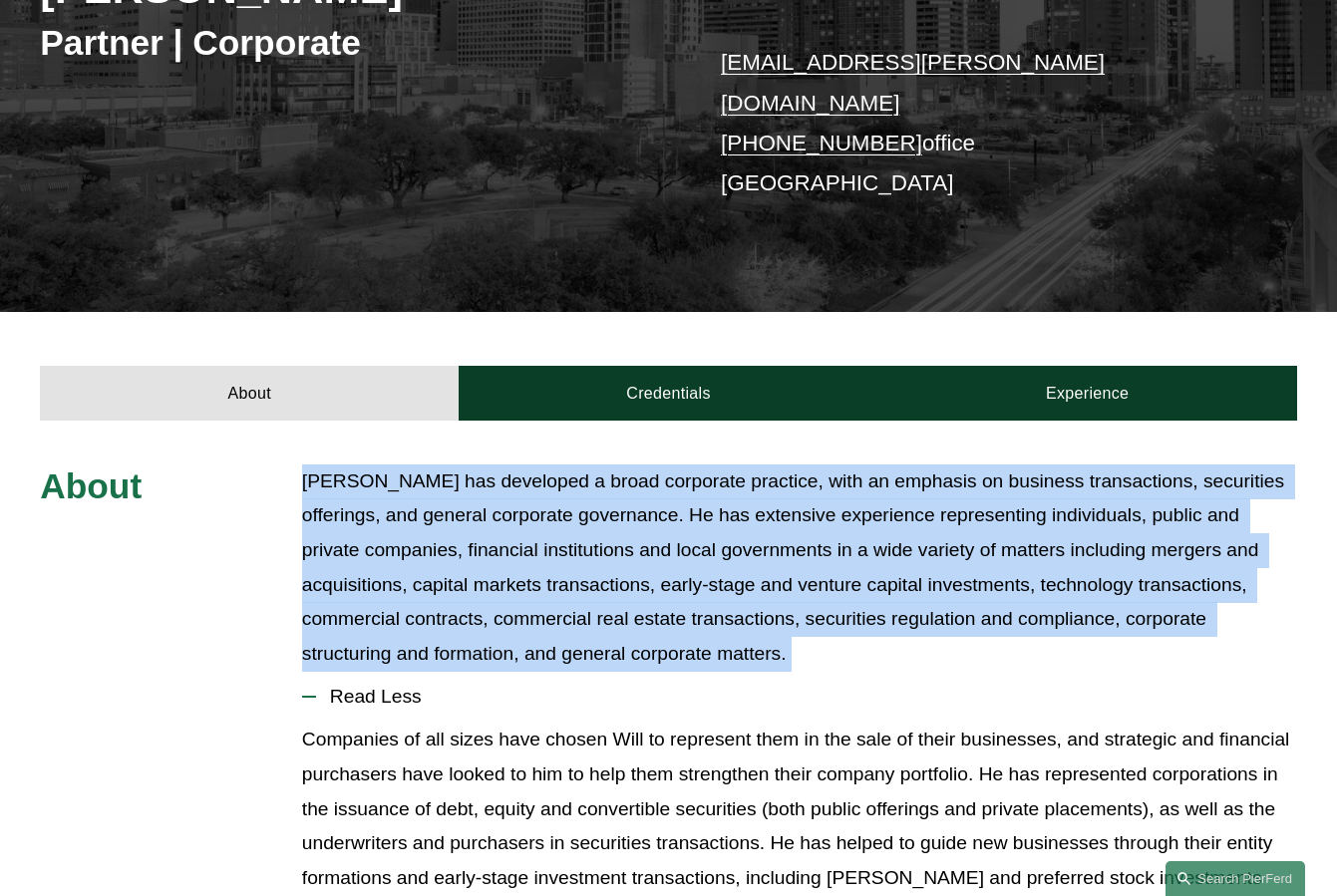 click on "[PERSON_NAME] has developed a broad corporate practice, with an emphasis on business transactions, securities offerings, and general corporate governance. He has extensive experience representing individuals, public and private companies, financial institutions and local governments in a wide variety of matters including mergers and acquisitions, capital markets transactions, early-stage and venture capital investments, technology transactions, commercial contracts, commercial real estate transactions, securities regulation and compliance, corporate structuring and formation, and general corporate matters." at bounding box center [800, 568] 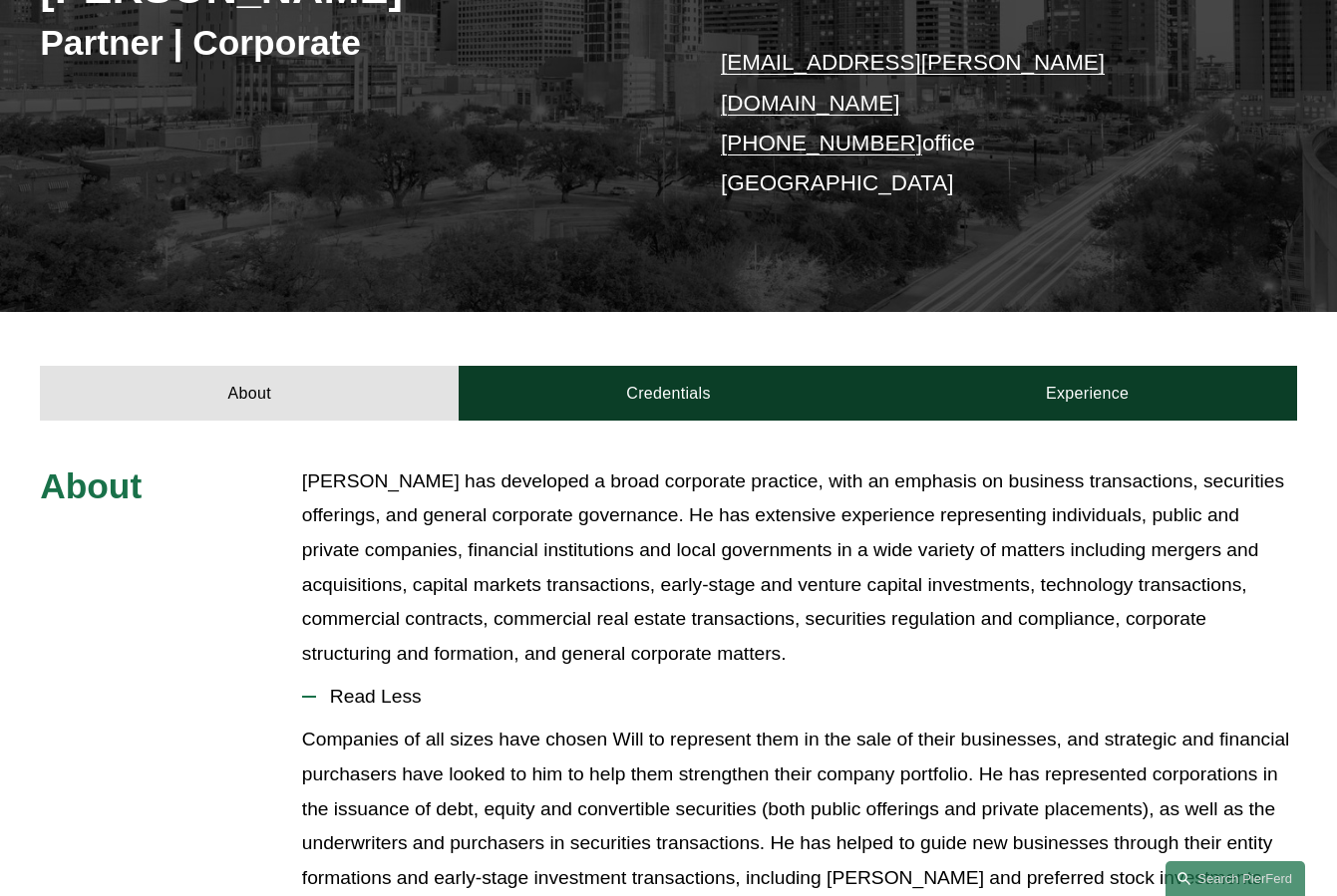 click on "[PERSON_NAME] has developed a broad corporate practice, with an emphasis on business transactions, securities offerings, and general corporate governance. He has extensive experience representing individuals, public and private companies, financial institutions and local governments in a wide variety of matters including mergers and acquisitions, capital markets transactions, early-stage and venture capital investments, technology transactions, commercial contracts, commercial real estate transactions, securities regulation and compliance, corporate structuring and formation, and general corporate matters." at bounding box center (800, 568) 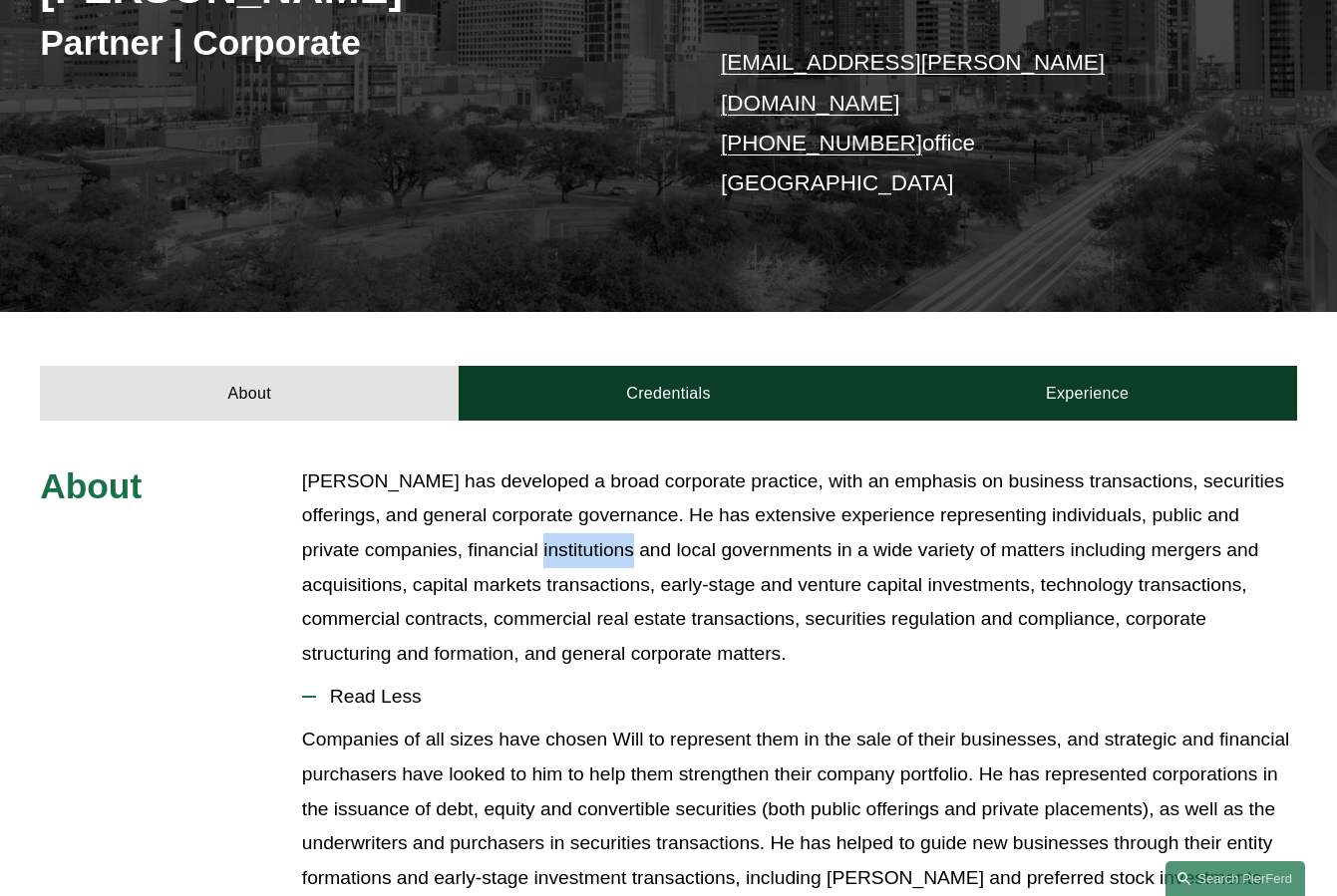 click on "[PERSON_NAME] has developed a broad corporate practice, with an emphasis on business transactions, securities offerings, and general corporate governance. He has extensive experience representing individuals, public and private companies, financial institutions and local governments in a wide variety of matters including mergers and acquisitions, capital markets transactions, early-stage and venture capital investments, technology transactions, commercial contracts, commercial real estate transactions, securities regulation and compliance, corporate structuring and formation, and general corporate matters." at bounding box center [800, 568] 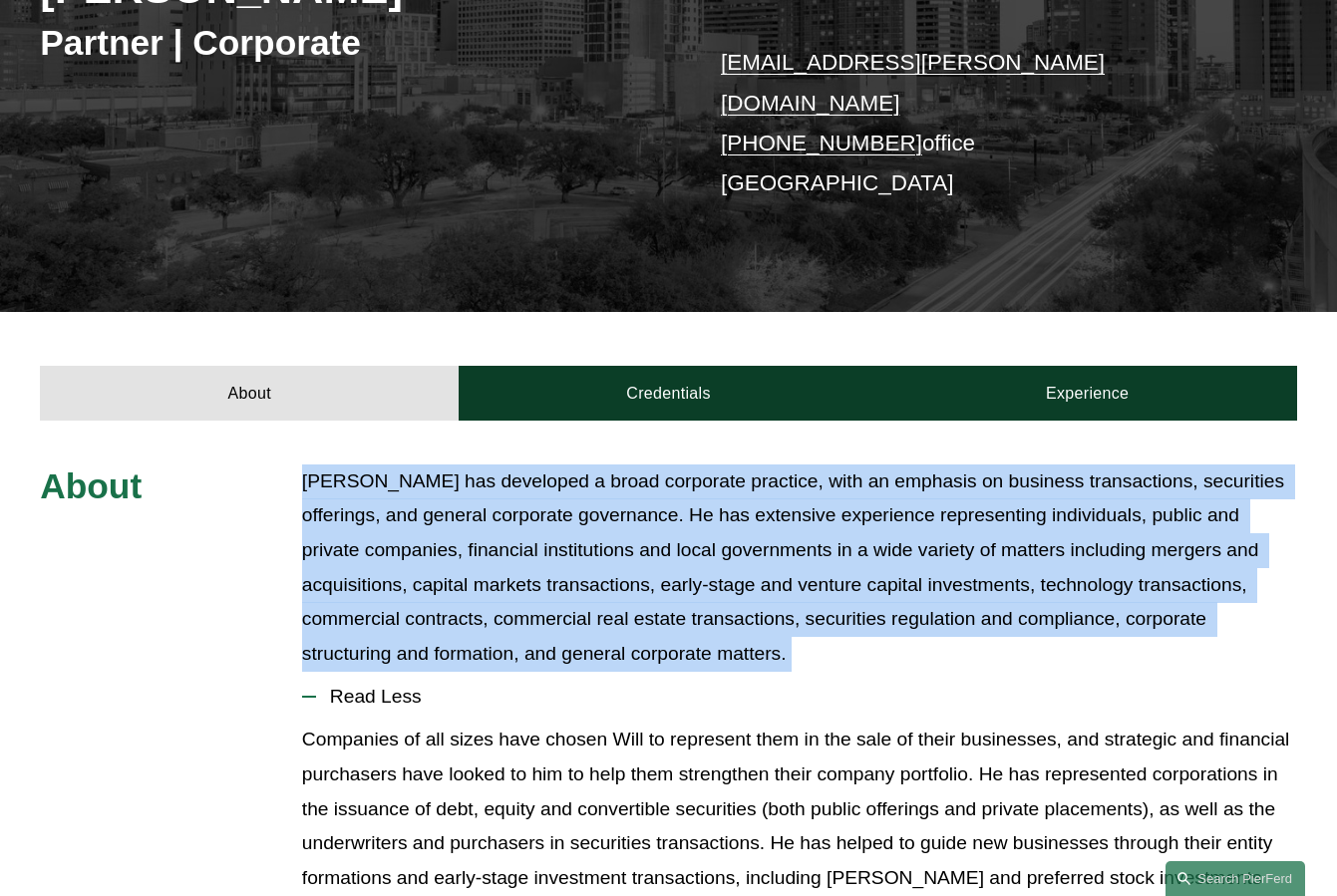 click on "[PERSON_NAME] has developed a broad corporate practice, with an emphasis on business transactions, securities offerings, and general corporate governance. He has extensive experience representing individuals, public and private companies, financial institutions and local governments in a wide variety of matters including mergers and acquisitions, capital markets transactions, early-stage and venture capital investments, technology transactions, commercial contracts, commercial real estate transactions, securities regulation and compliance, corporate structuring and formation, and general corporate matters." at bounding box center [800, 568] 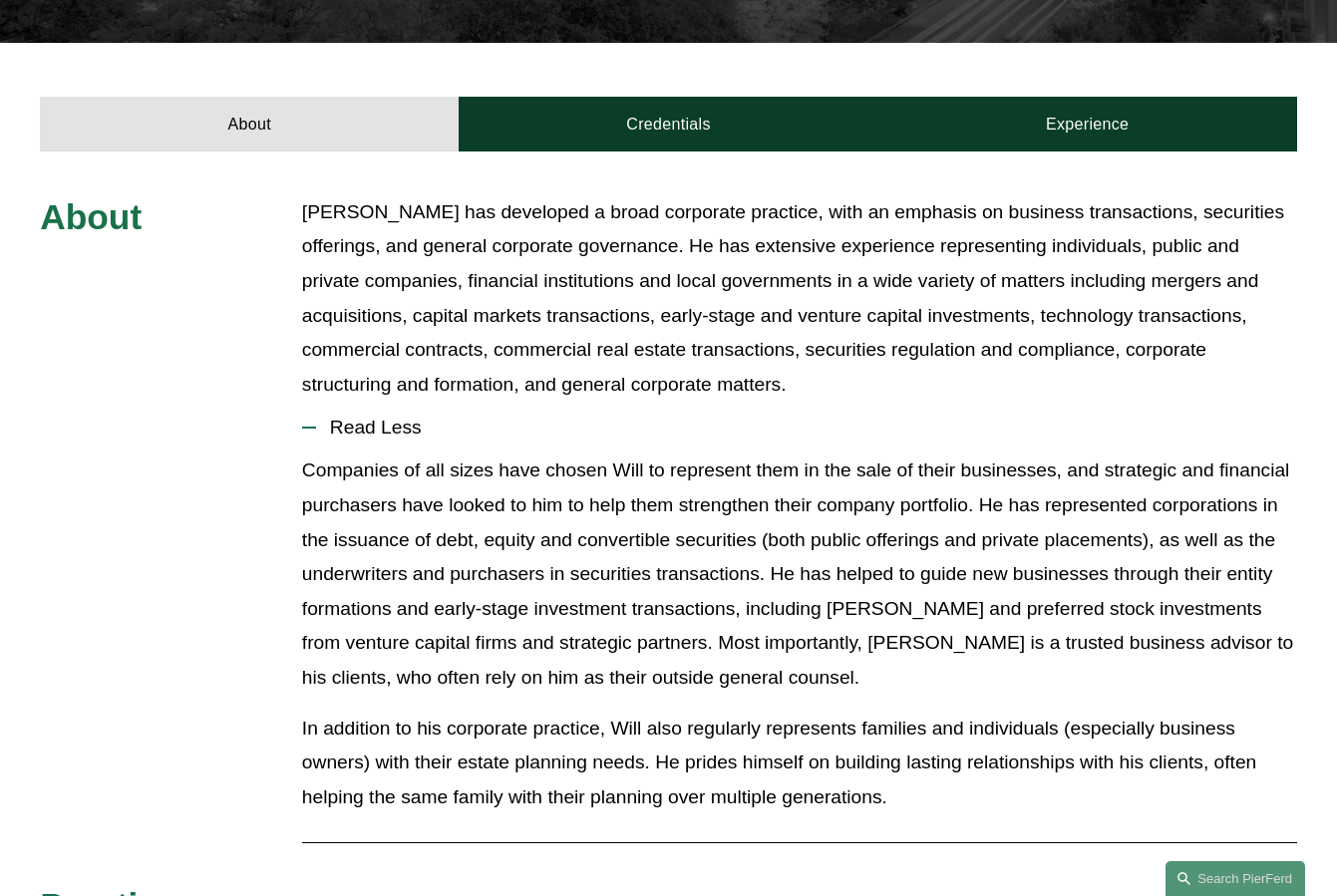 scroll, scrollTop: 645, scrollLeft: 0, axis: vertical 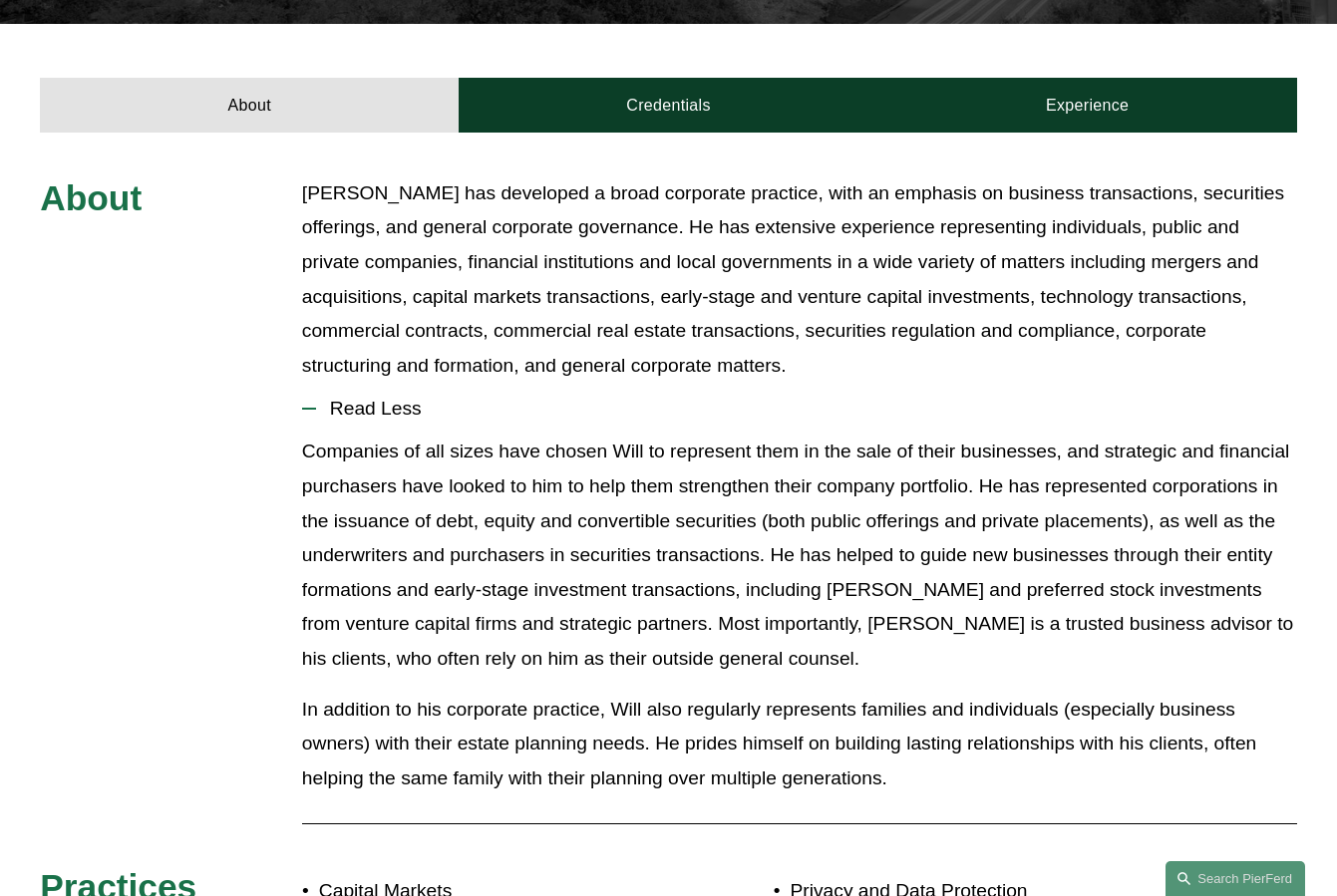 click on "Companies of all sizes have chosen Will to represent them in the sale of their businesses, and strategic and financial purchasers have looked to him to help them strengthen their company portfolio. He has represented corporations in the issuance of debt, equity and convertible securities (both public offerings and private placements), as well as the underwriters and purchasers in securities transactions. He has helped to guide new businesses through their entity formations and early-stage investment transactions, including [PERSON_NAME] and preferred stock investments from venture capital firms and strategic partners. Most importantly, [PERSON_NAME] is a trusted business advisor to his clients, who often rely on him as their outside general counsel." at bounding box center [800, 555] 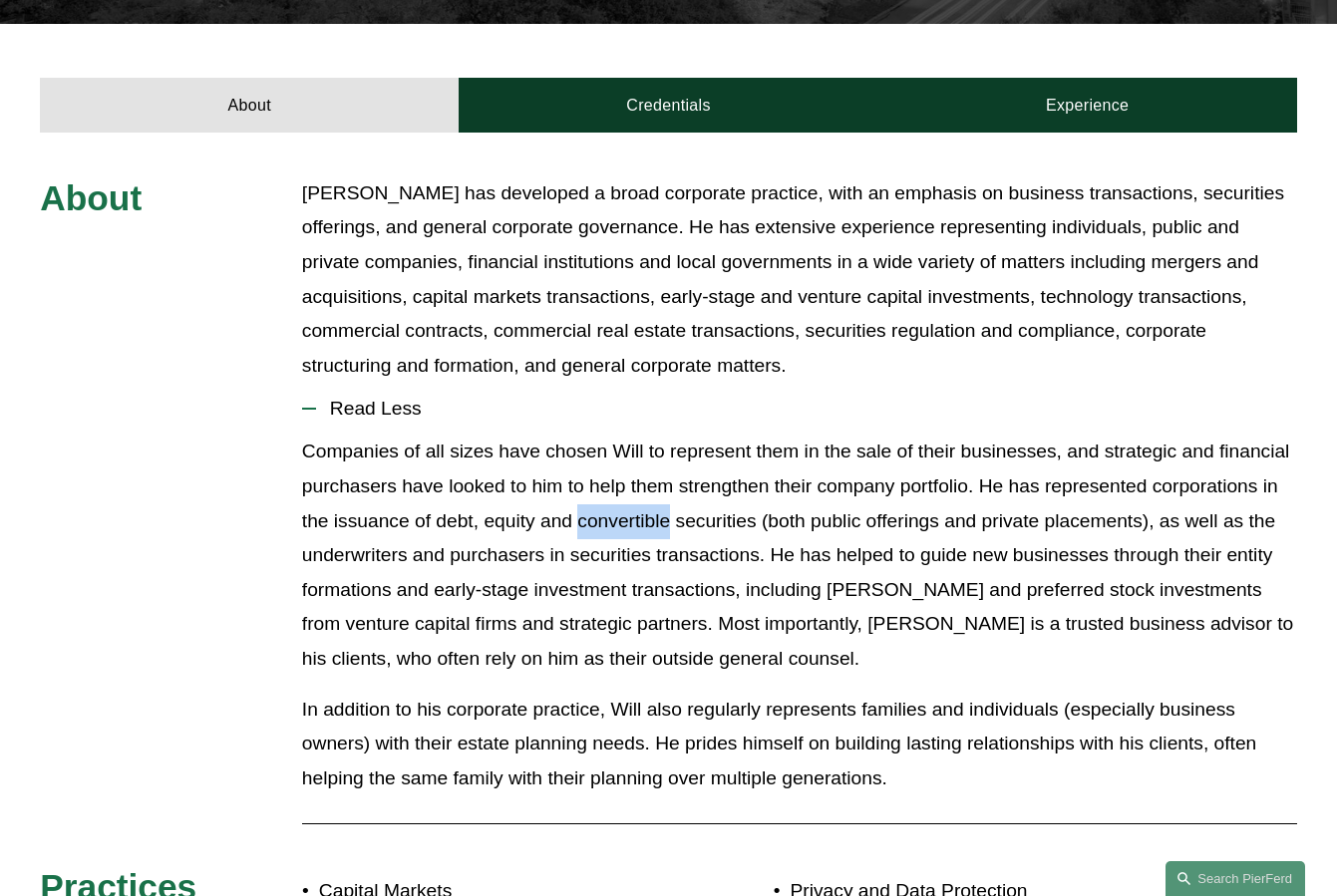 click on "Companies of all sizes have chosen Will to represent them in the sale of their businesses, and strategic and financial purchasers have looked to him to help them strengthen their company portfolio. He has represented corporations in the issuance of debt, equity and convertible securities (both public offerings and private placements), as well as the underwriters and purchasers in securities transactions. He has helped to guide new businesses through their entity formations and early-stage investment transactions, including [PERSON_NAME] and preferred stock investments from venture capital firms and strategic partners. Most importantly, [PERSON_NAME] is a trusted business advisor to his clients, who often rely on him as their outside general counsel." at bounding box center (800, 555) 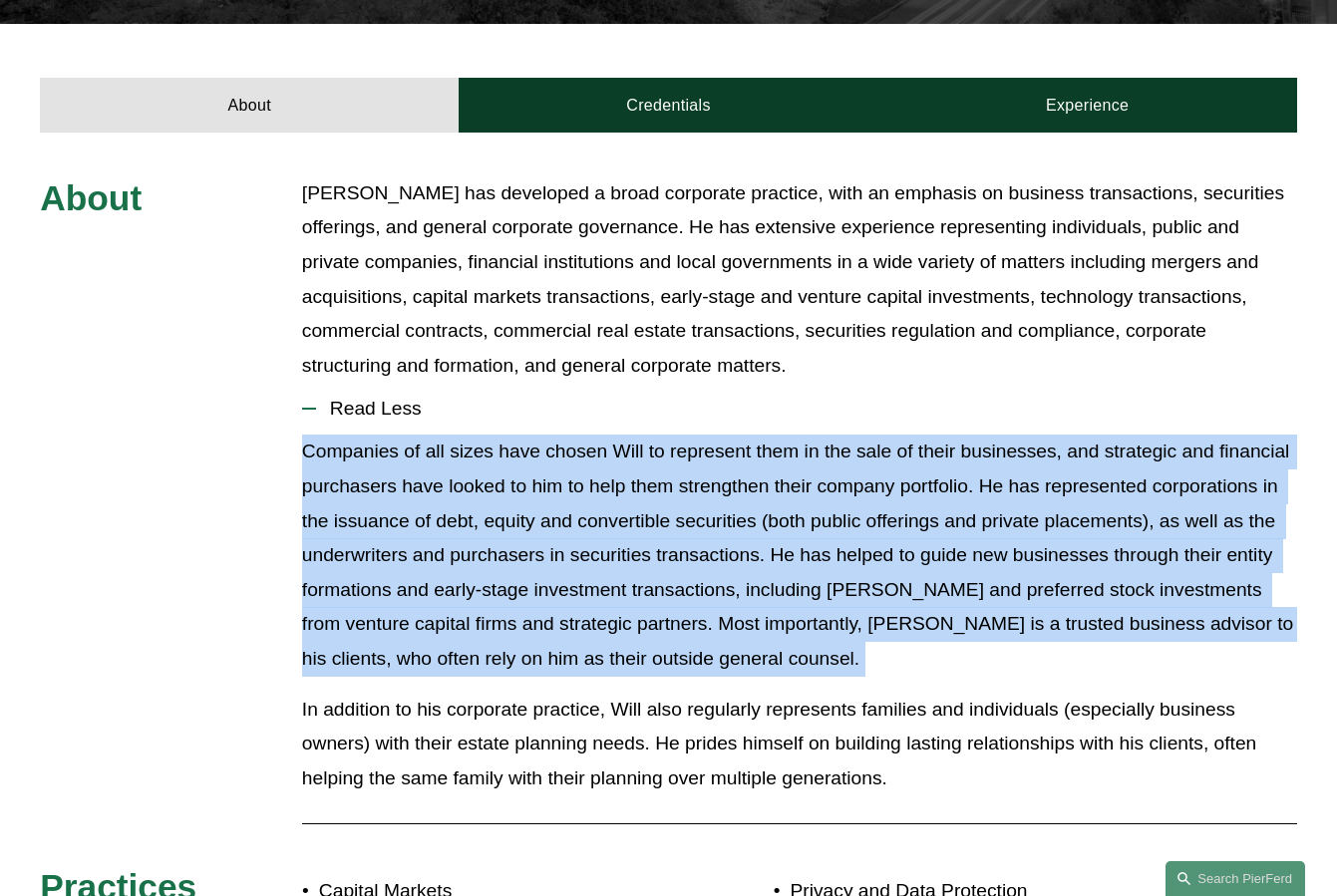 click on "Companies of all sizes have chosen Will to represent them in the sale of their businesses, and strategic and financial purchasers have looked to him to help them strengthen their company portfolio. He has represented corporations in the issuance of debt, equity and convertible securities (both public offerings and private placements), as well as the underwriters and purchasers in securities transactions. He has helped to guide new businesses through their entity formations and early-stage investment transactions, including [PERSON_NAME] and preferred stock investments from venture capital firms and strategic partners. Most importantly, [PERSON_NAME] is a trusted business advisor to his clients, who often rely on him as their outside general counsel." at bounding box center [800, 555] 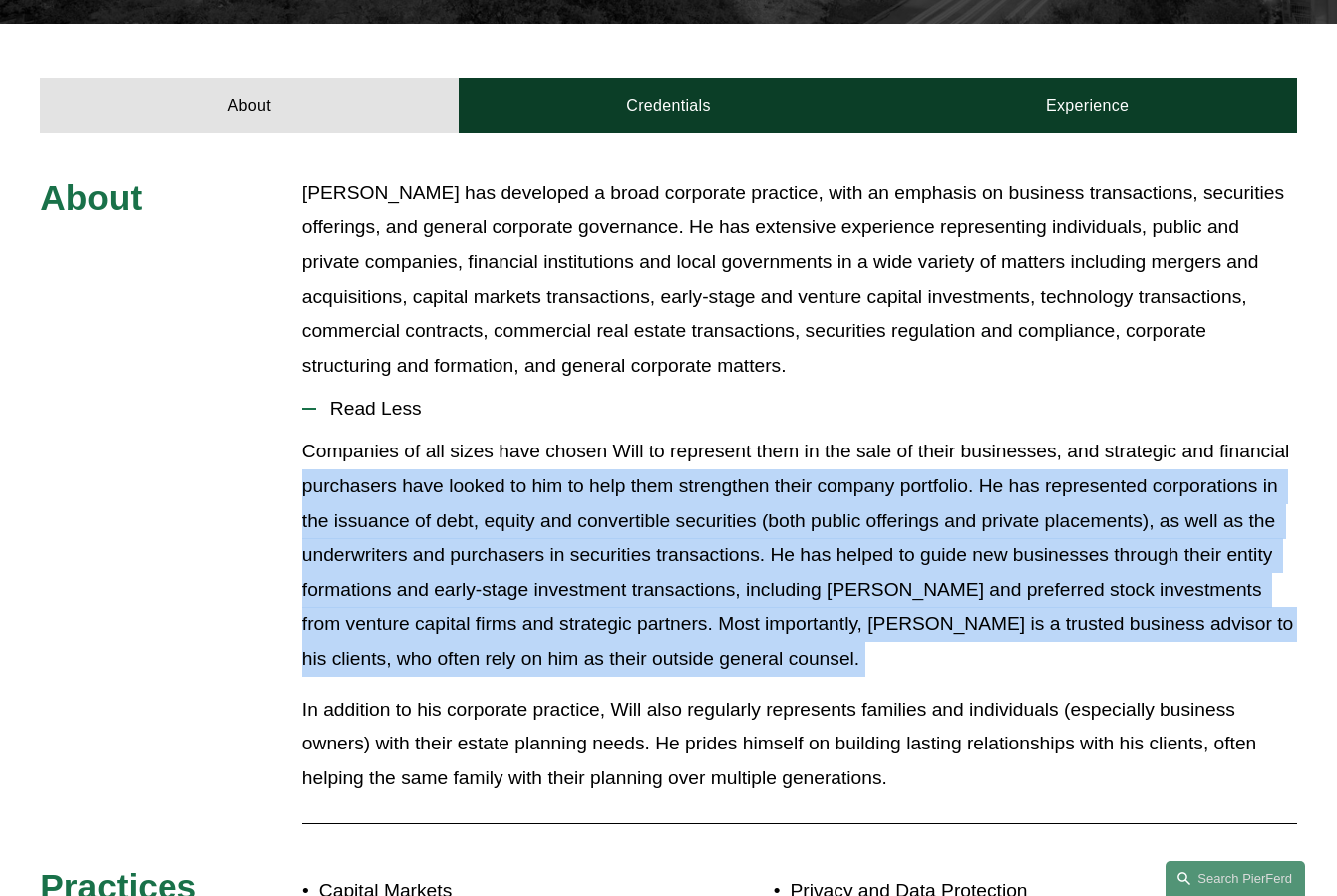 drag, startPoint x: 769, startPoint y: 642, endPoint x: 291, endPoint y: 426, distance: 524.5379 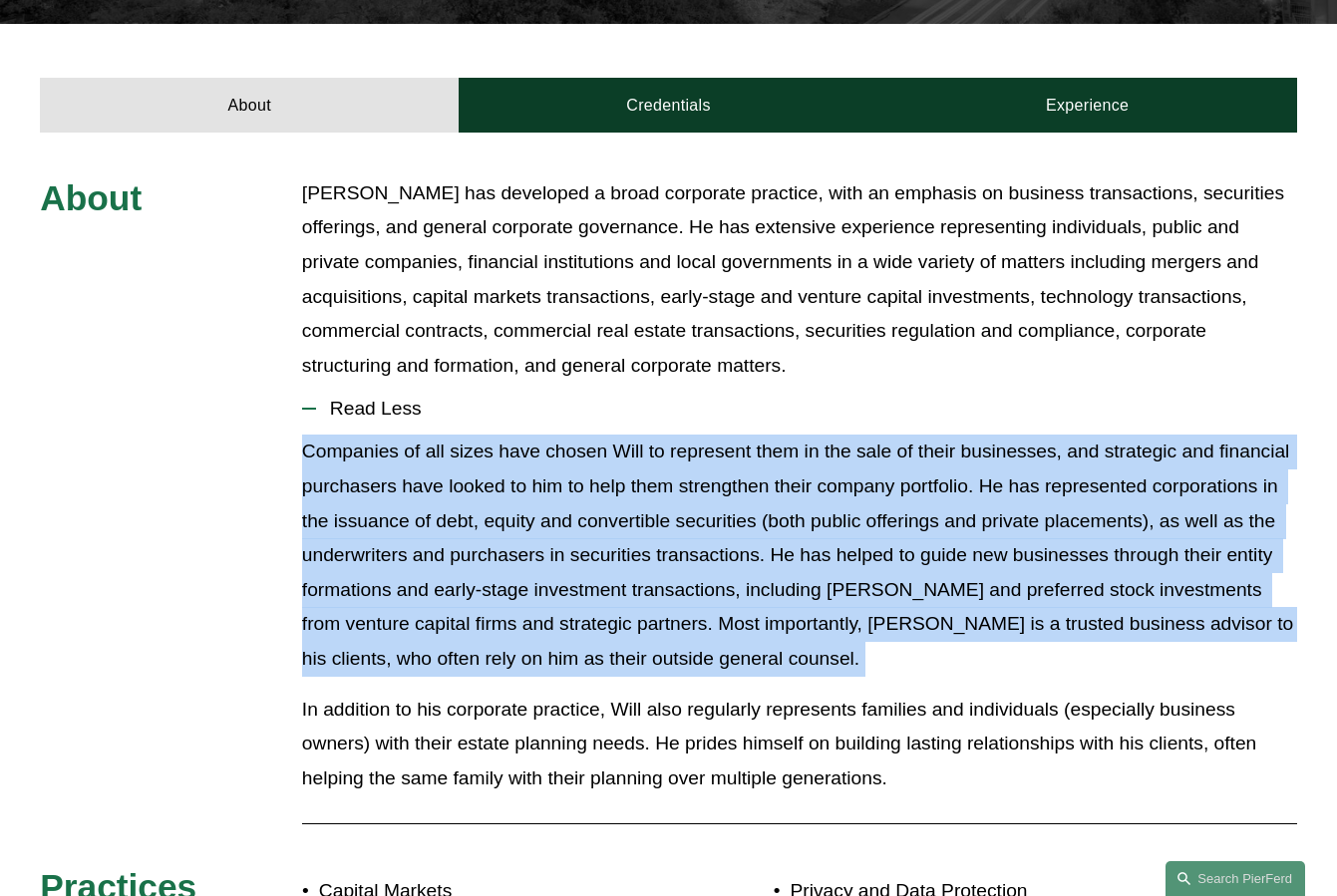 drag, startPoint x: 293, startPoint y: 411, endPoint x: 822, endPoint y: 635, distance: 574.4711 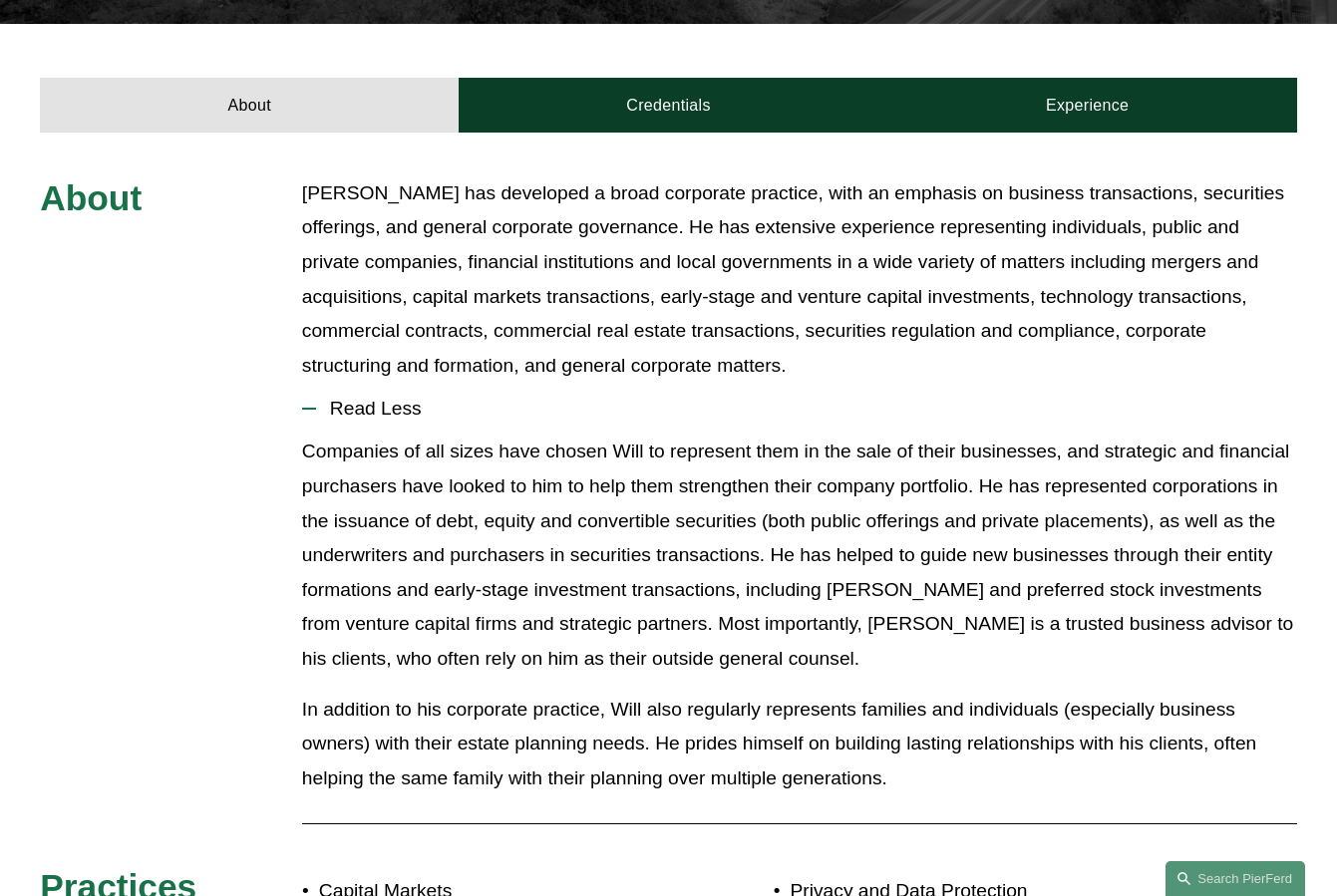 click on "Companies of all sizes have chosen Will to represent them in the sale of their businesses, and strategic and financial purchasers have looked to him to help them strengthen their company portfolio. He has represented corporations in the issuance of debt, equity and convertible securities (both public offerings and private placements), as well as the underwriters and purchasers in securities transactions. He has helped to guide new businesses through their entity formations and early-stage investment transactions, including [PERSON_NAME] and preferred stock investments from venture capital firms and strategic partners. Most importantly, [PERSON_NAME] is a trusted business advisor to his clients, who often rely on him as their outside general counsel." at bounding box center [800, 622] 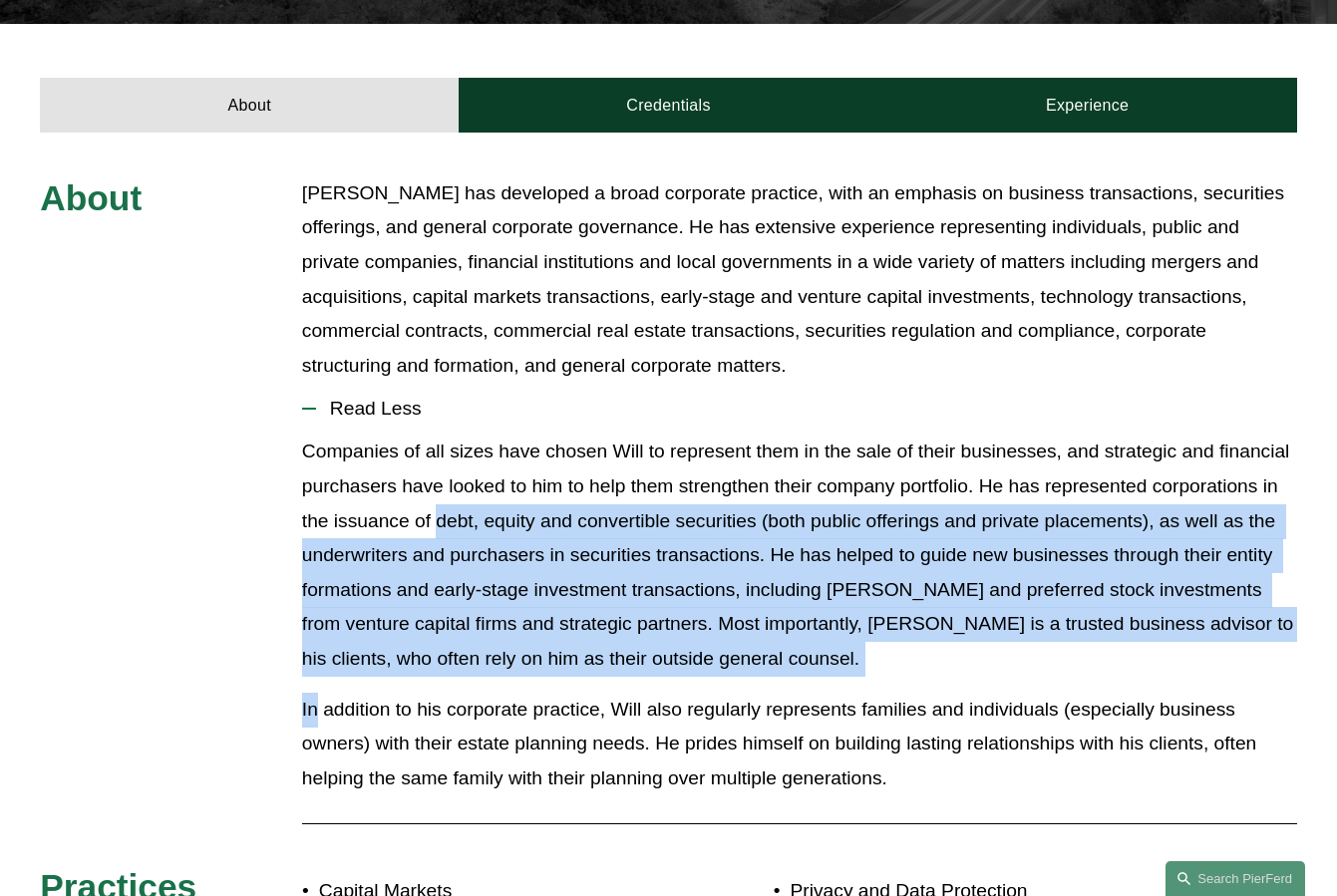 drag, startPoint x: 822, startPoint y: 635, endPoint x: 461, endPoint y: 468, distance: 397.75621 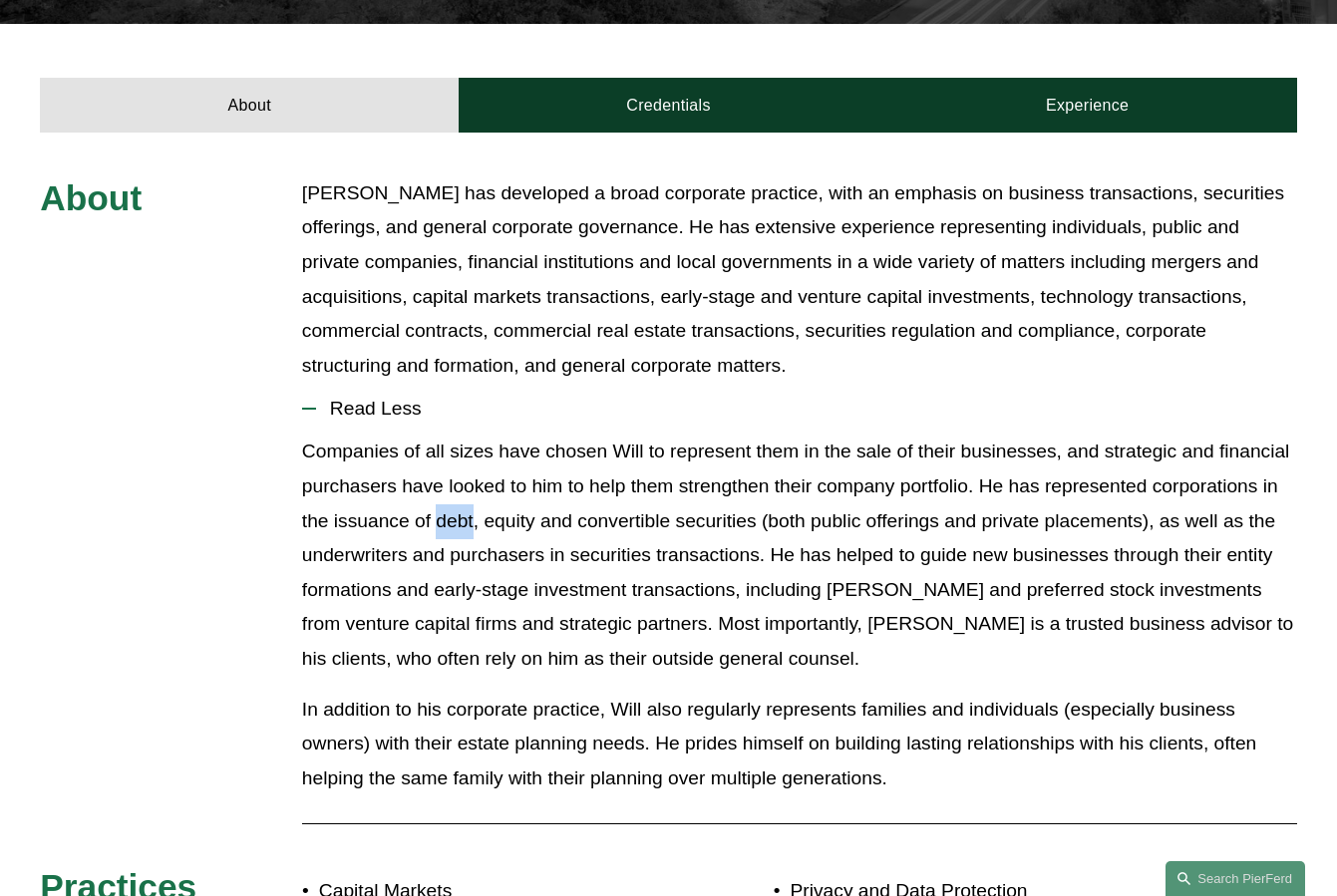click on "Companies of all sizes have chosen Will to represent them in the sale of their businesses, and strategic and financial purchasers have looked to him to help them strengthen their company portfolio. He has represented corporations in the issuance of debt, equity and convertible securities (both public offerings and private placements), as well as the underwriters and purchasers in securities transactions. He has helped to guide new businesses through their entity formations and early-stage investment transactions, including [PERSON_NAME] and preferred stock investments from venture capital firms and strategic partners. Most importantly, [PERSON_NAME] is a trusted business advisor to his clients, who often rely on him as their outside general counsel." at bounding box center (800, 555) 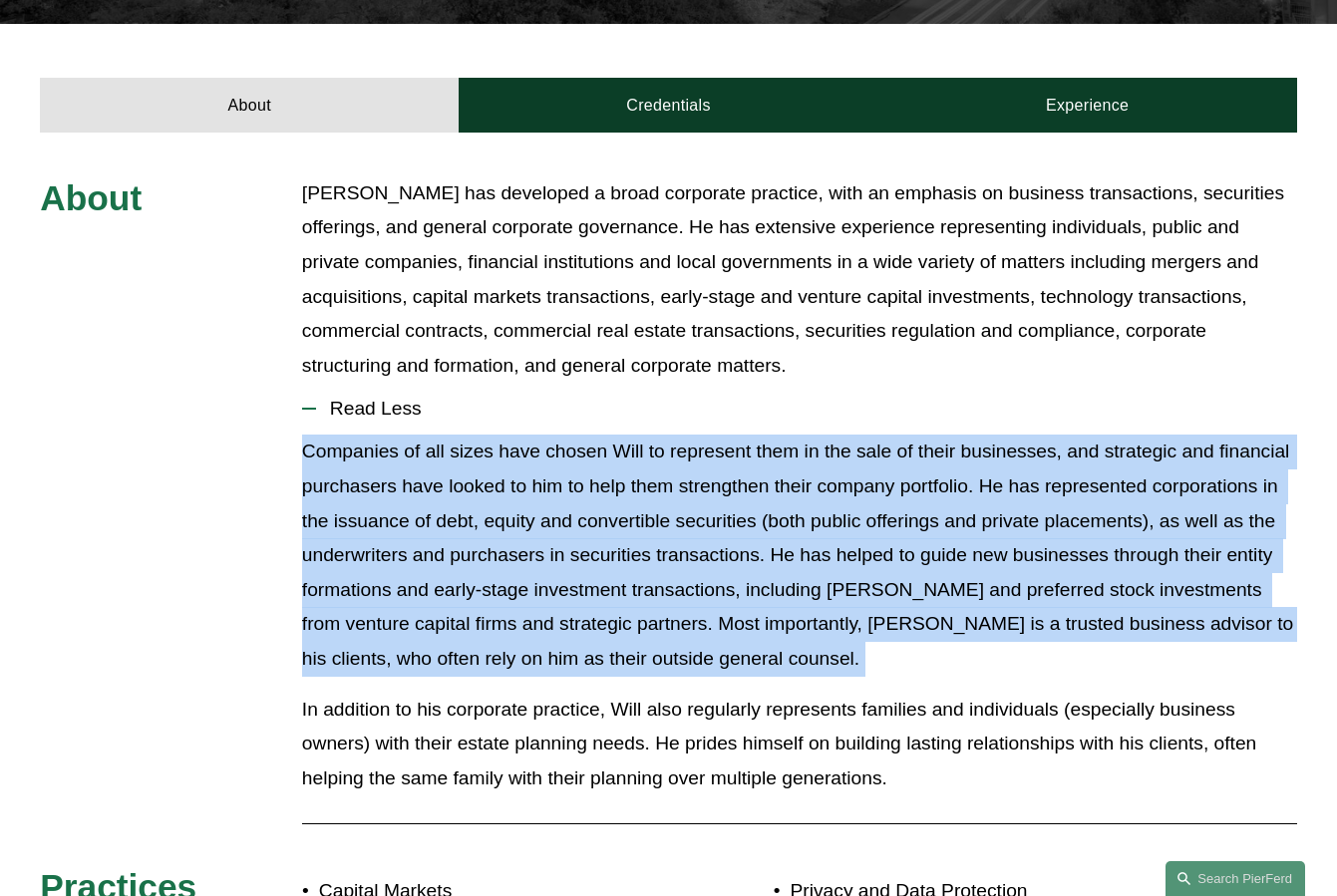 click on "Companies of all sizes have chosen Will to represent them in the sale of their businesses, and strategic and financial purchasers have looked to him to help them strengthen their company portfolio. He has represented corporations in the issuance of debt, equity and convertible securities (both public offerings and private placements), as well as the underwriters and purchasers in securities transactions. He has helped to guide new businesses through their entity formations and early-stage investment transactions, including [PERSON_NAME] and preferred stock investments from venture capital firms and strategic partners. Most importantly, [PERSON_NAME] is a trusted business advisor to his clients, who often rely on him as their outside general counsel." at bounding box center (800, 555) 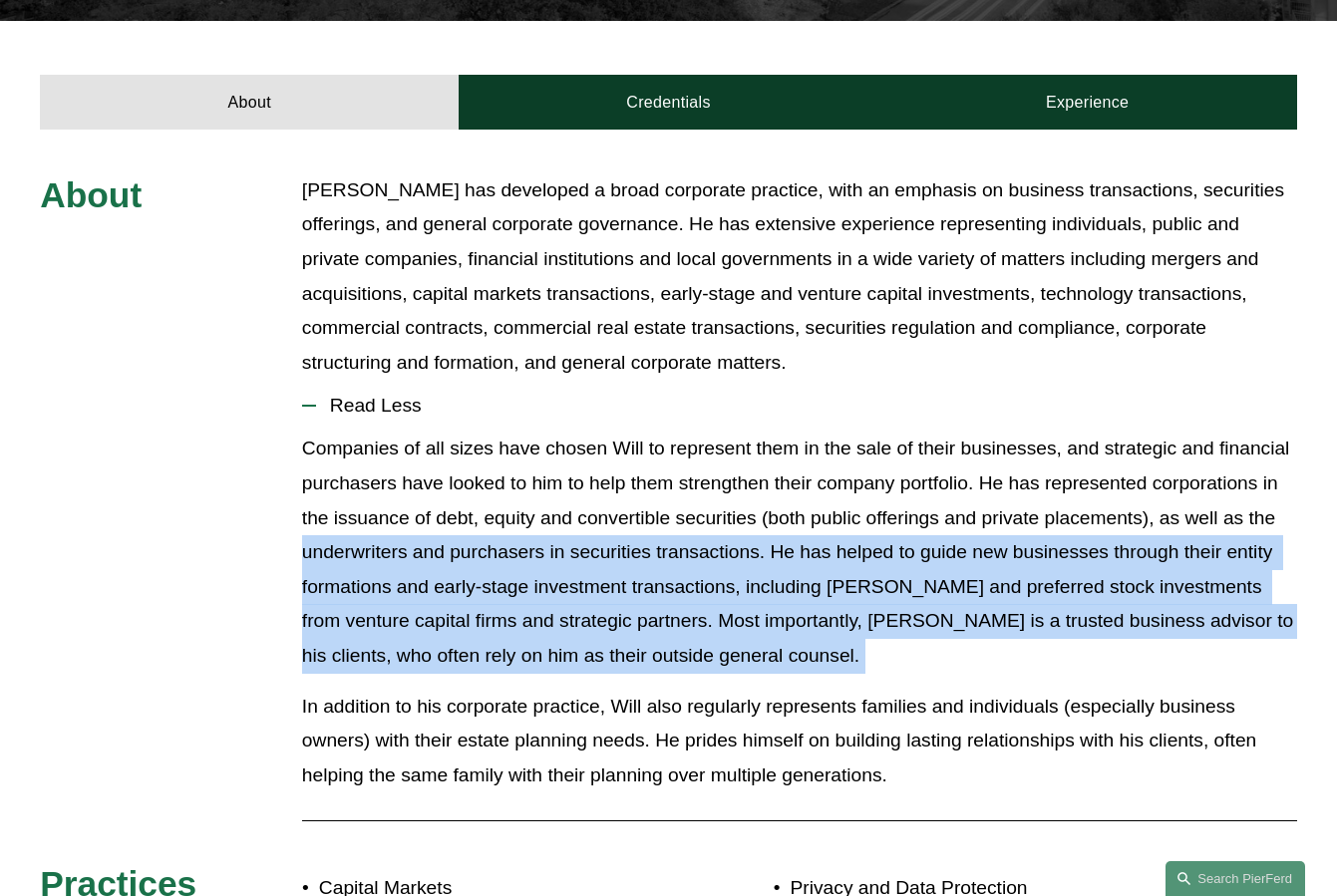 drag, startPoint x: 305, startPoint y: 505, endPoint x: 790, endPoint y: 639, distance: 503.1709 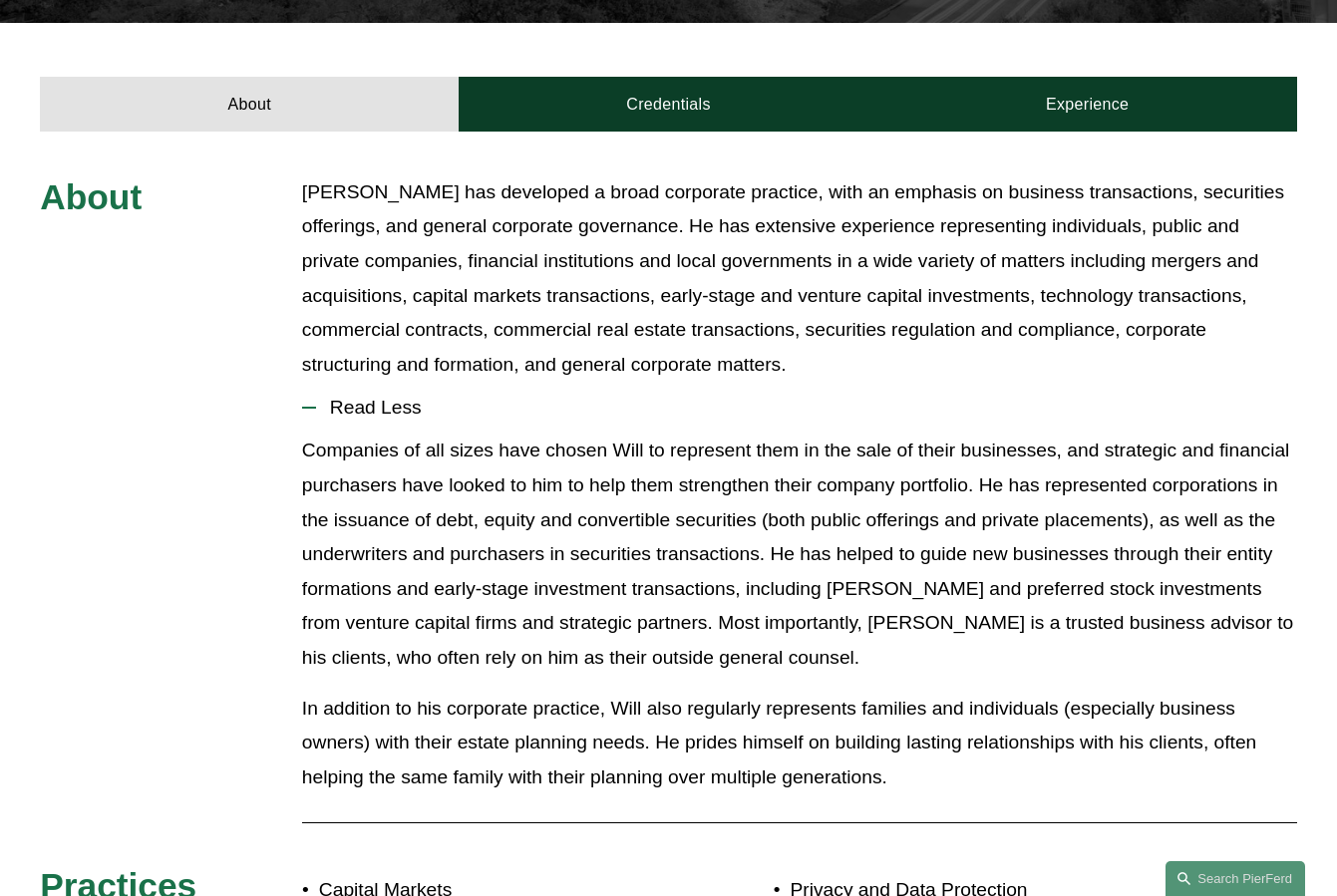 click on "Companies of all sizes have chosen Will to represent them in the sale of their businesses, and strategic and financial purchasers have looked to him to help them strengthen their company portfolio. He has represented corporations in the issuance of debt, equity and convertible securities (both public offerings and private placements), as well as the underwriters and purchasers in securities transactions. He has helped to guide new businesses through their entity formations and early-stage investment transactions, including angel rounds and preferred stock investments from venture capital firms and strategic partners. Most importantly, Will is a trusted business advisor to his clients, who often rely on him as their outside general counsel." at bounding box center (800, 621) 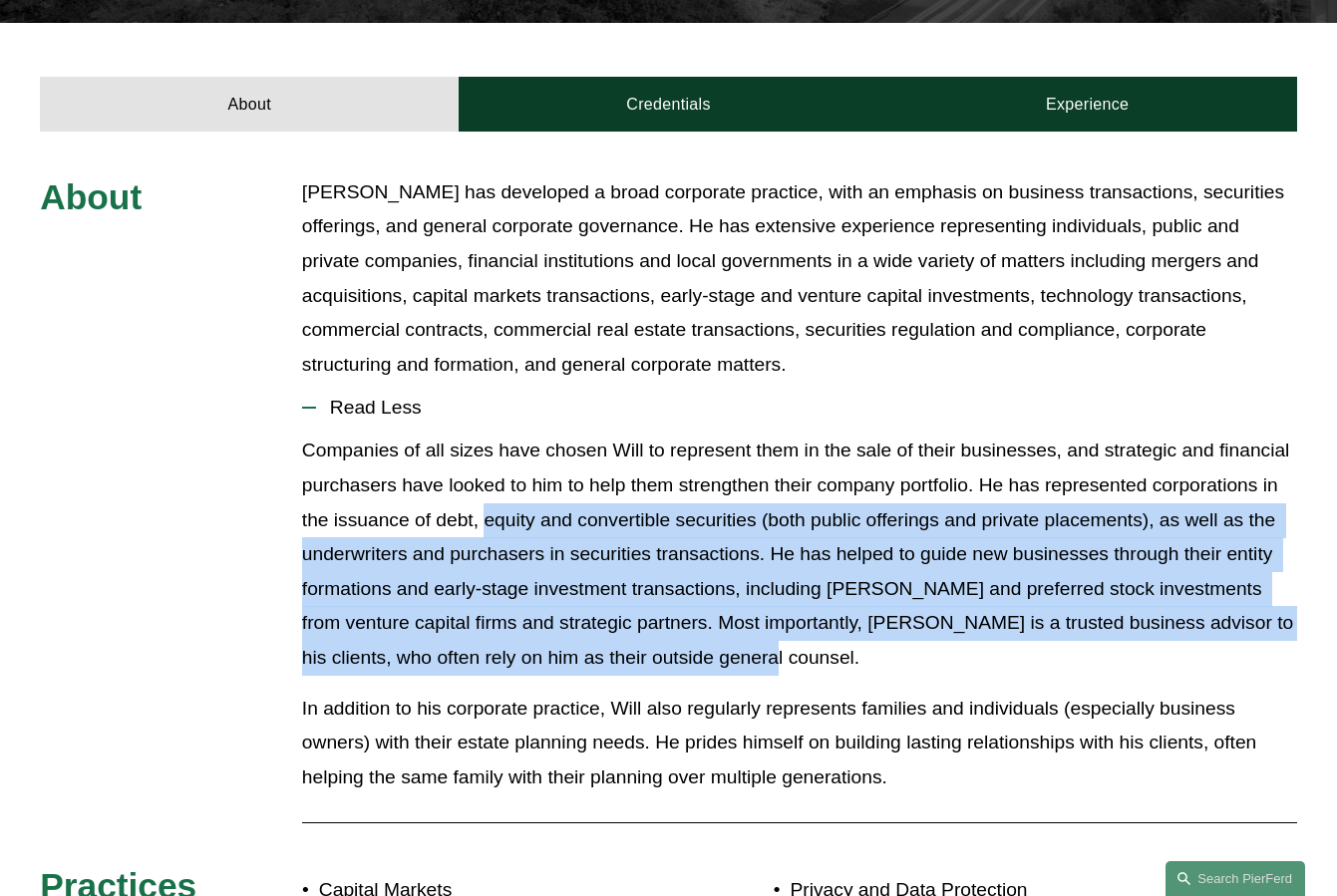 drag, startPoint x: 795, startPoint y: 627, endPoint x: 485, endPoint y: 454, distance: 355.00563 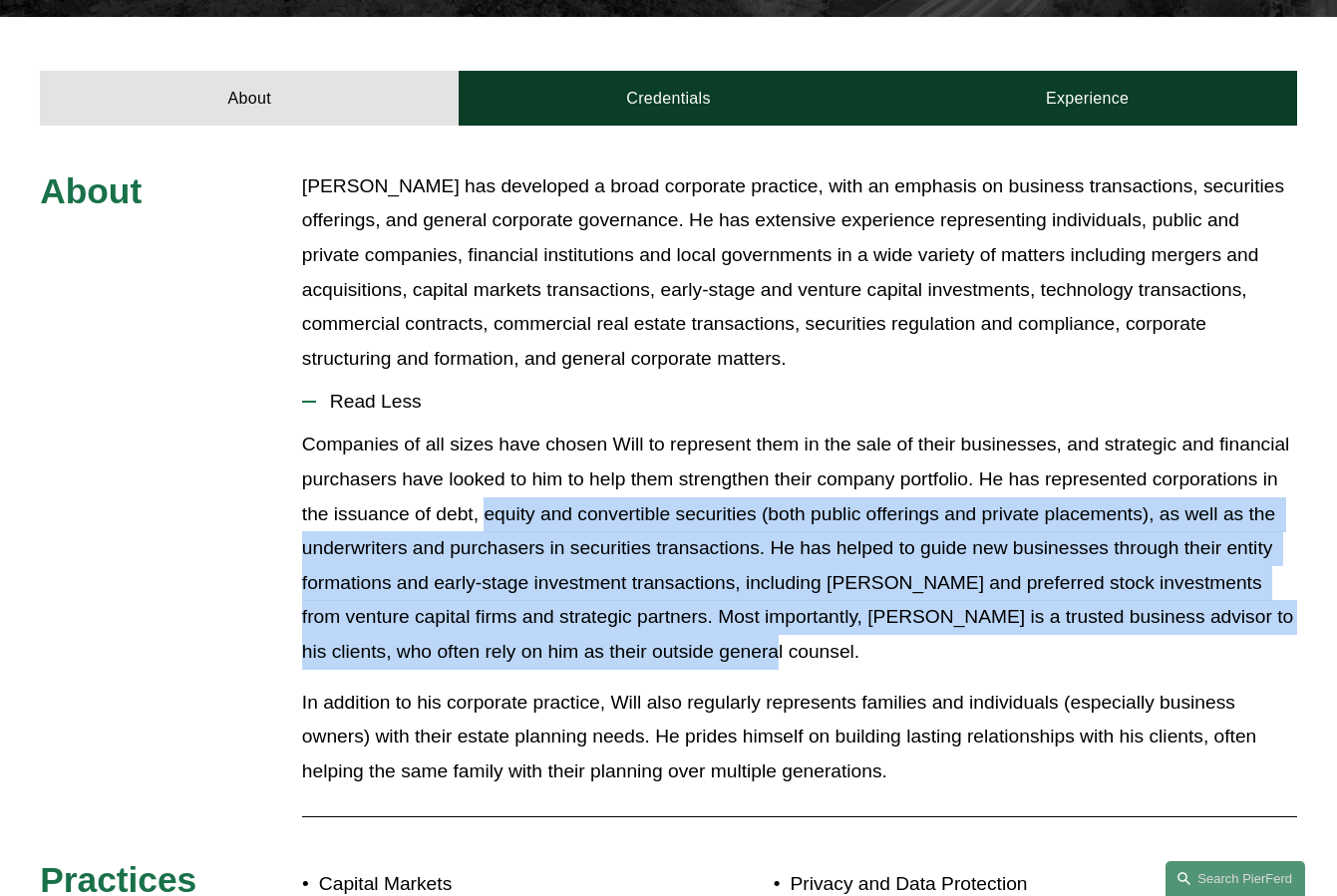 click on "Companies of all sizes have chosen Will to represent them in the sale of their businesses, and strategic and financial purchasers have looked to him to help them strengthen their company portfolio. He has represented corporations in the issuance of debt, equity and convertible securities (both public offerings and private placements), as well as the underwriters and purchasers in securities transactions. He has helped to guide new businesses through their entity formations and early-stage investment transactions, including angel rounds and preferred stock investments from venture capital firms and strategic partners. Most importantly, Will is a trusted business advisor to his clients, who often rely on him as their outside general counsel." at bounding box center [800, 548] 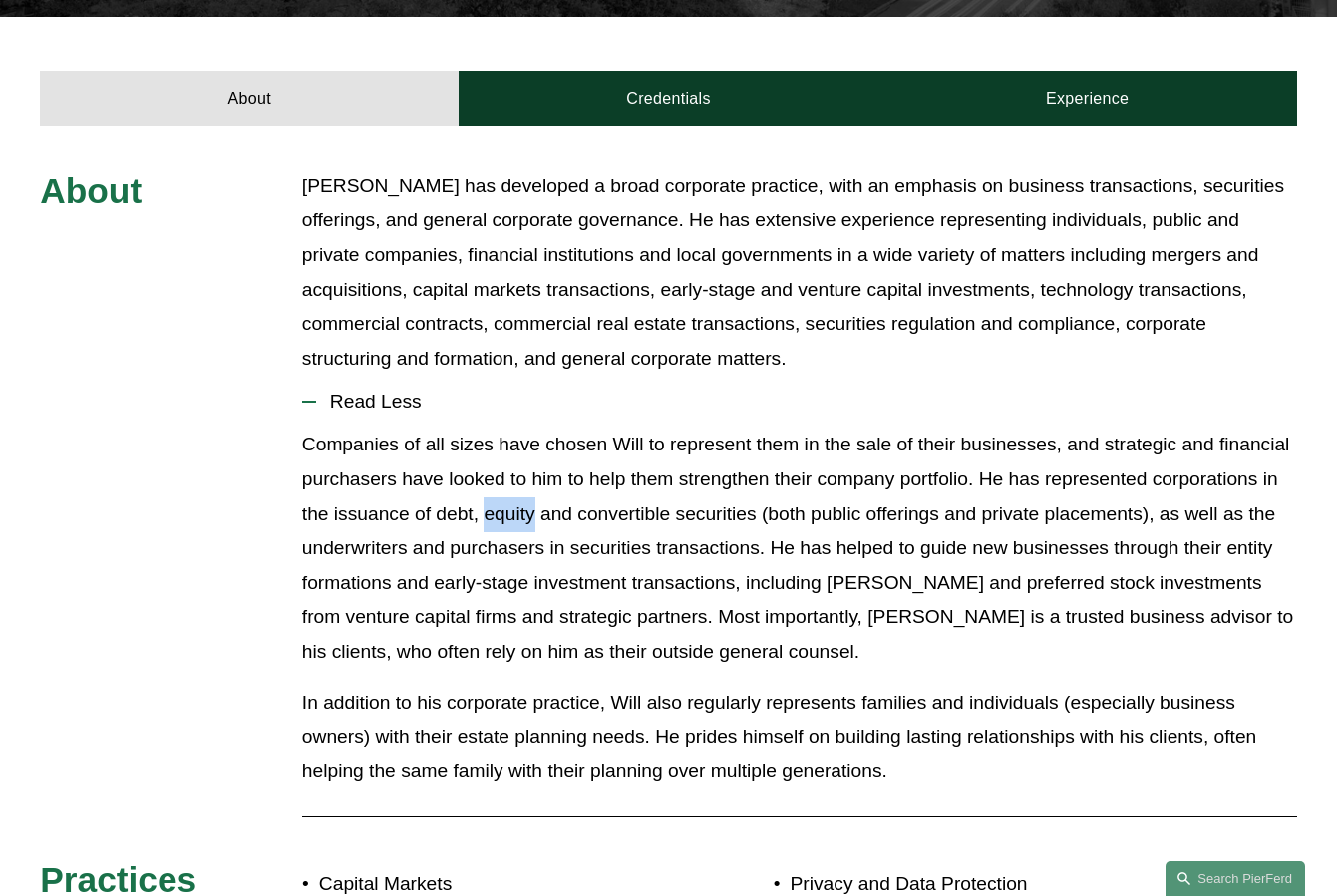 click on "Companies of all sizes have chosen Will to represent them in the sale of their businesses, and strategic and financial purchasers have looked to him to help them strengthen their company portfolio. He has represented corporations in the issuance of debt, equity and convertible securities (both public offerings and private placements), as well as the underwriters and purchasers in securities transactions. He has helped to guide new businesses through their entity formations and early-stage investment transactions, including angel rounds and preferred stock investments from venture capital firms and strategic partners. Most importantly, Will is a trusted business advisor to his clients, who often rely on him as their outside general counsel." at bounding box center [800, 548] 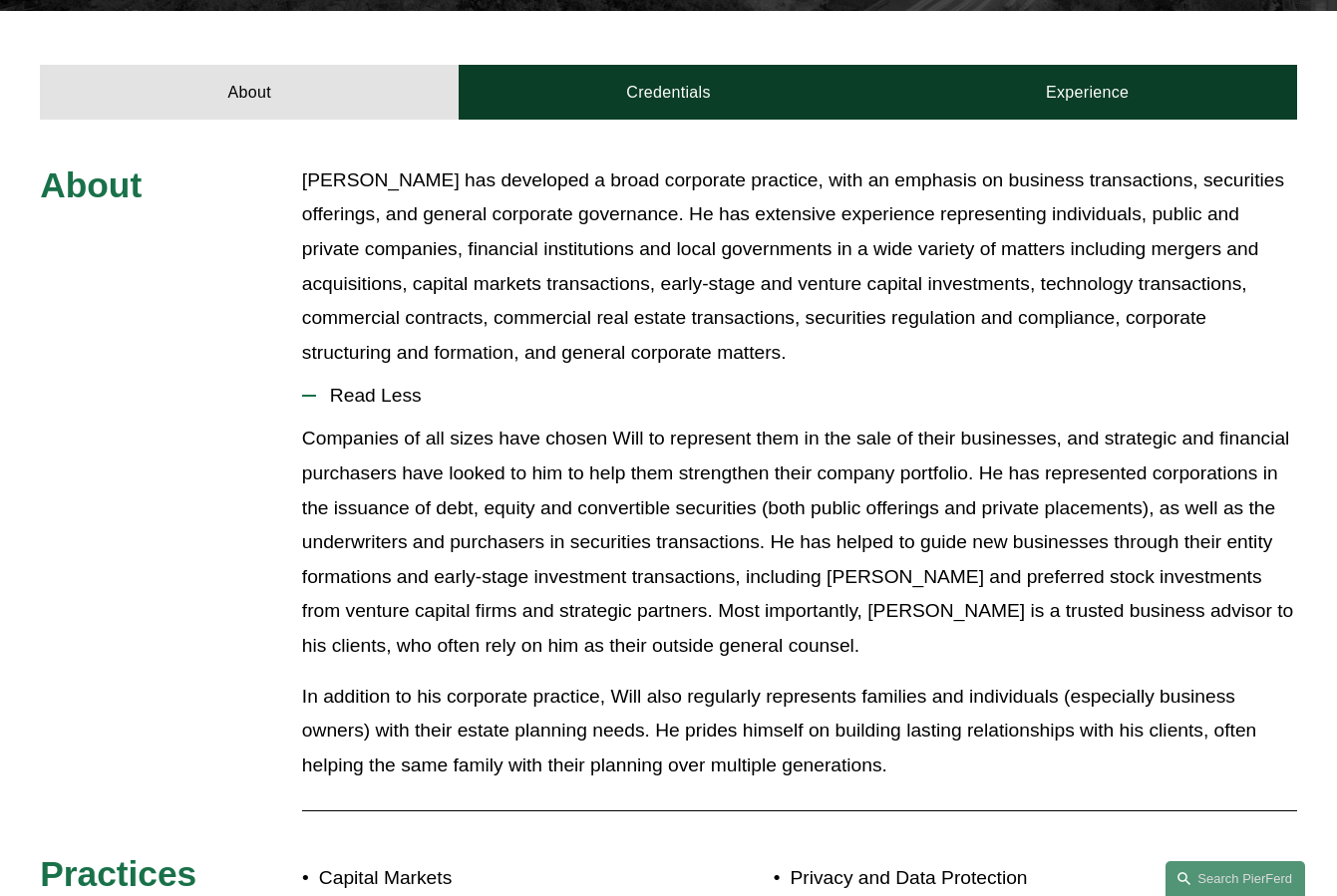 click on "Companies of all sizes have chosen Will to represent them in the sale of their businesses, and strategic and financial purchasers have looked to him to help them strengthen their company portfolio. He has represented corporations in the issuance of debt, equity and convertible securities (both public offerings and private placements), as well as the underwriters and purchasers in securities transactions. He has helped to guide new businesses through their entity formations and early-stage investment transactions, including angel rounds and preferred stock investments from venture capital firms and strategic partners. Most importantly, Will is a trusted business advisor to his clients, who often rely on him as their outside general counsel." at bounding box center [800, 542] 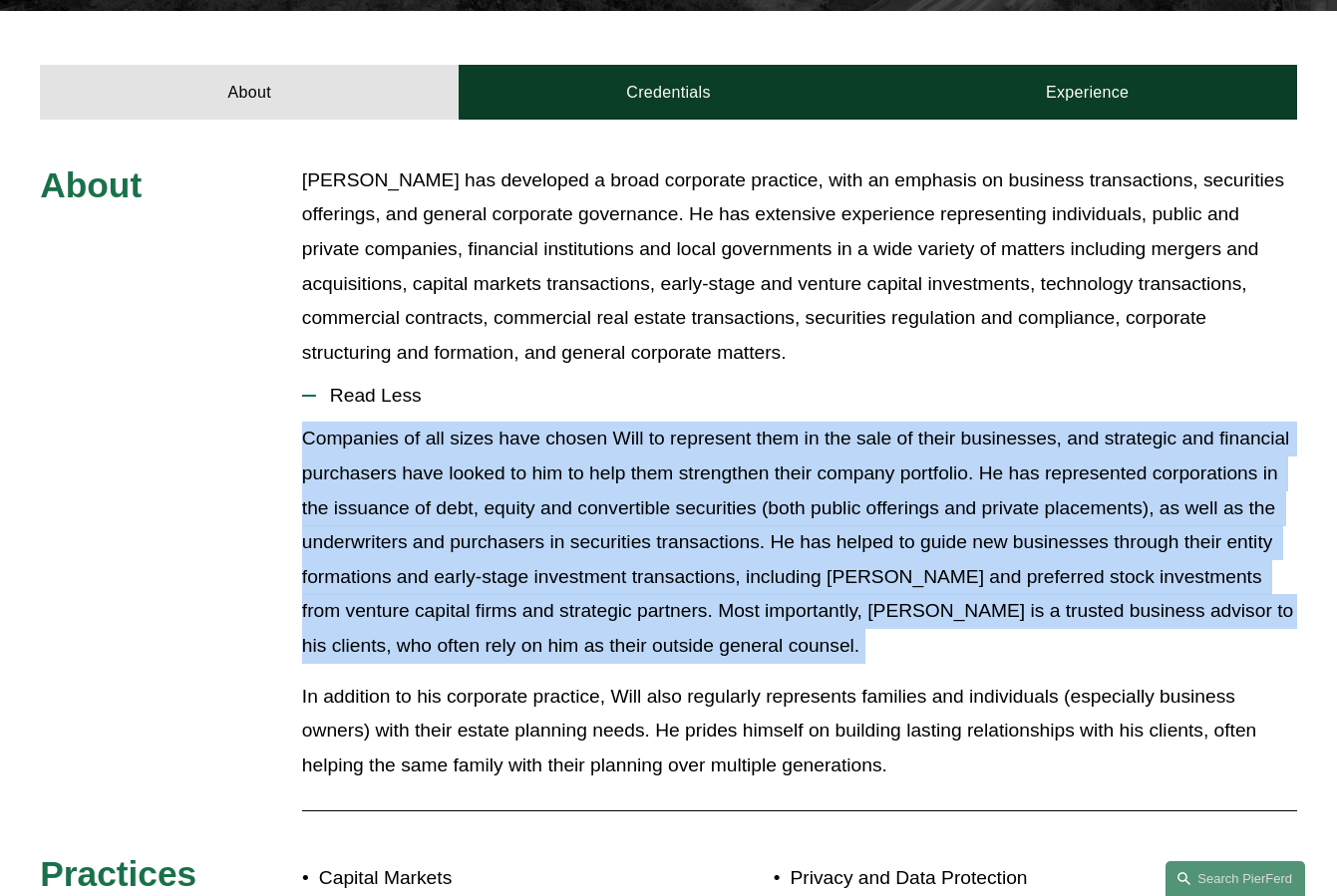 drag, startPoint x: 258, startPoint y: 379, endPoint x: 842, endPoint y: 621, distance: 632.15504 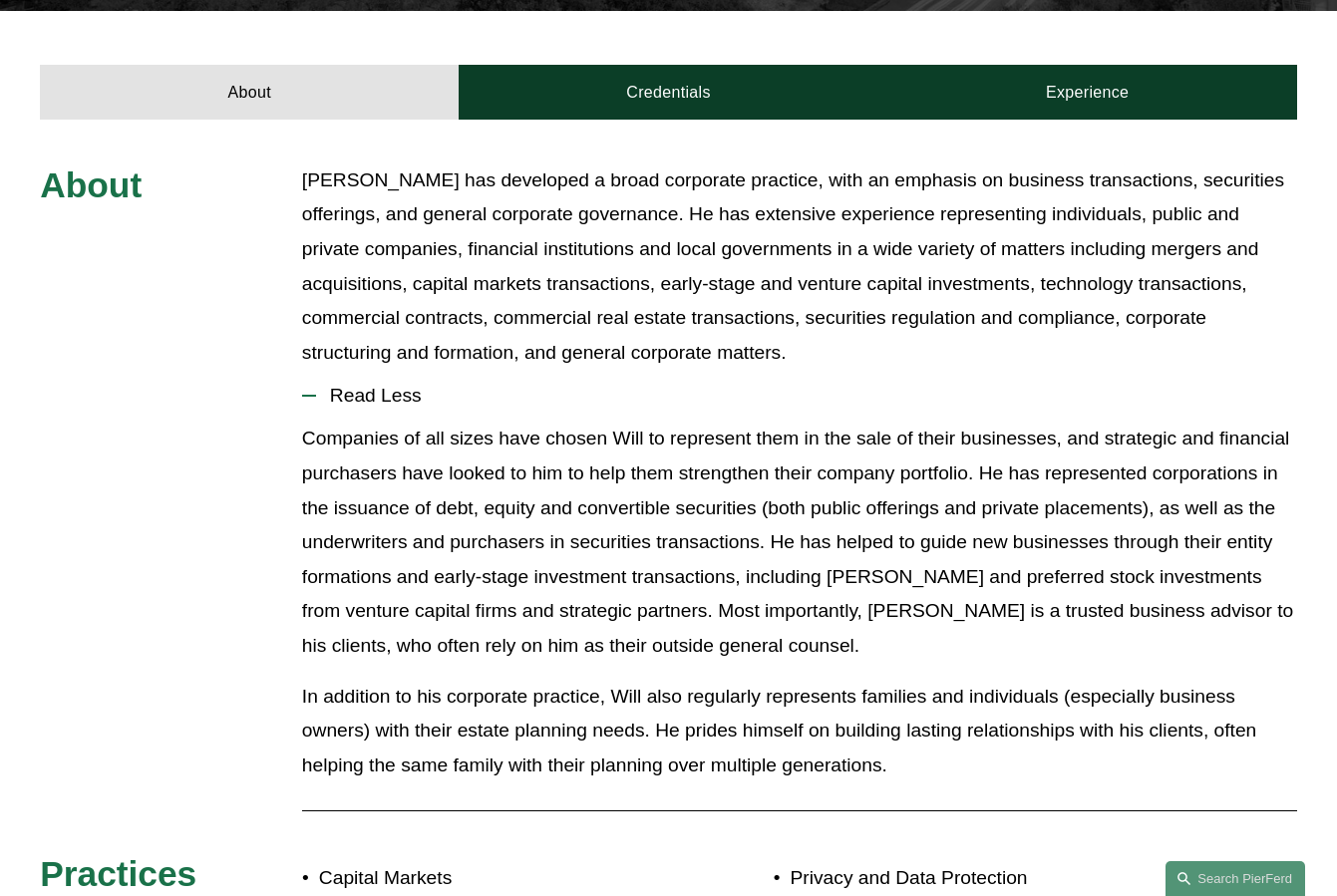 click on "Companies of all sizes have chosen Will to represent them in the sale of their businesses, and strategic and financial purchasers have looked to him to help them strengthen their company portfolio. He has represented corporations in the issuance of debt, equity and convertible securities (both public offerings and private placements), as well as the underwriters and purchasers in securities transactions. He has helped to guide new businesses through their entity formations and early-stage investment transactions, including angel rounds and preferred stock investments from venture capital firms and strategic partners. Most importantly, Will is a trusted business advisor to his clients, who often rely on him as their outside general counsel." at bounding box center (800, 609) 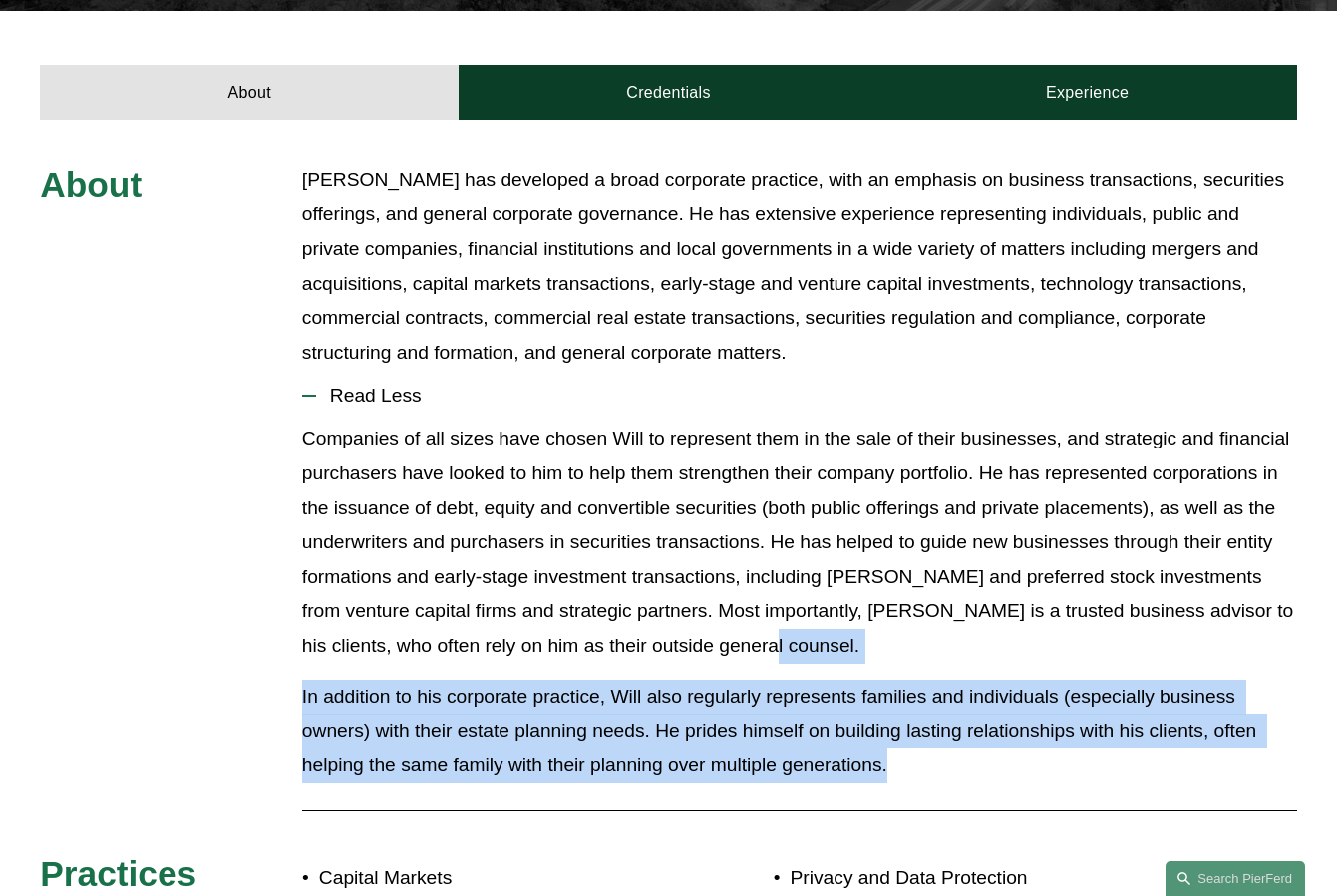drag, startPoint x: 982, startPoint y: 739, endPoint x: 350, endPoint y: 610, distance: 645.031 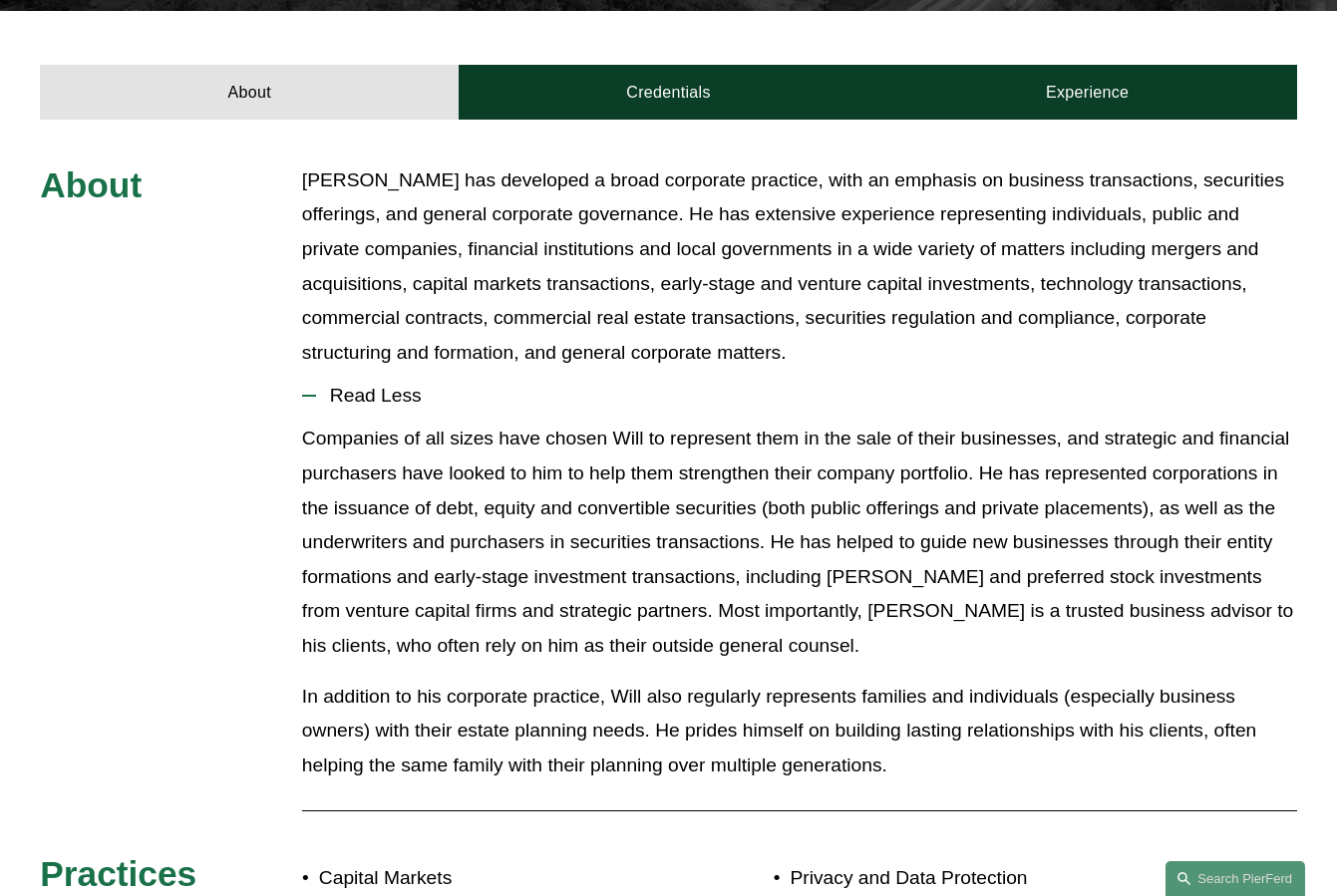 click on "Companies of all sizes have chosen Will to represent them in the sale of their businesses, and strategic and financial purchasers have looked to him to help them strengthen their company portfolio. He has represented corporations in the issuance of debt, equity and convertible securities (both public offerings and private placements), as well as the underwriters and purchasers in securities transactions. He has helped to guide new businesses through their entity formations and early-stage investment transactions, including angel rounds and preferred stock investments from venture capital firms and strategic partners. Most importantly, Will is a trusted business advisor to his clients, who often rely on him as their outside general counsel." at bounding box center [800, 542] 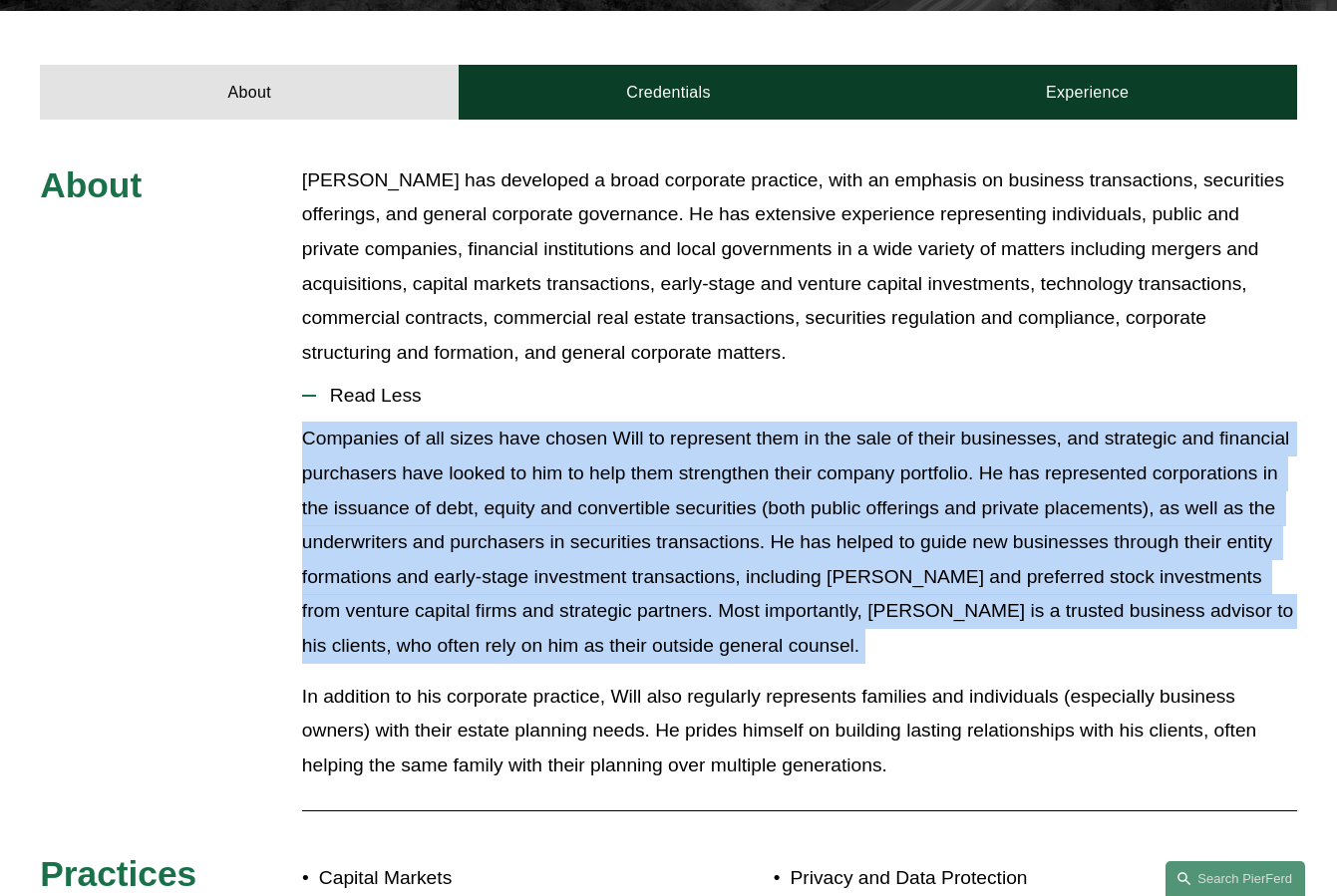 click on "Companies of all sizes have chosen Will to represent them in the sale of their businesses, and strategic and financial purchasers have looked to him to help them strengthen their company portfolio. He has represented corporations in the issuance of debt, equity and convertible securities (both public offerings and private placements), as well as the underwriters and purchasers in securities transactions. He has helped to guide new businesses through their entity formations and early-stage investment transactions, including angel rounds and preferred stock investments from venture capital firms and strategic partners. Most importantly, Will is a trusted business advisor to his clients, who often rely on him as their outside general counsel." at bounding box center (800, 542) 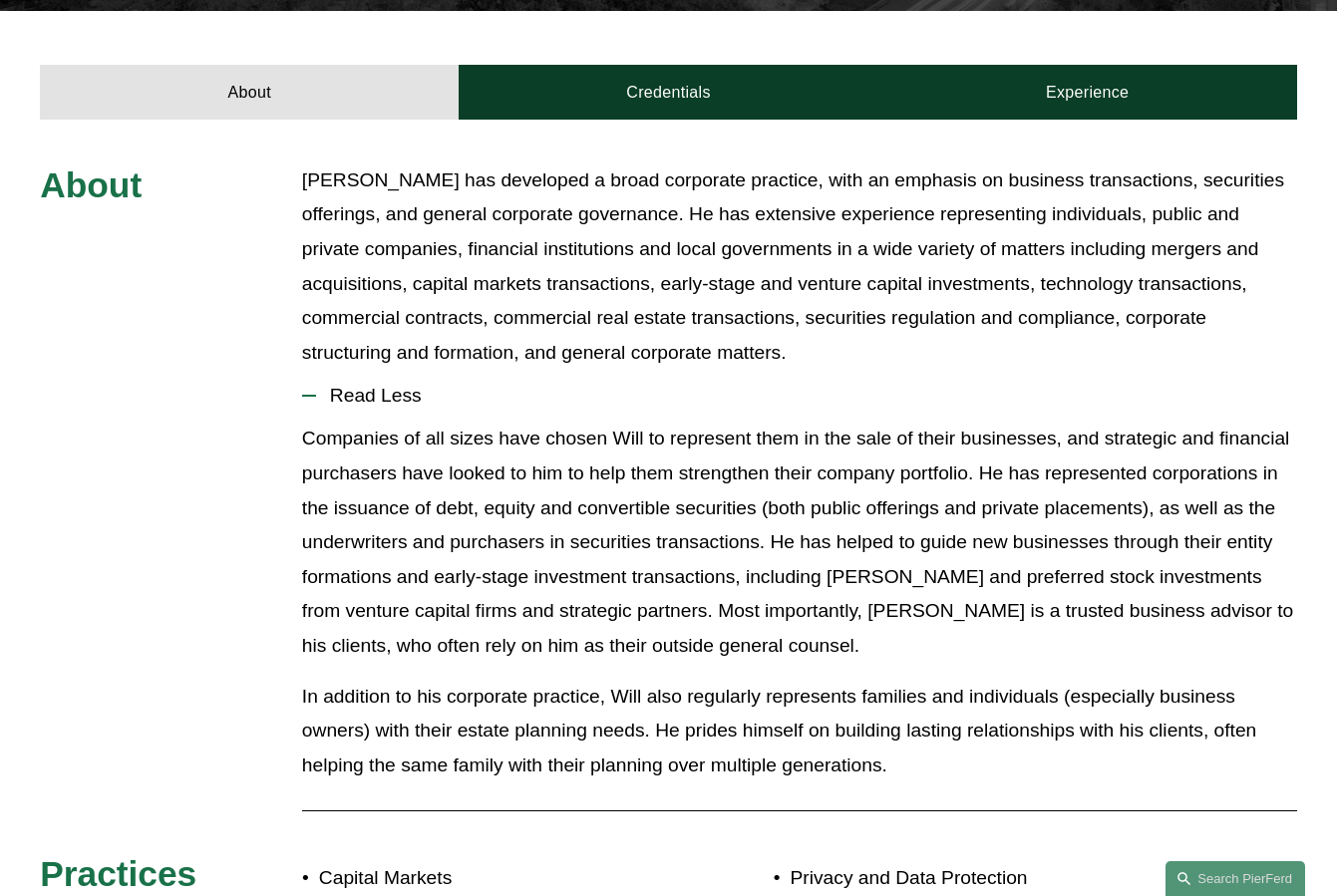 click on "In addition to his corporate practice, Will also regularly represents families and individuals (especially business owners) with their estate planning needs. He prides himself on building lasting relationships with his clients, often helping the same family with their planning over multiple generations." at bounding box center (800, 732) 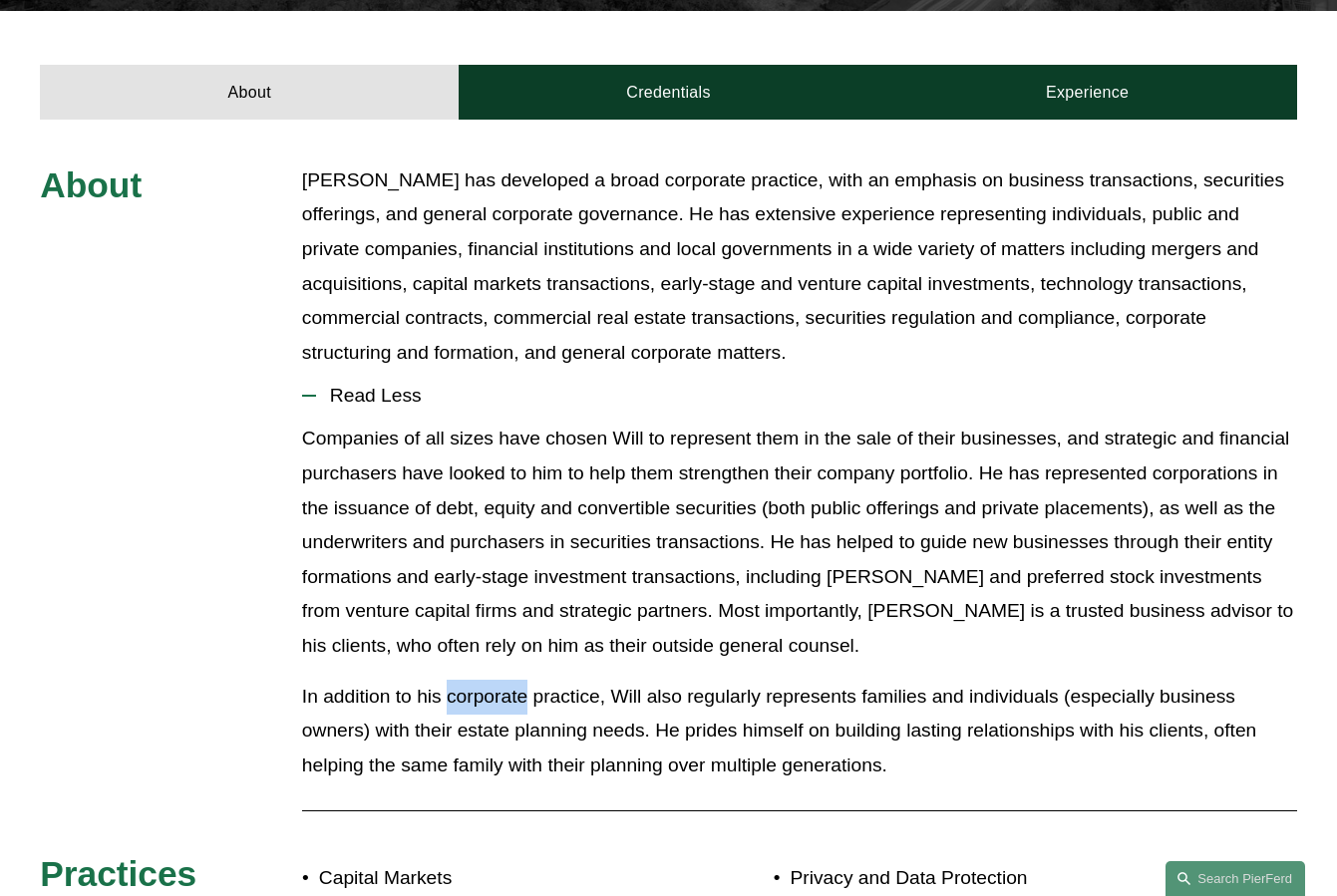 click on "In addition to his corporate practice, Will also regularly represents families and individuals (especially business owners) with their estate planning needs. He prides himself on building lasting relationships with his clients, often helping the same family with their planning over multiple generations." at bounding box center (800, 732) 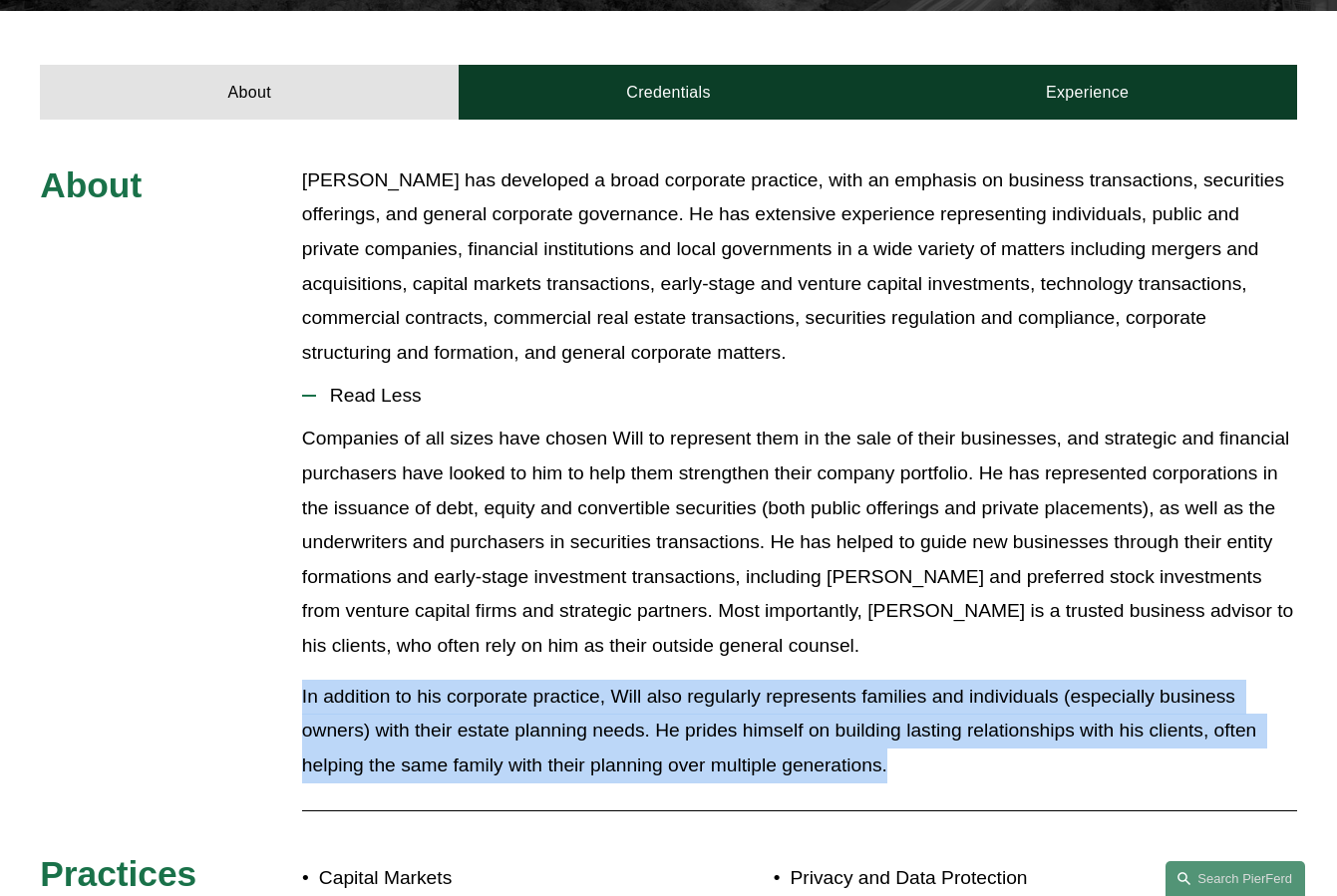 click on "In addition to his corporate practice, Will also regularly represents families and individuals (especially business owners) with their estate planning needs. He prides himself on building lasting relationships with his clients, often helping the same family with their planning over multiple generations." at bounding box center (800, 732) 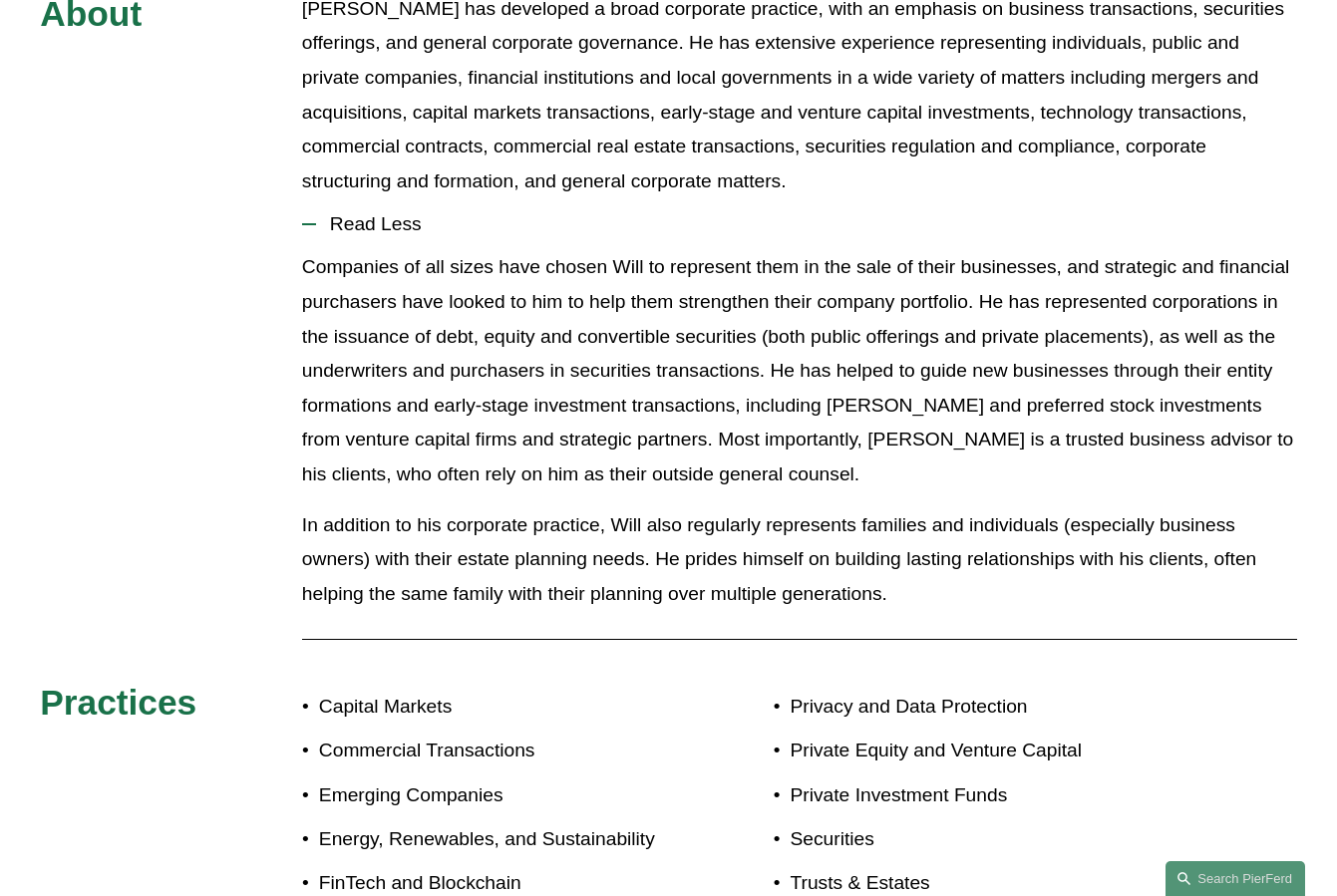 scroll, scrollTop: 961, scrollLeft: 0, axis: vertical 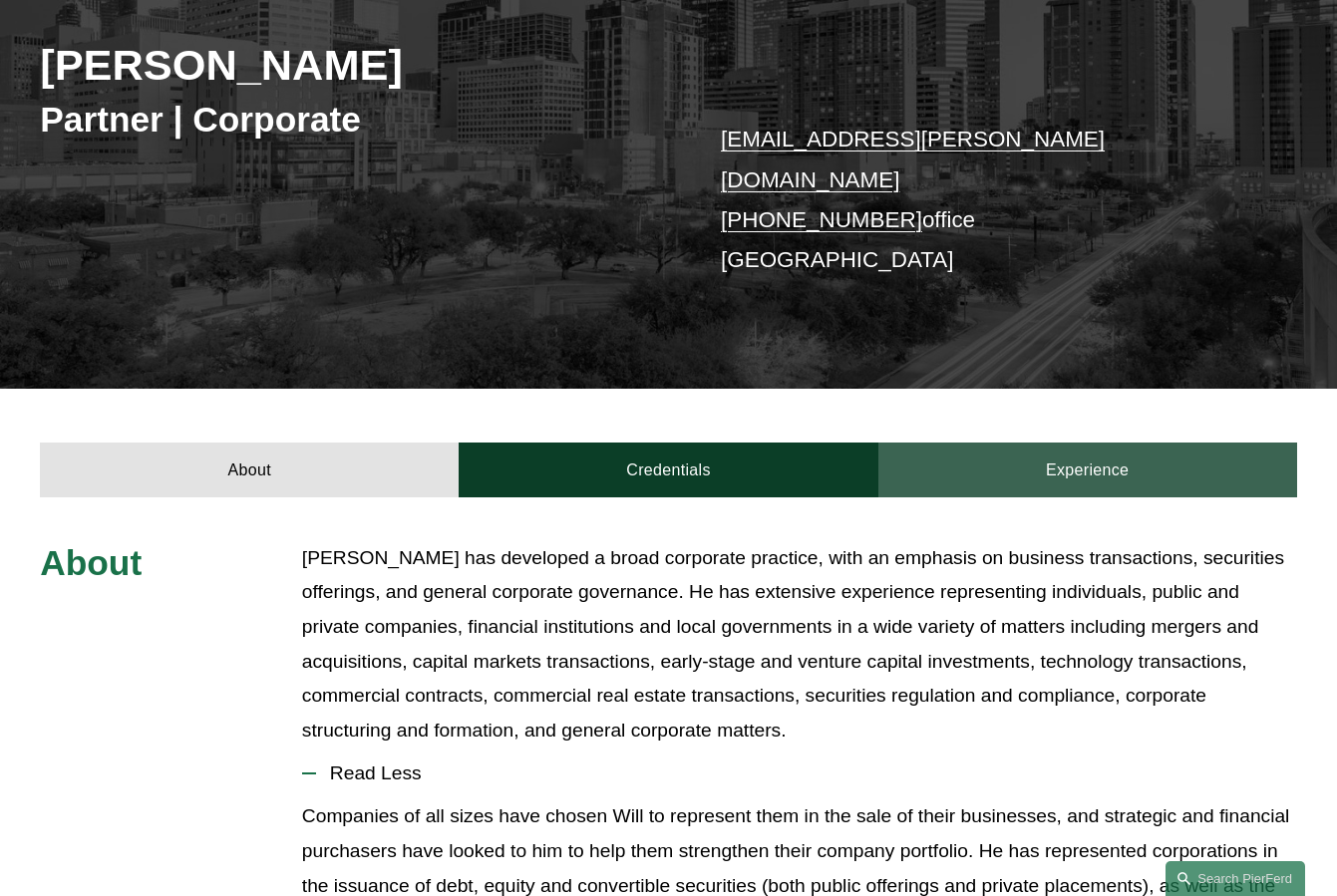 click on "Experience" at bounding box center [1088, 469] 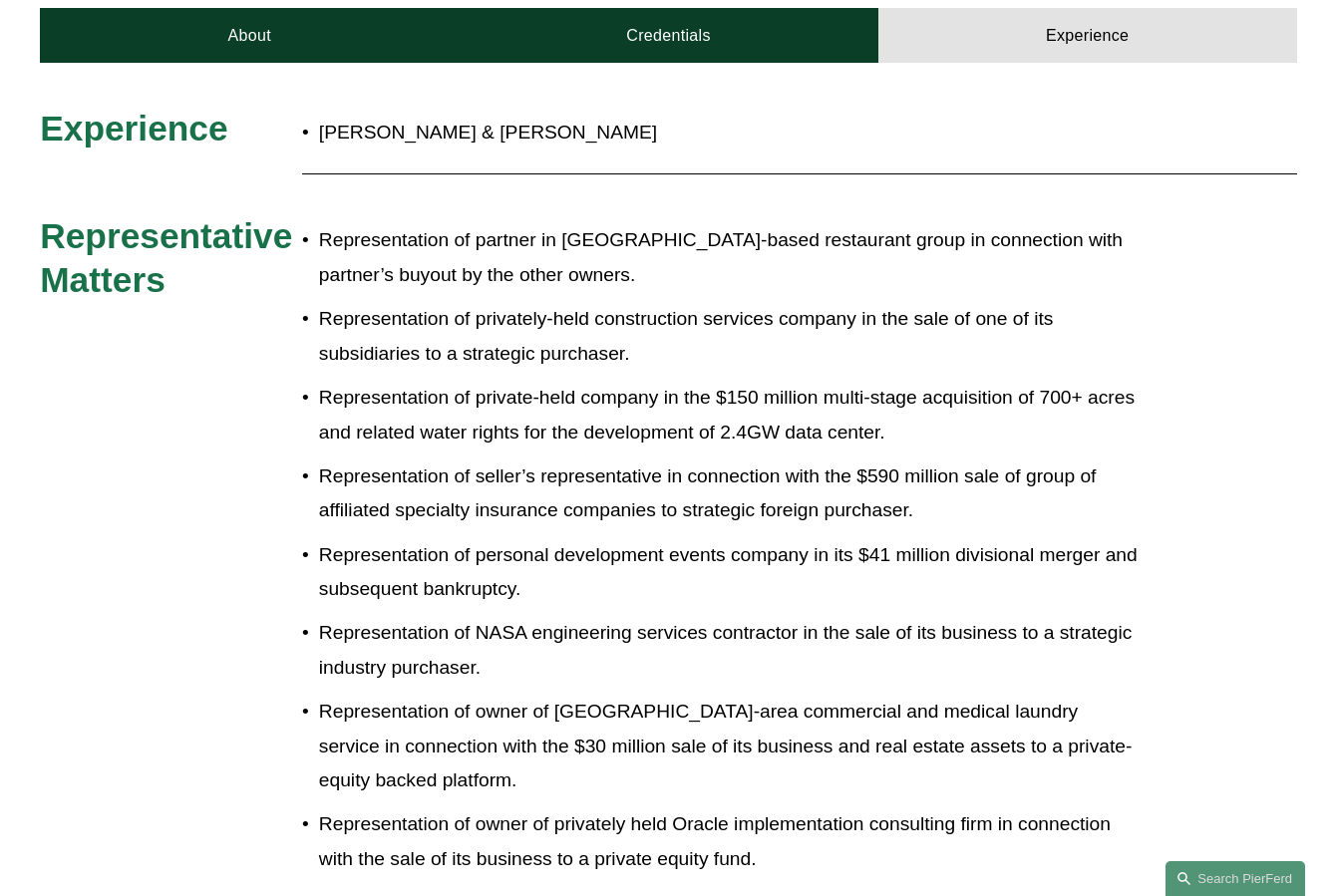 scroll, scrollTop: 716, scrollLeft: 0, axis: vertical 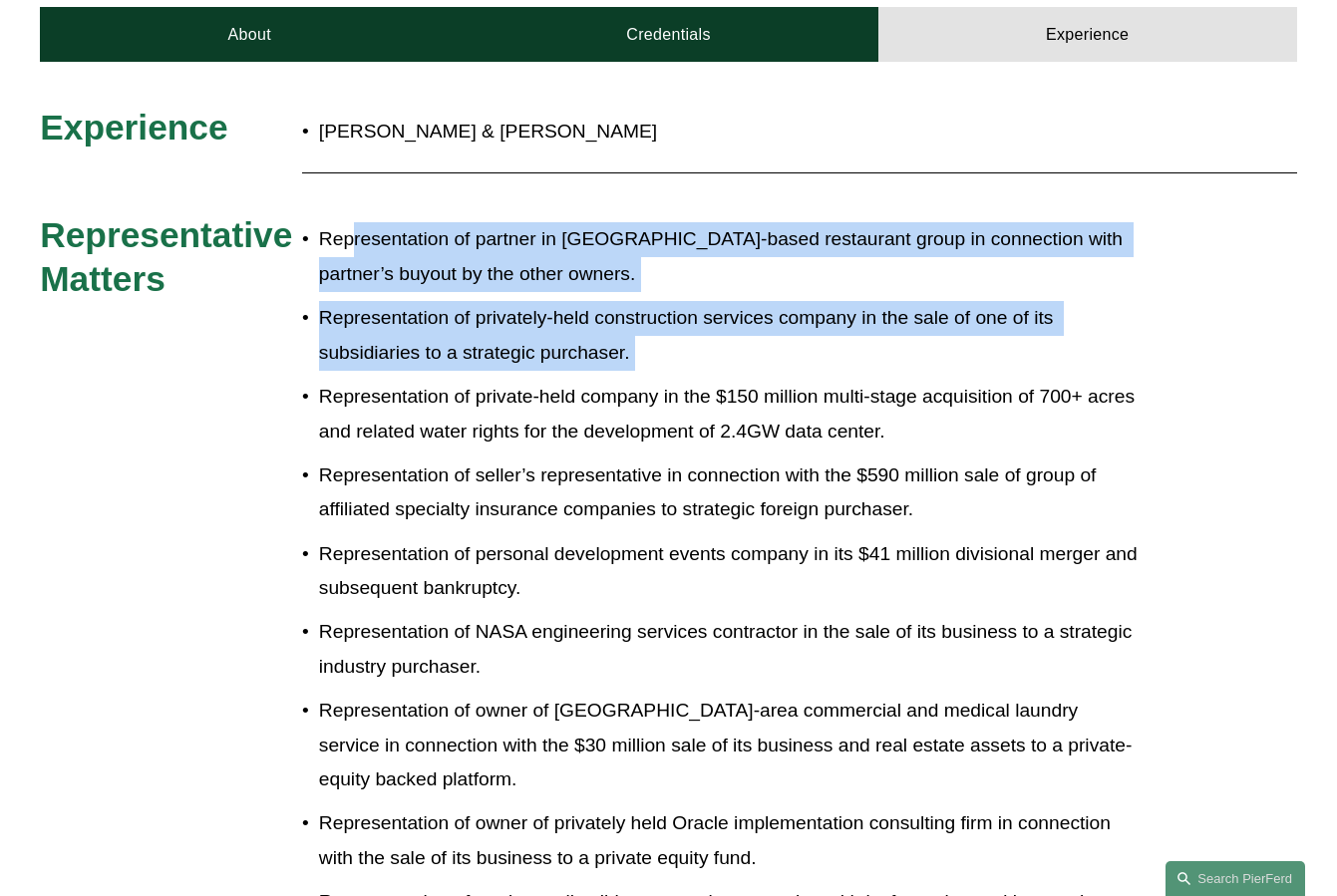 drag, startPoint x: 703, startPoint y: 333, endPoint x: 355, endPoint y: 209, distance: 369.432 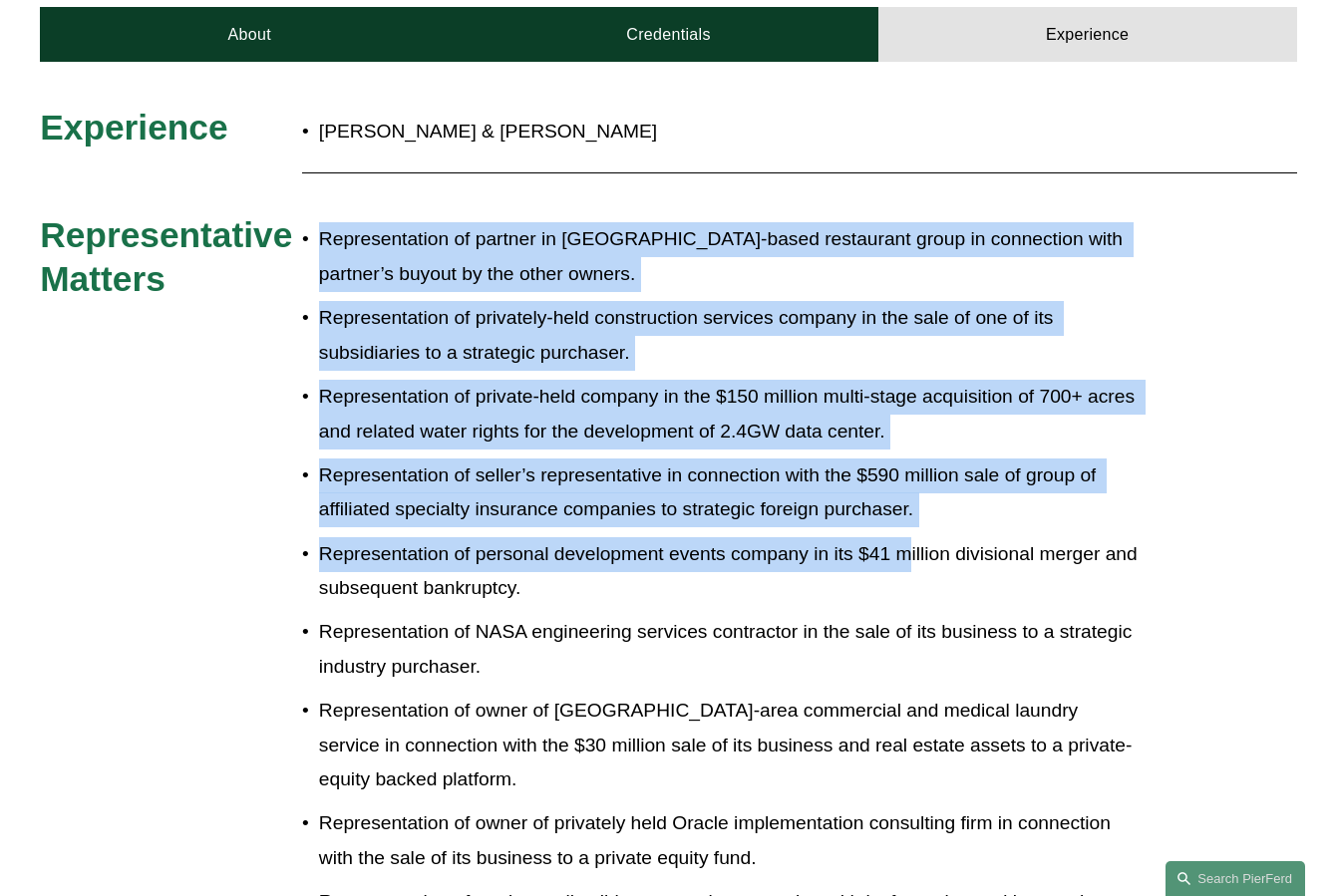 drag, startPoint x: 313, startPoint y: 173, endPoint x: 914, endPoint y: 519, distance: 693.4818 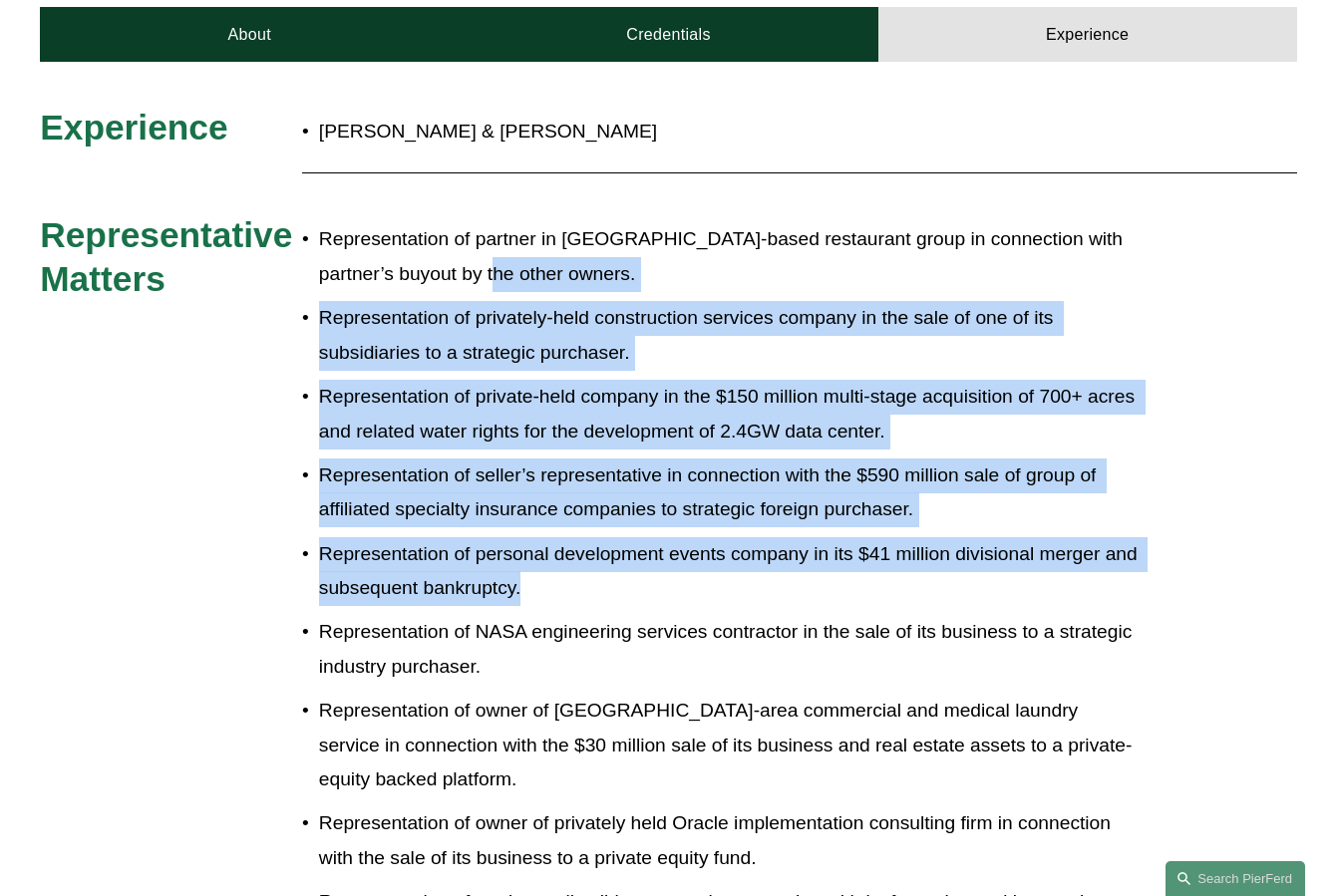 drag, startPoint x: 889, startPoint y: 549, endPoint x: 507, endPoint y: 221, distance: 503.49578 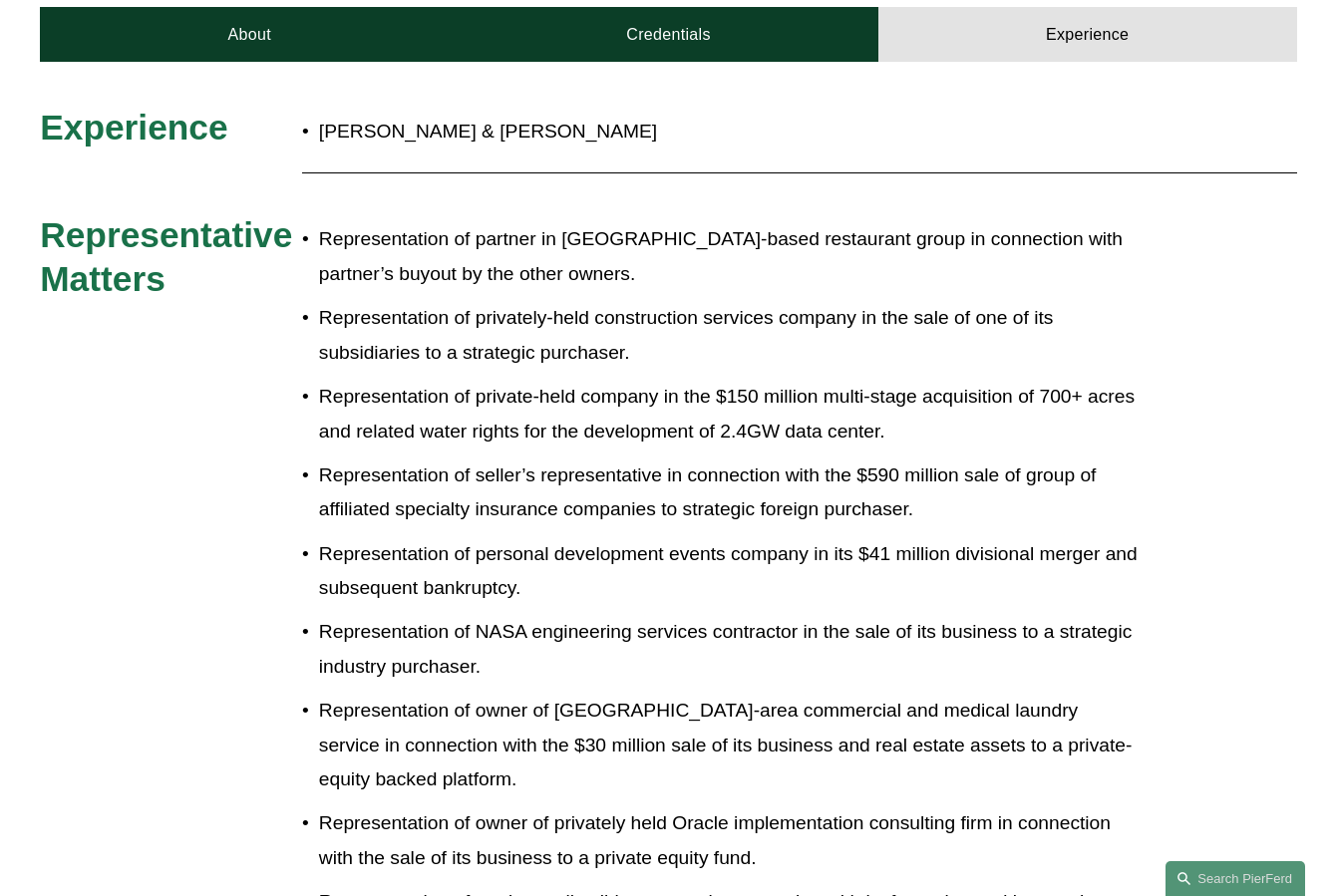 click on "Representation of partner in Houston-based restaurant group in connection with partner’s buyout by the other owners." at bounding box center [729, 256] 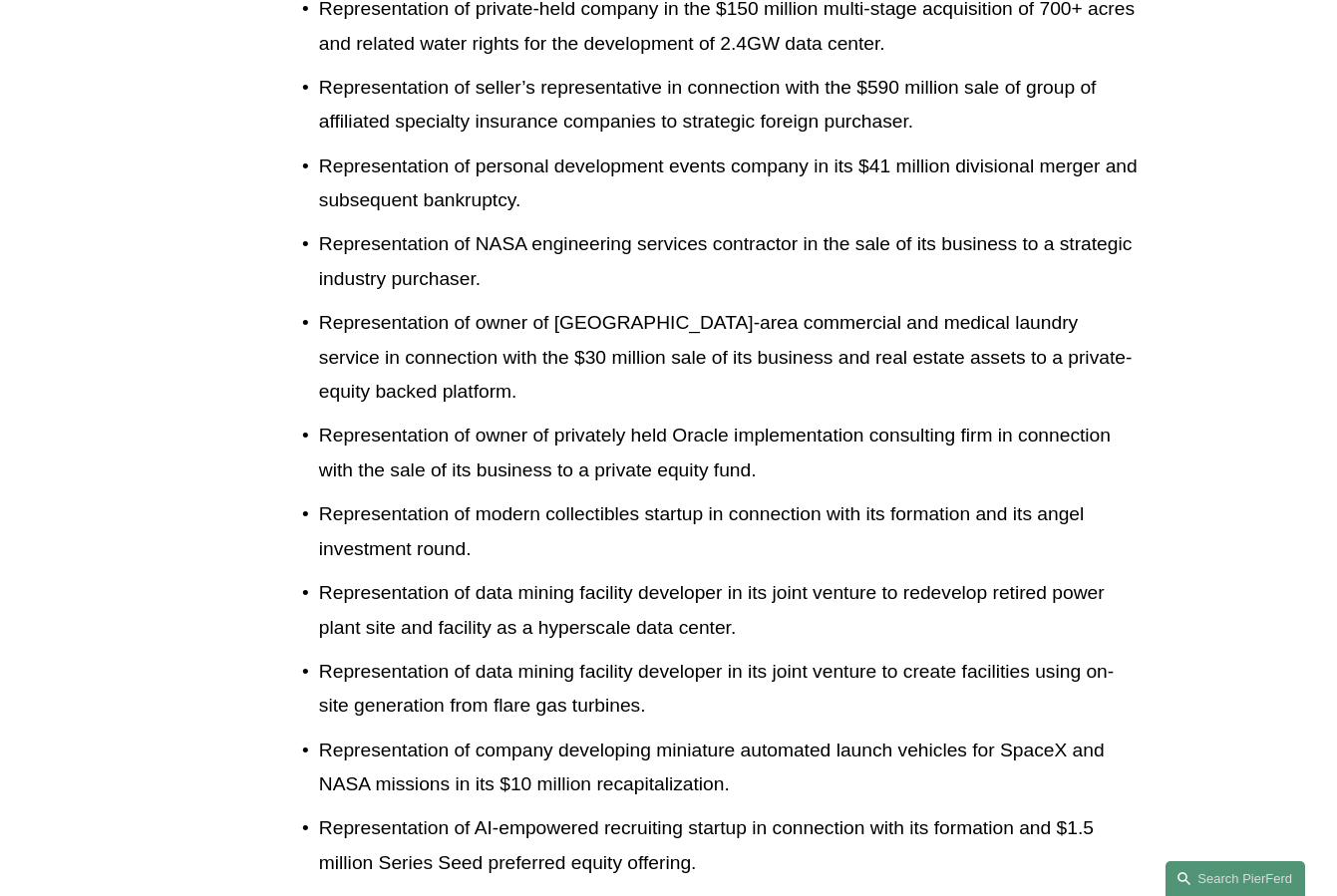 scroll, scrollTop: 1107, scrollLeft: 0, axis: vertical 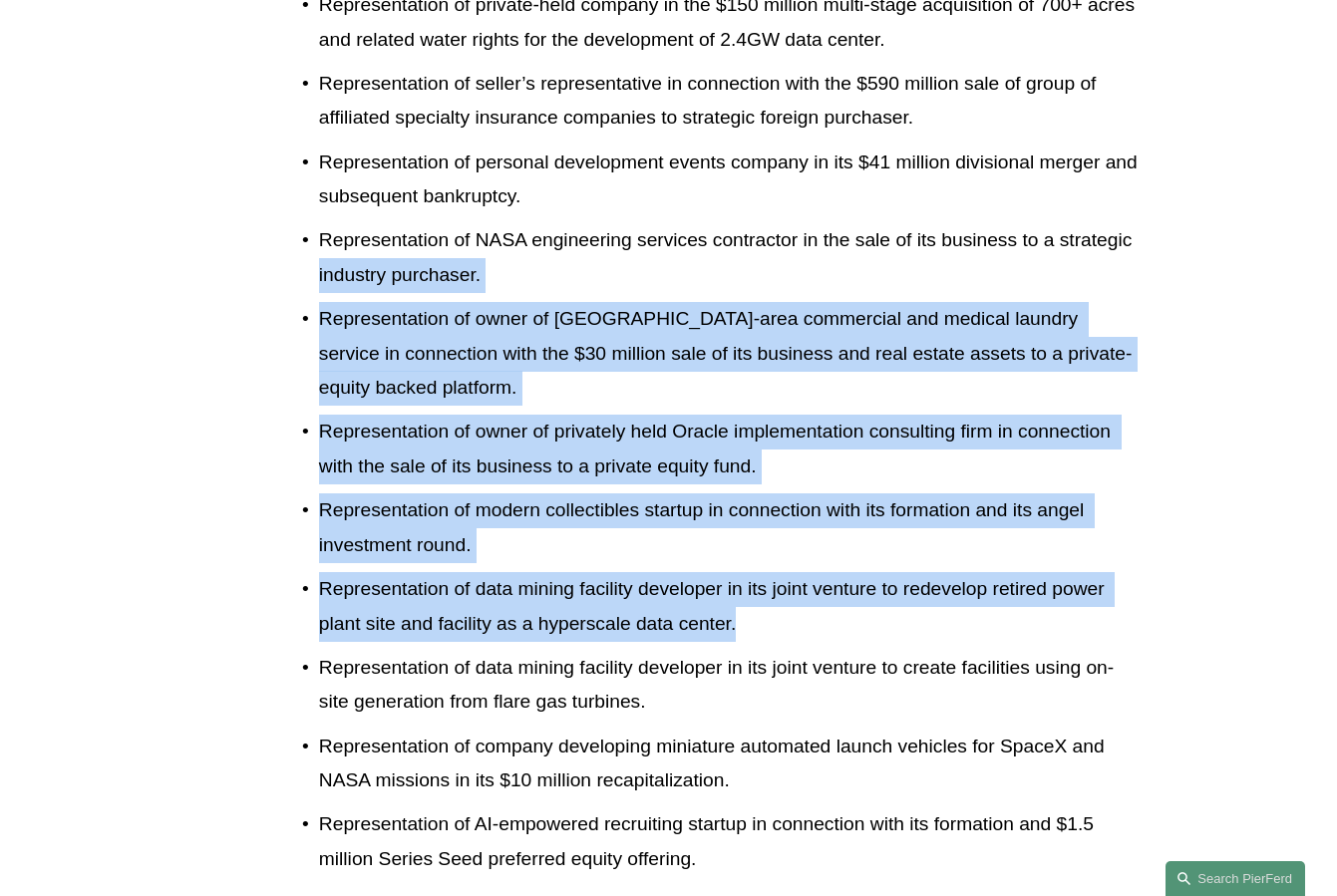 drag, startPoint x: 783, startPoint y: 582, endPoint x: 247, endPoint y: 215, distance: 649.60373 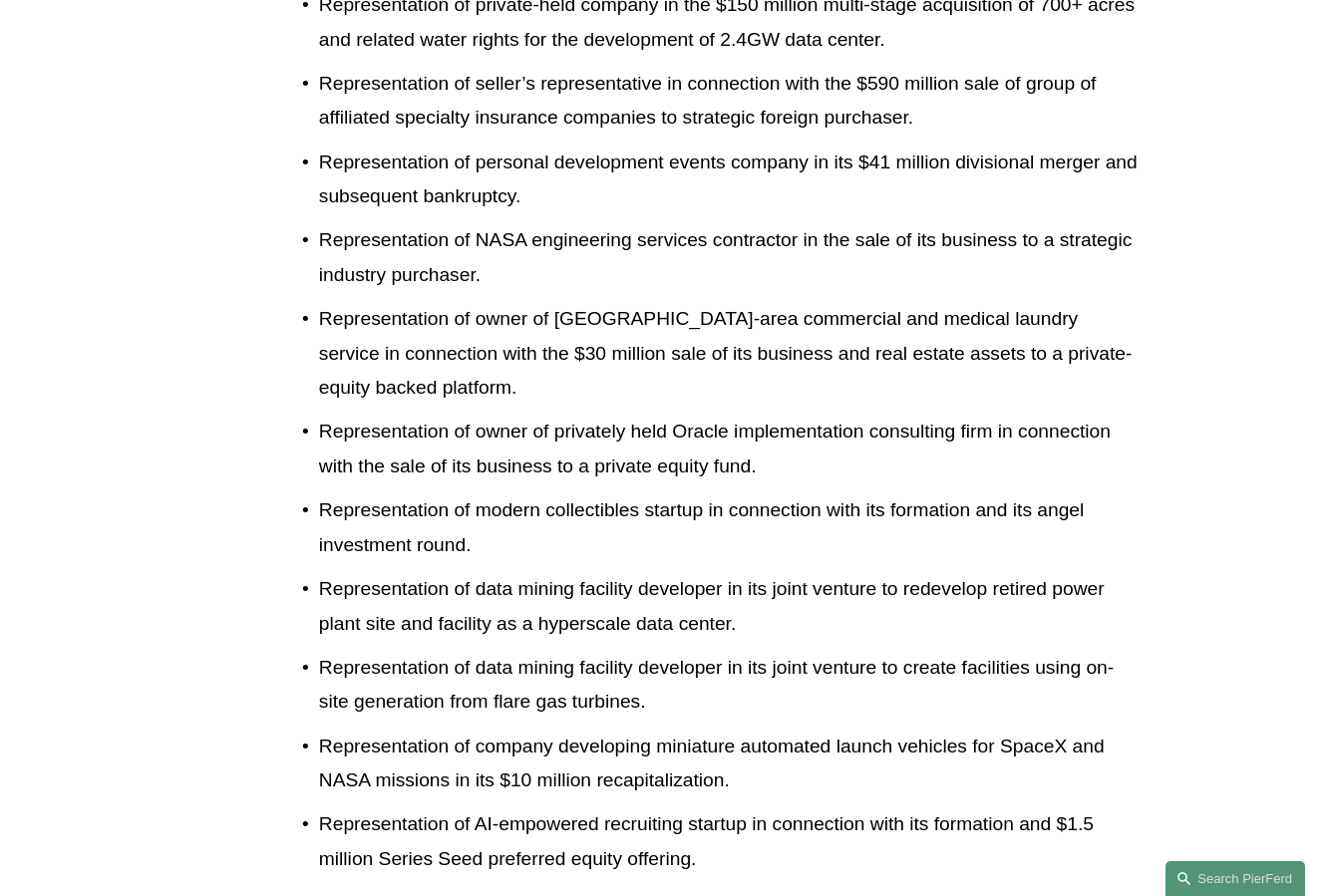 click on "Experience
Daniels & Tredennick
Representative Matters
Representation of partner in Houston-based restaurant group in connection with partner’s buyout by the other owners. Representation of privately-held construction services company in the sale of one of its subsidiaries to a strategic purchaser. Representation of private-held company in the $150 million multi-stage acquisition of 700+ acres and related water rights for the development of 2.4GW data center. Representation of seller’s representative in connection with the $590 million sale of group of affiliated specialty insurance companies to strategic foreign purchaser. Representation of personal development events company in its $41 million divisional merger and subsequent bankruptcy. Representation of NASA engineering services contractor in the sale of its business to a strategic industry purchaser." at bounding box center (668, 849) 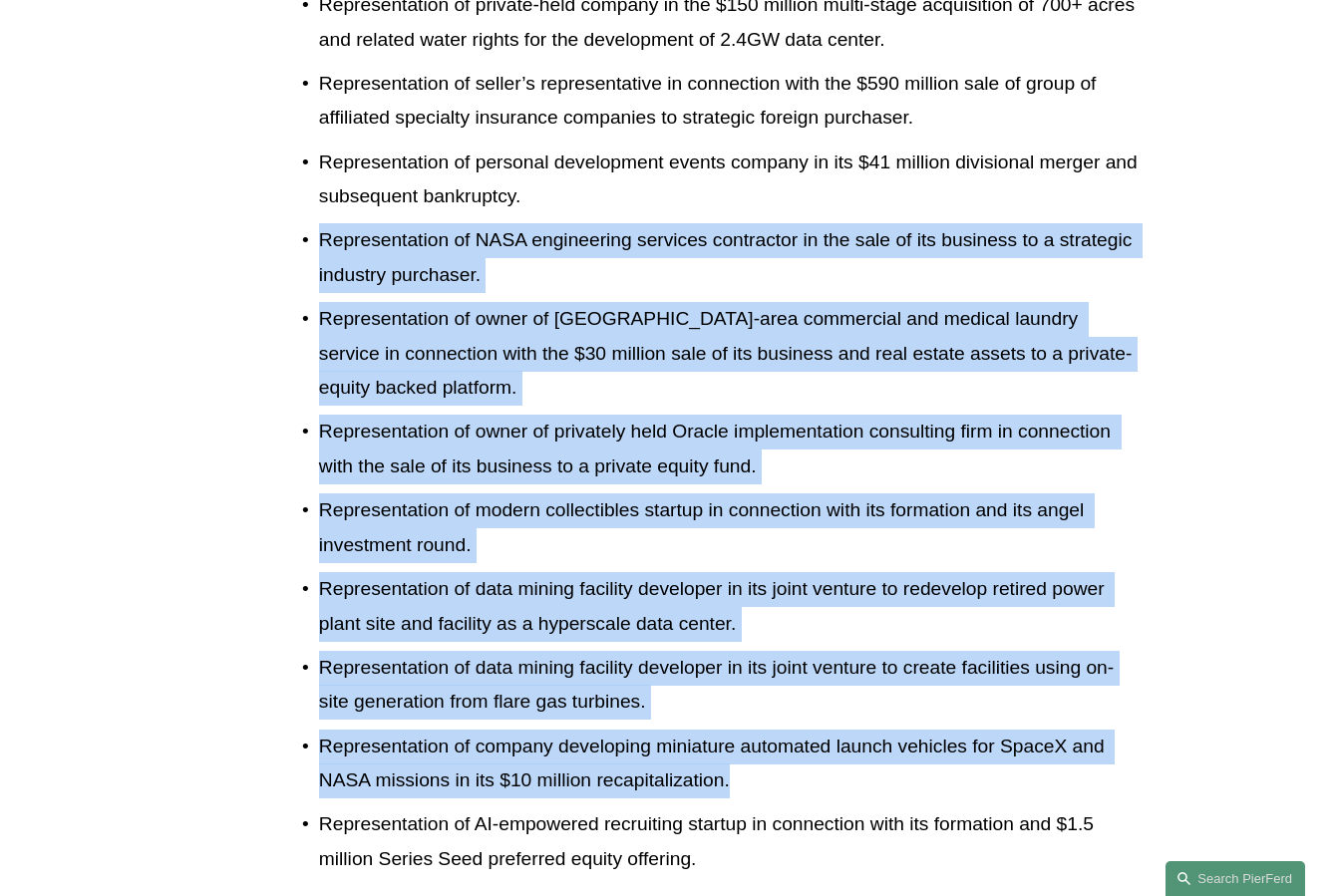 drag, startPoint x: 259, startPoint y: 172, endPoint x: 836, endPoint y: 740, distance: 809.6623 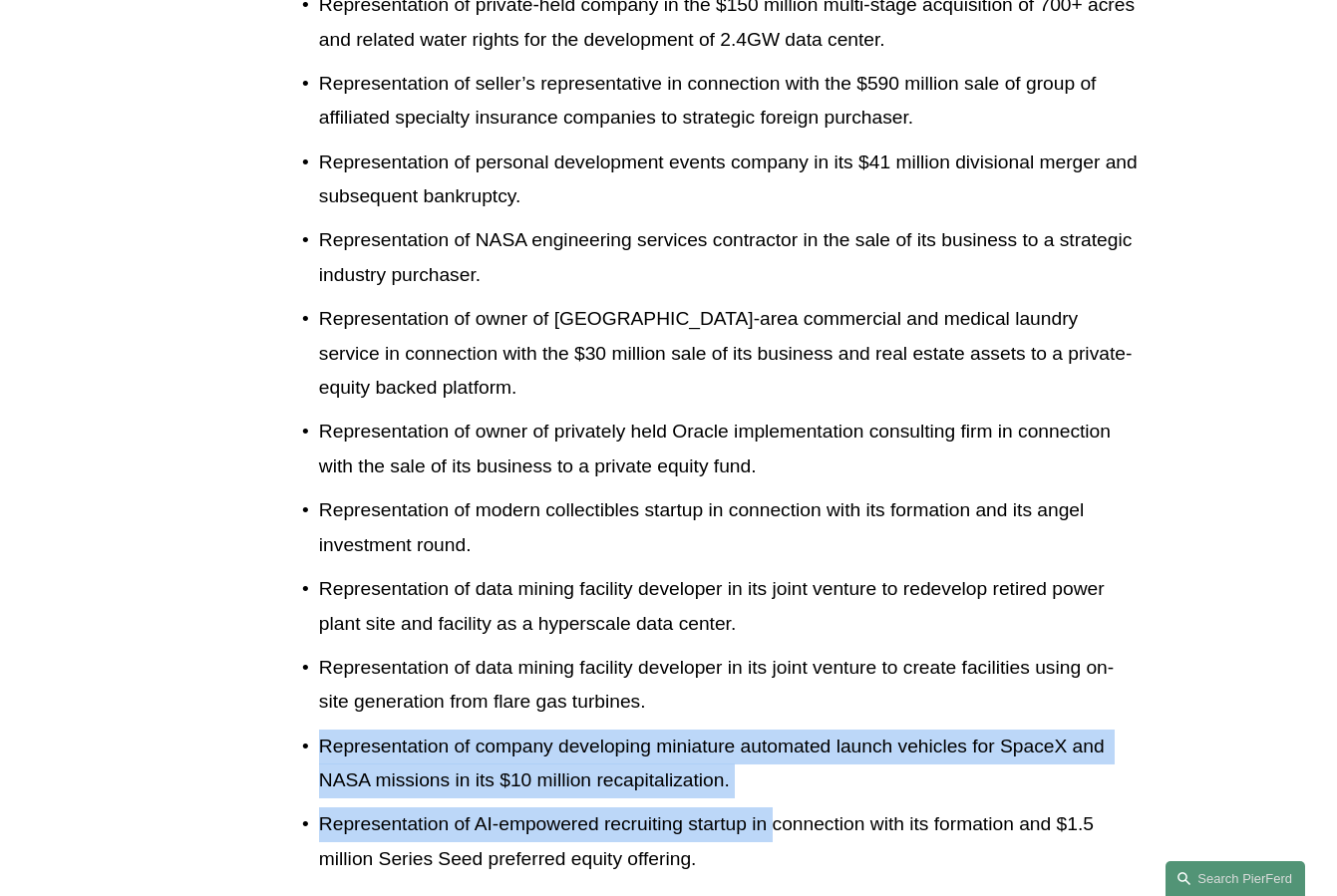 drag, startPoint x: 781, startPoint y: 756, endPoint x: 785, endPoint y: 641, distance: 115.06954 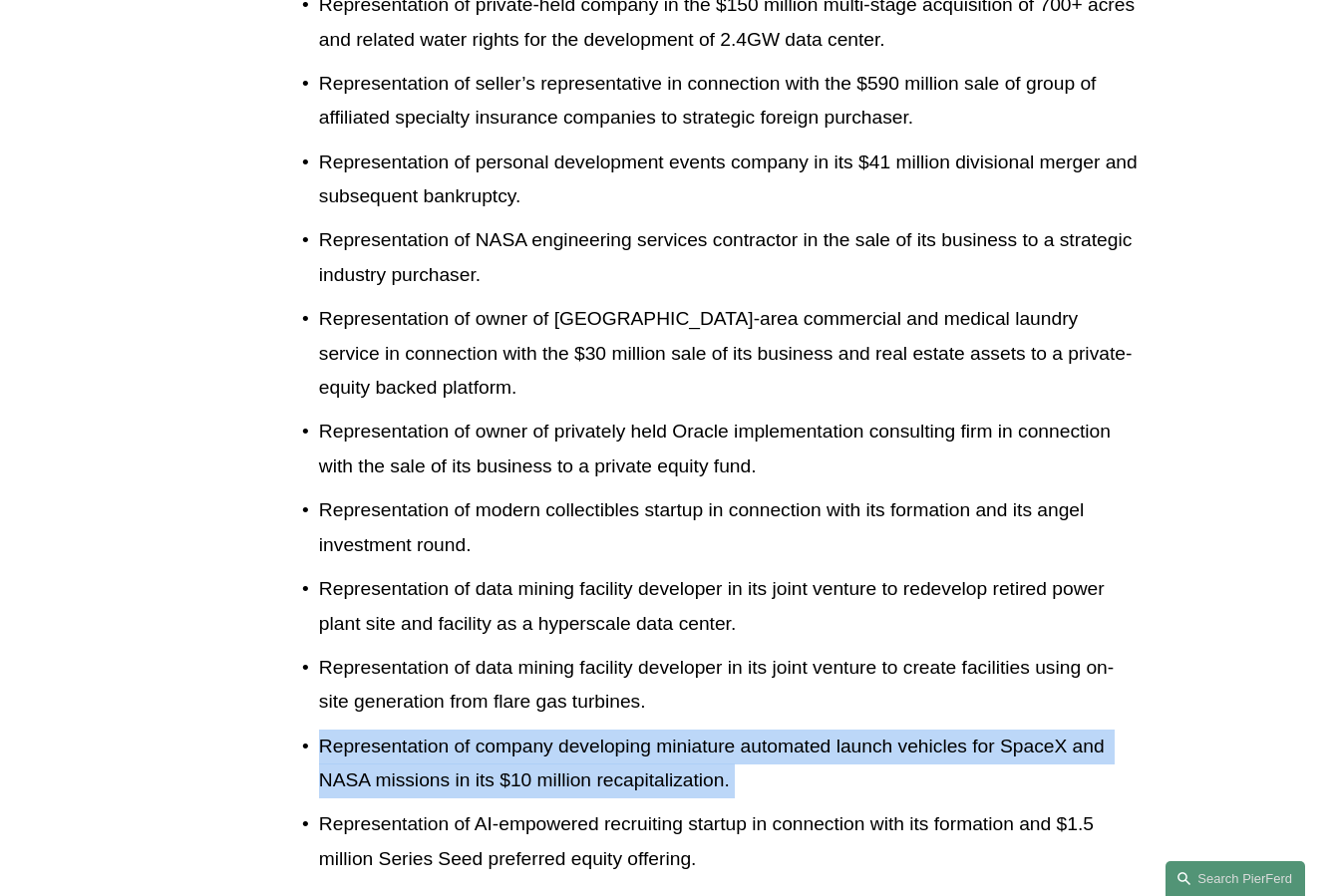 drag, startPoint x: 721, startPoint y: 644, endPoint x: 836, endPoint y: 749, distance: 155.72412 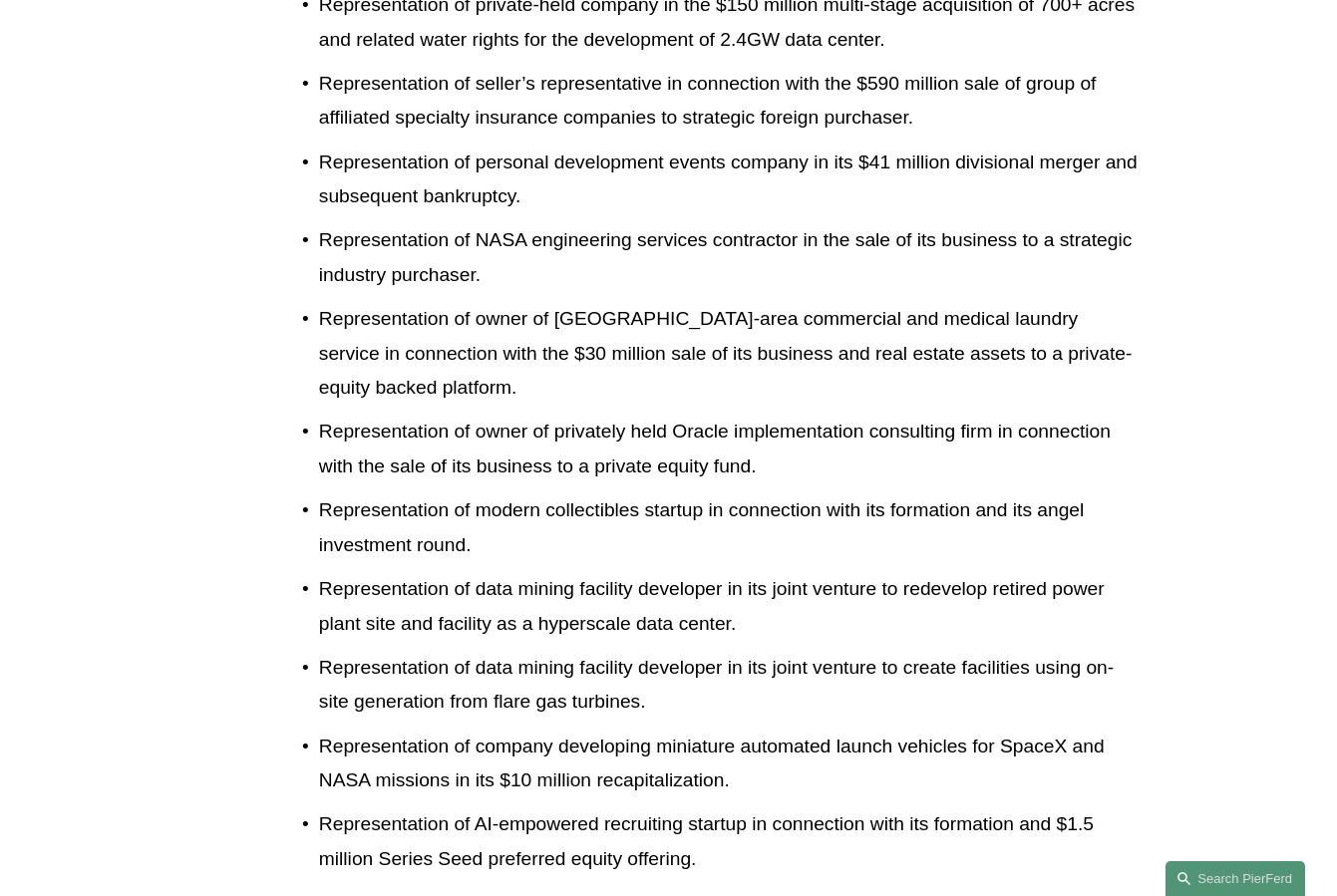 click on "Representation of partner in Houston-based restaurant group in connection with partner’s buyout by the other owners. Representation of privately-held construction services company in the sale of one of its subsidiaries to a strategic purchaser. Representation of private-held company in the $150 million multi-stage acquisition of 700+ acres and related water rights for the development of 2.4GW data center. Representation of seller’s representative in connection with the $590 million sale of group of affiliated specialty insurance companies to strategic foreign purchaser. Representation of personal development events company in its $41 million divisional merger and subsequent bankruptcy. Representation of NASA engineering services contractor in the sale of its business to a strategic industry purchaser. Representation of owner of Houston-area commercial and medical laundry service in connection with the $30 million sale of its business and real estate assets to a private-equity backed platform." at bounding box center [721, 903] 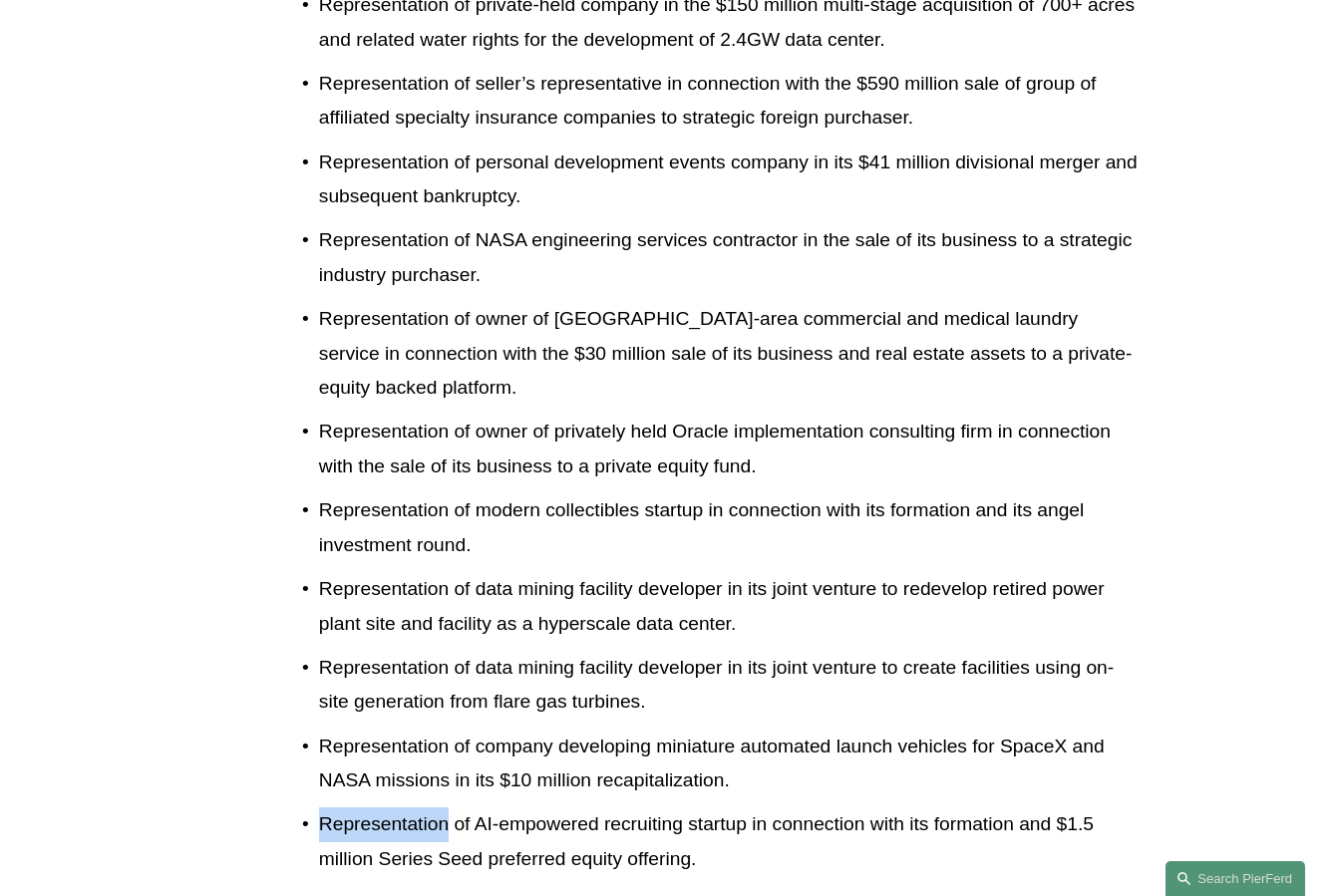 click on "Representation of partner in Houston-based restaurant group in connection with partner’s buyout by the other owners. Representation of privately-held construction services company in the sale of one of its subsidiaries to a strategic purchaser. Representation of private-held company in the $150 million multi-stage acquisition of 700+ acres and related water rights for the development of 2.4GW data center. Representation of seller’s representative in connection with the $590 million sale of group of affiliated specialty insurance companies to strategic foreign purchaser. Representation of personal development events company in its $41 million divisional merger and subsequent bankruptcy. Representation of NASA engineering services contractor in the sale of its business to a strategic industry purchaser. Representation of owner of Houston-area commercial and medical laundry service in connection with the $30 million sale of its business and real estate assets to a private-equity backed platform." at bounding box center [721, 903] 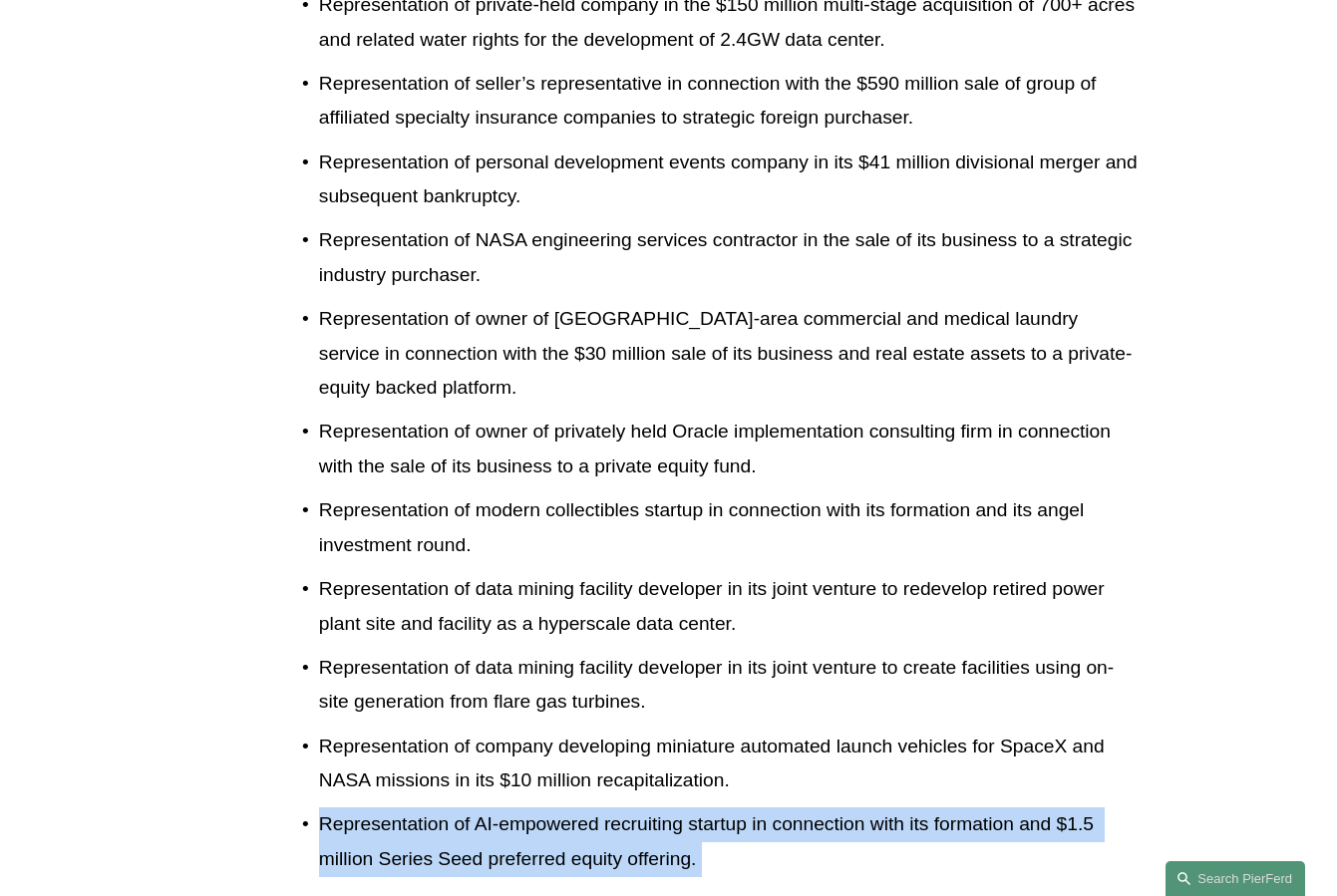 click on "Representation of partner in Houston-based restaurant group in connection with partner’s buyout by the other owners. Representation of privately-held construction services company in the sale of one of its subsidiaries to a strategic purchaser. Representation of private-held company in the $150 million multi-stage acquisition of 700+ acres and related water rights for the development of 2.4GW data center. Representation of seller’s representative in connection with the $590 million sale of group of affiliated specialty insurance companies to strategic foreign purchaser. Representation of personal development events company in its $41 million divisional merger and subsequent bankruptcy. Representation of NASA engineering services contractor in the sale of its business to a strategic industry purchaser. Representation of owner of Houston-area commercial and medical laundry service in connection with the $30 million sale of its business and real estate assets to a private-equity backed platform." at bounding box center [721, 903] 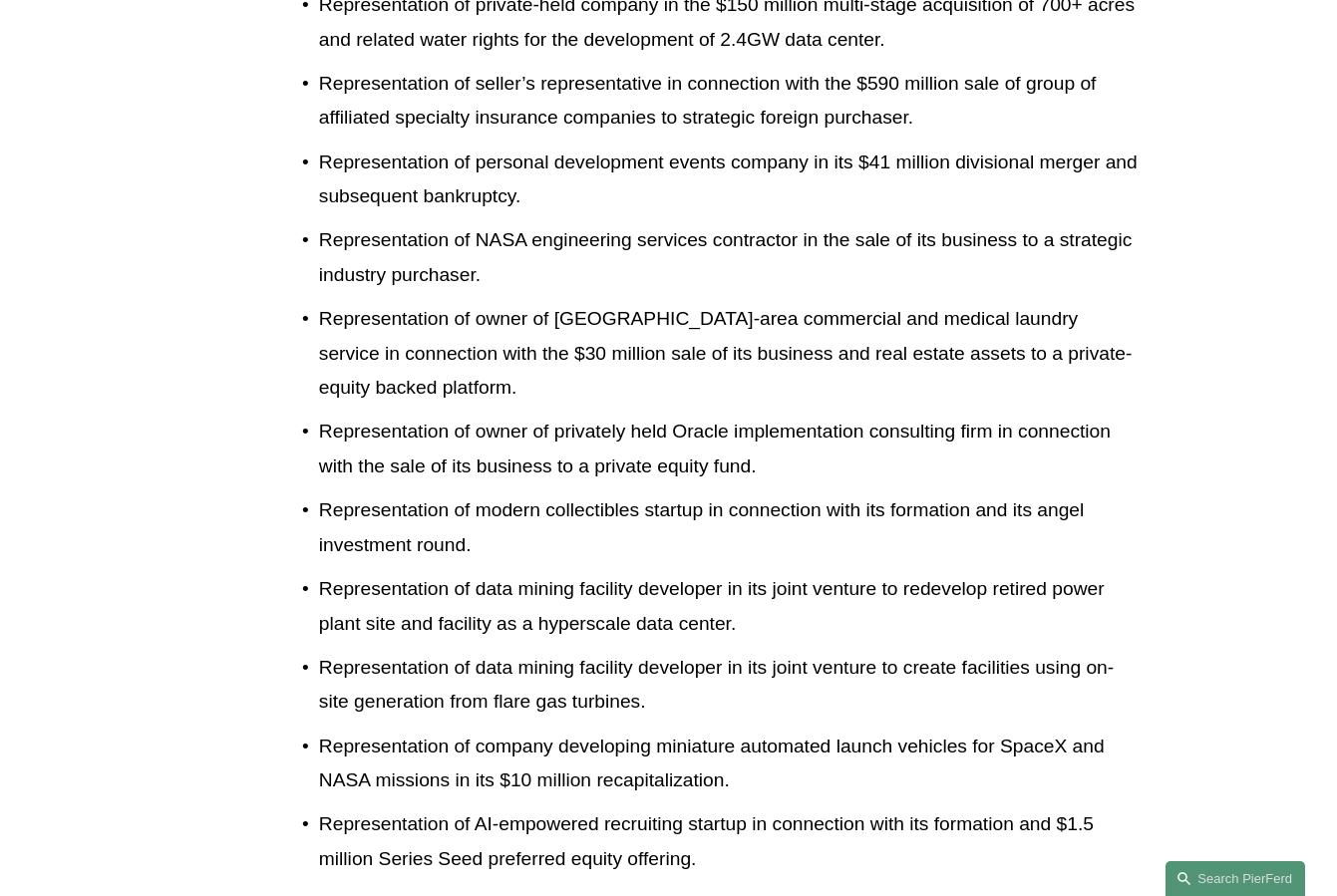 click on "Representation of company developing miniature automated launch vehicles for SpaceX and NASA missions in its $10 million recapitalization." at bounding box center [729, 763] 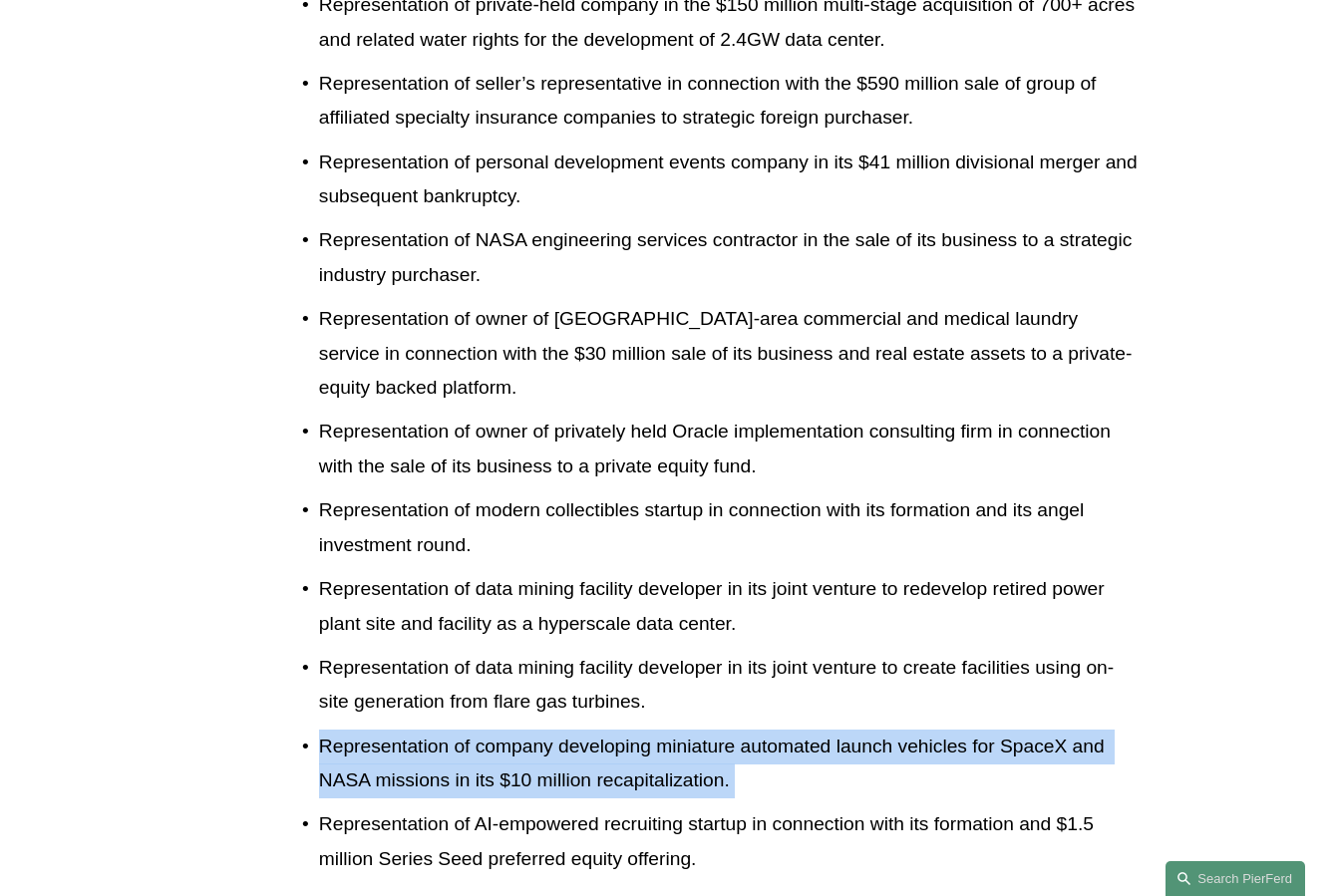click on "Representation of company developing miniature automated launch vehicles for SpaceX and NASA missions in its $10 million recapitalization." at bounding box center (729, 763) 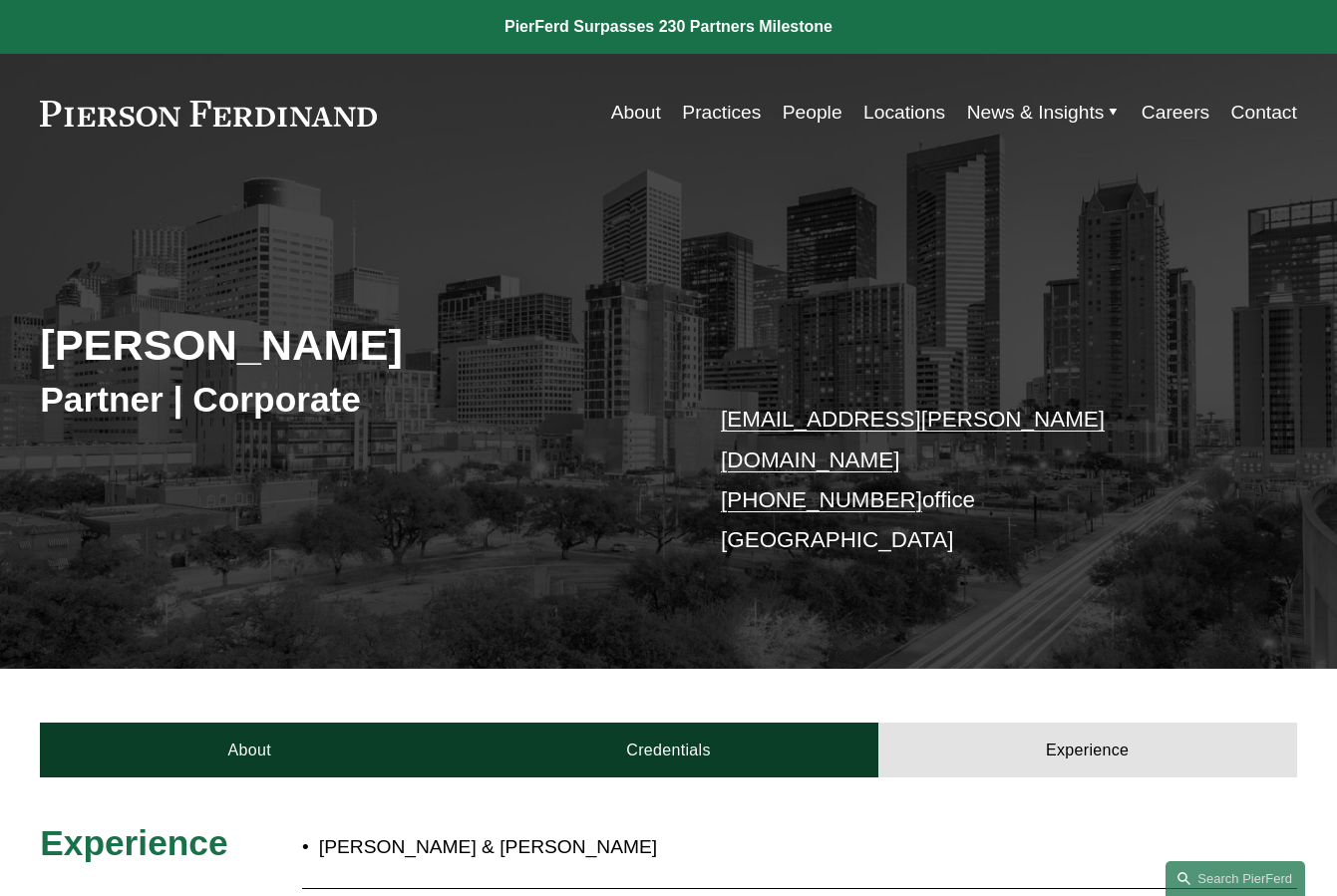 scroll, scrollTop: 0, scrollLeft: 0, axis: both 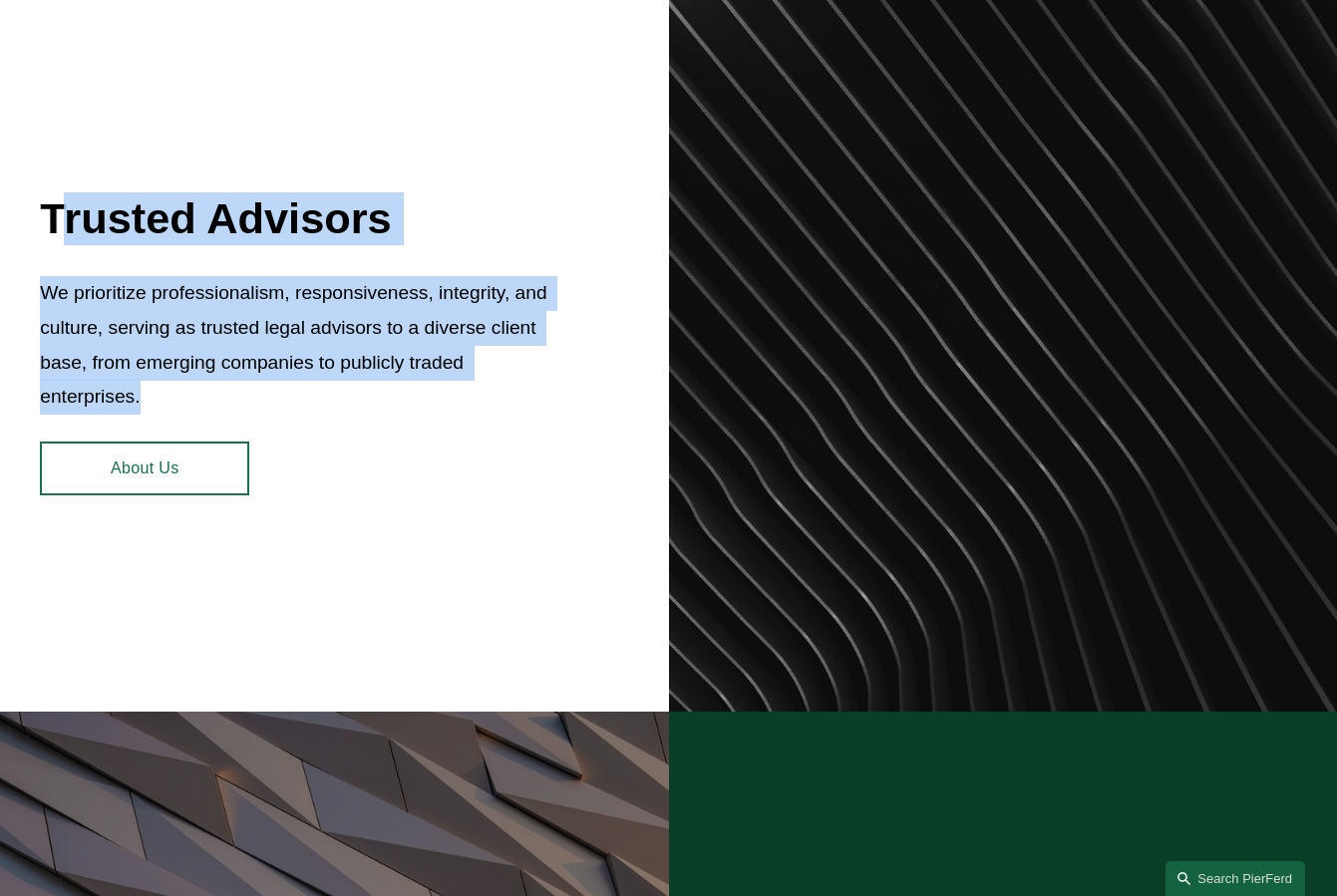 drag, startPoint x: 205, startPoint y: 412, endPoint x: 54, endPoint y: 206, distance: 255.4153 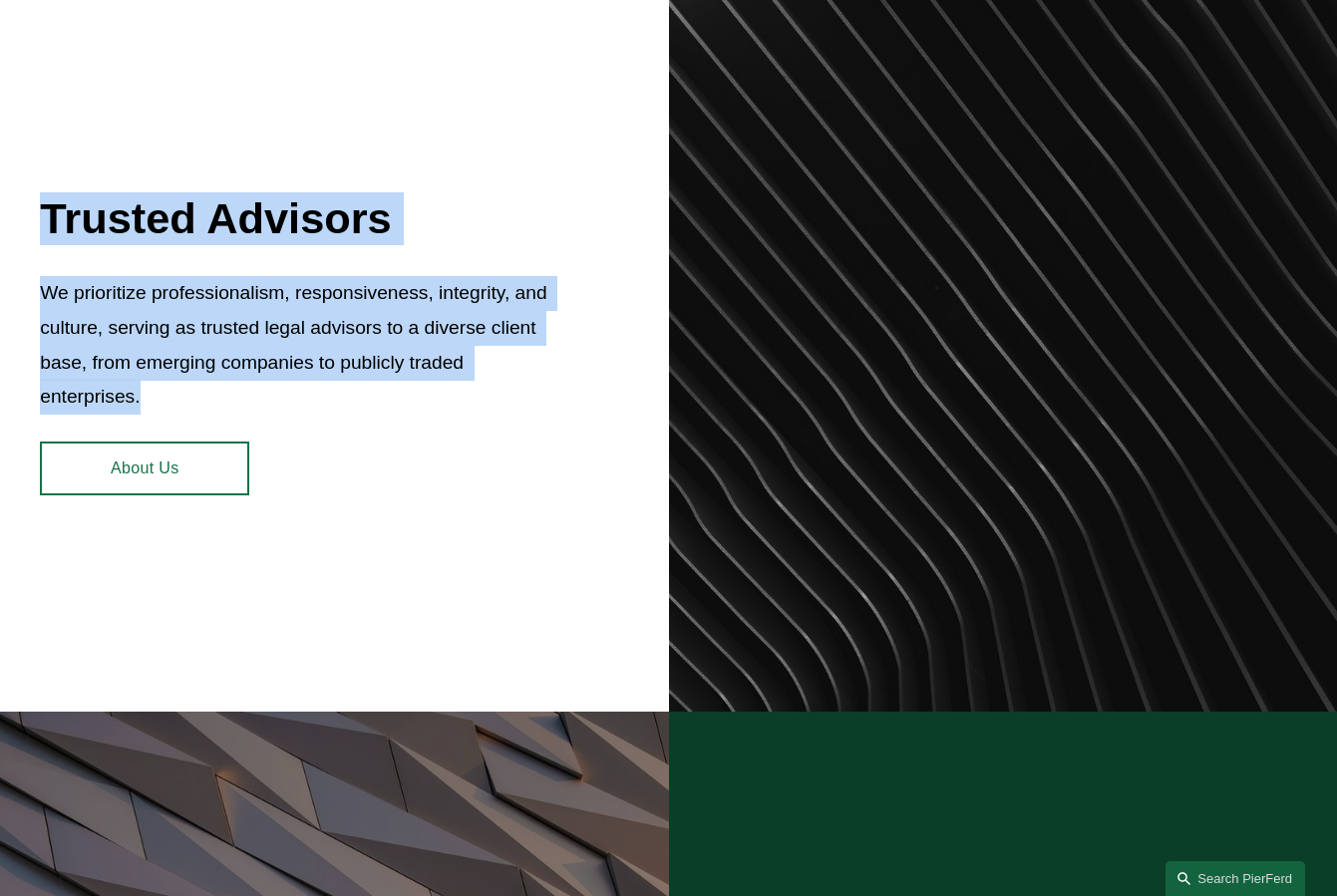 drag, startPoint x: 33, startPoint y: 209, endPoint x: 455, endPoint y: 601, distance: 575.976 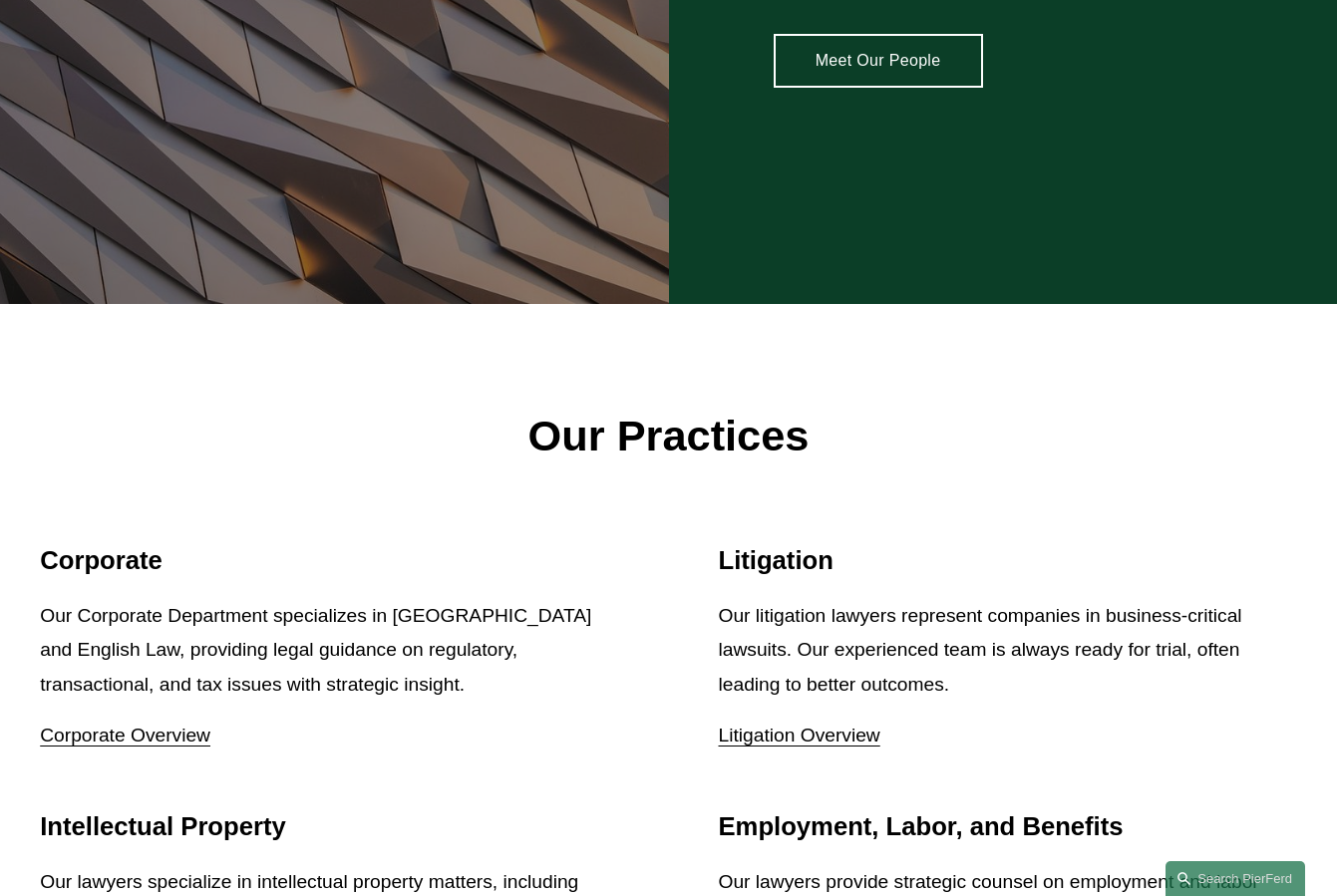 scroll, scrollTop: 2418, scrollLeft: 0, axis: vertical 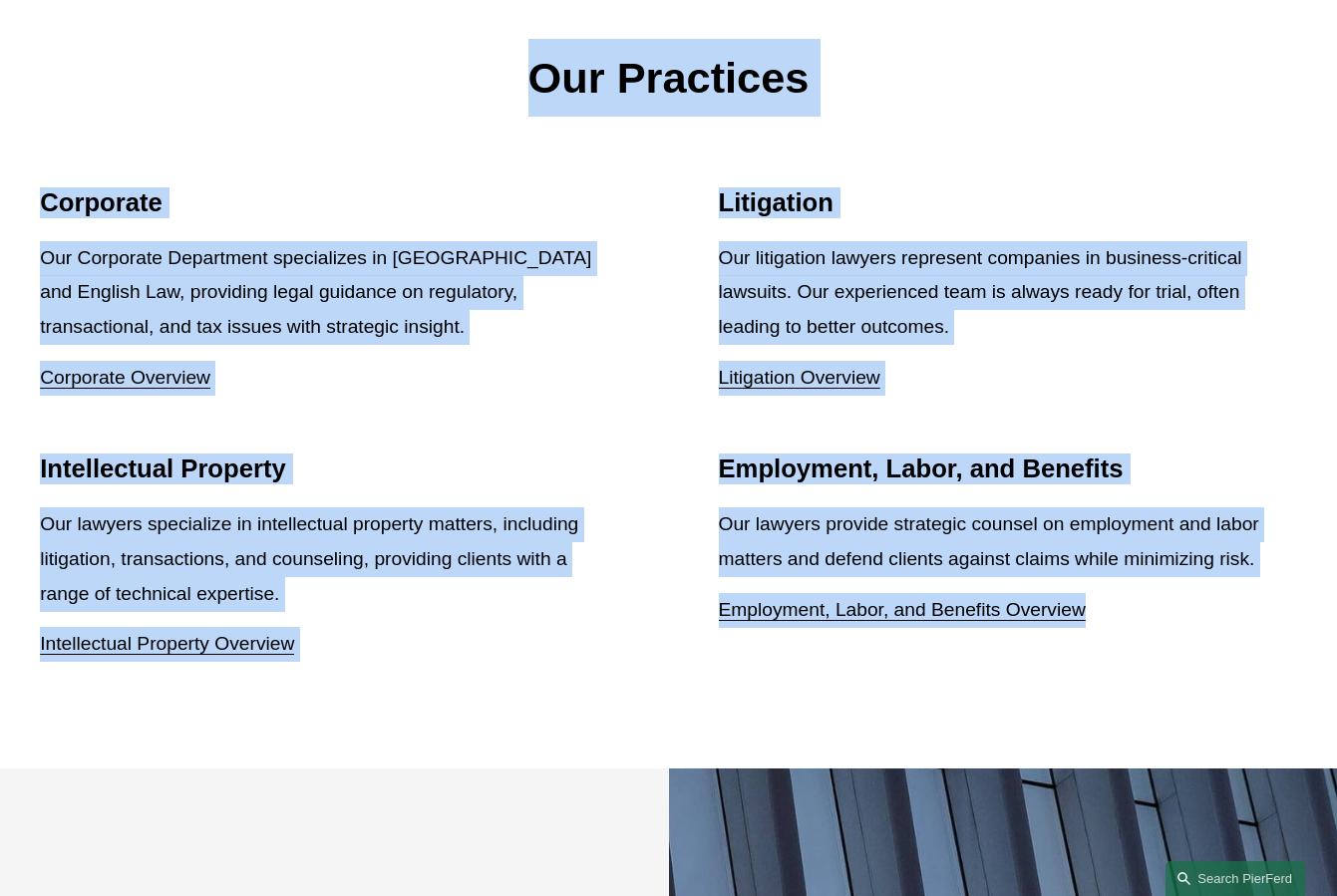 drag, startPoint x: 1221, startPoint y: 640, endPoint x: 501, endPoint y: 35, distance: 940.4387 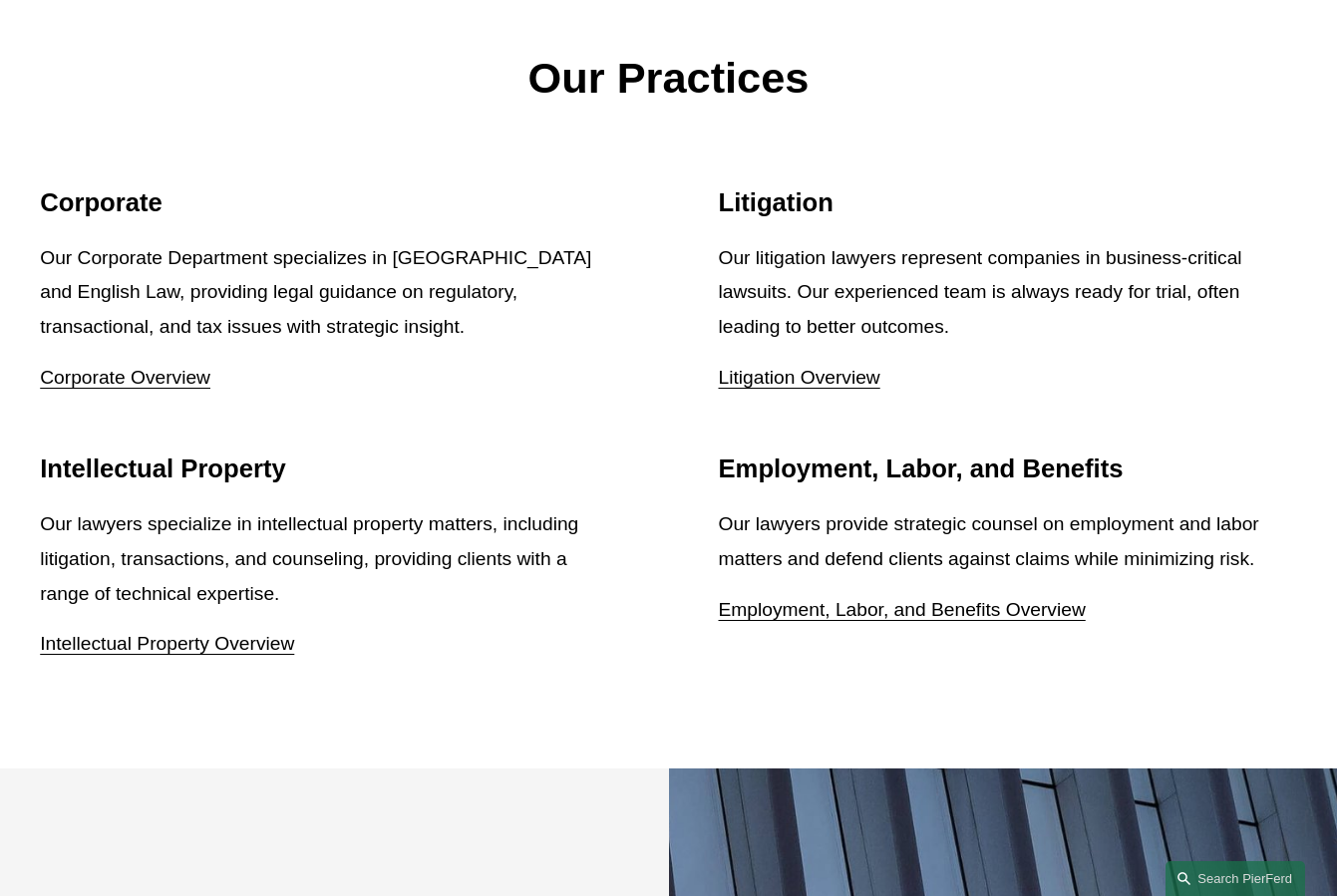 scroll, scrollTop: 2380, scrollLeft: 0, axis: vertical 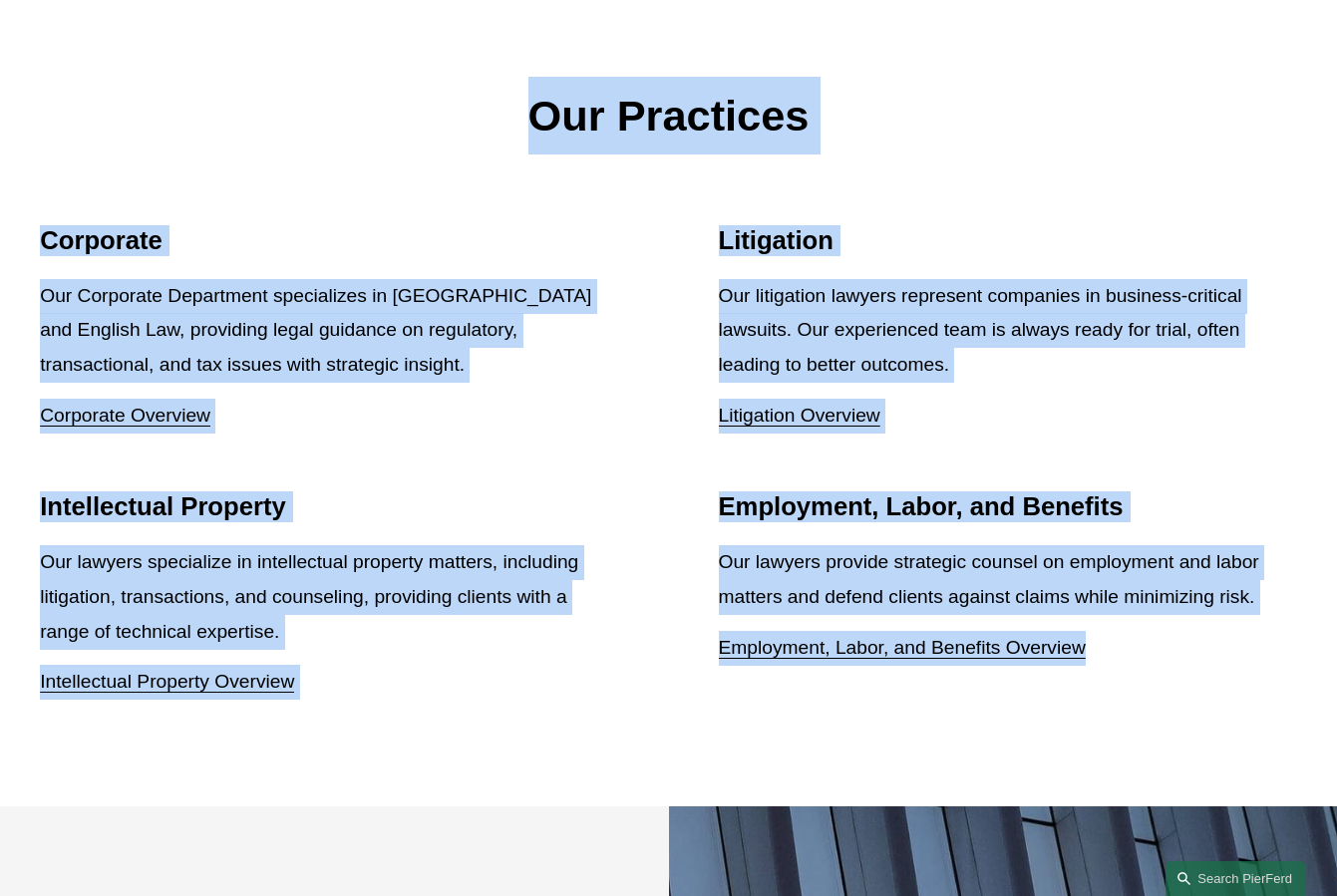 drag, startPoint x: 554, startPoint y: 40, endPoint x: 1120, endPoint y: 675, distance: 850.63564 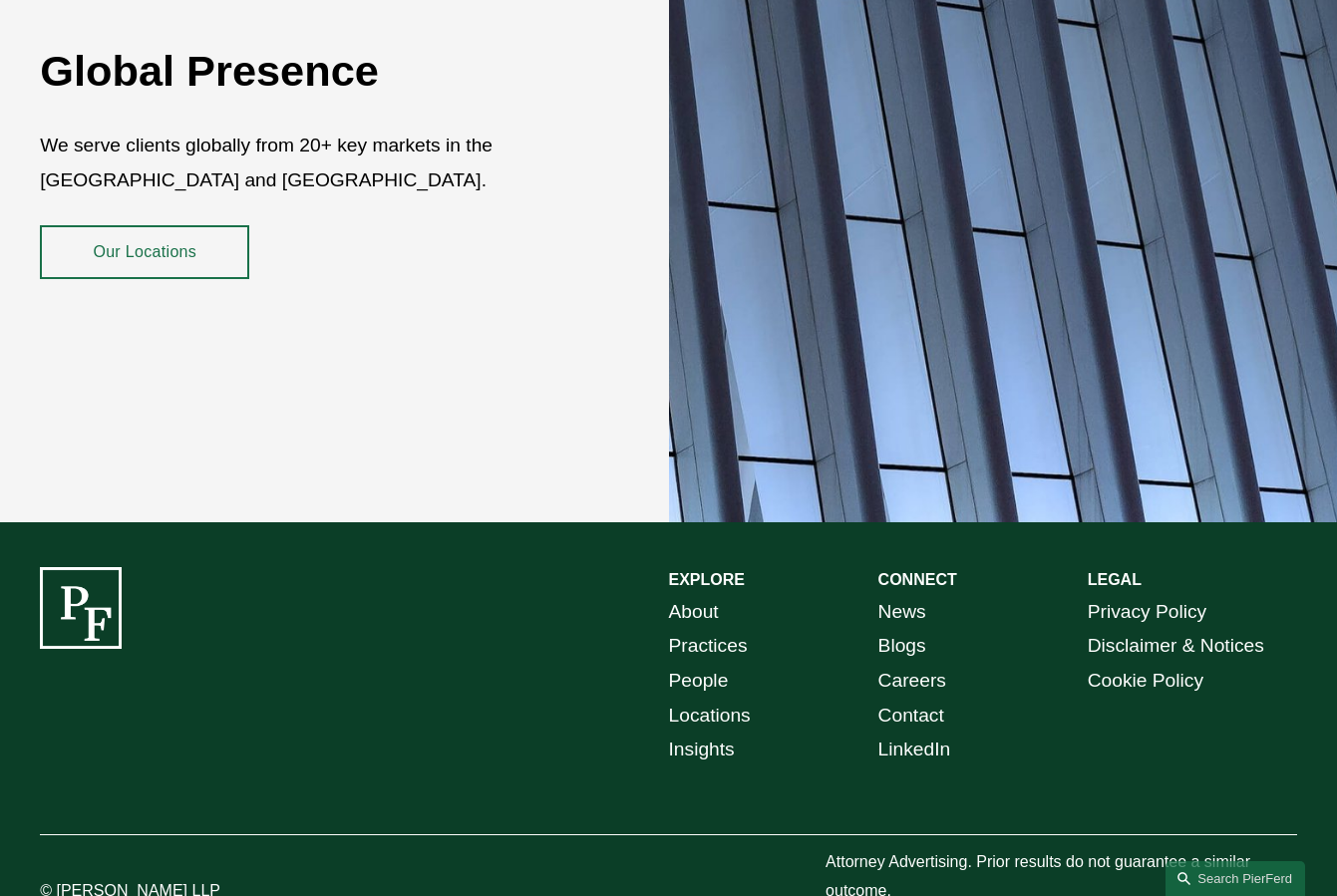 scroll, scrollTop: 3020, scrollLeft: 0, axis: vertical 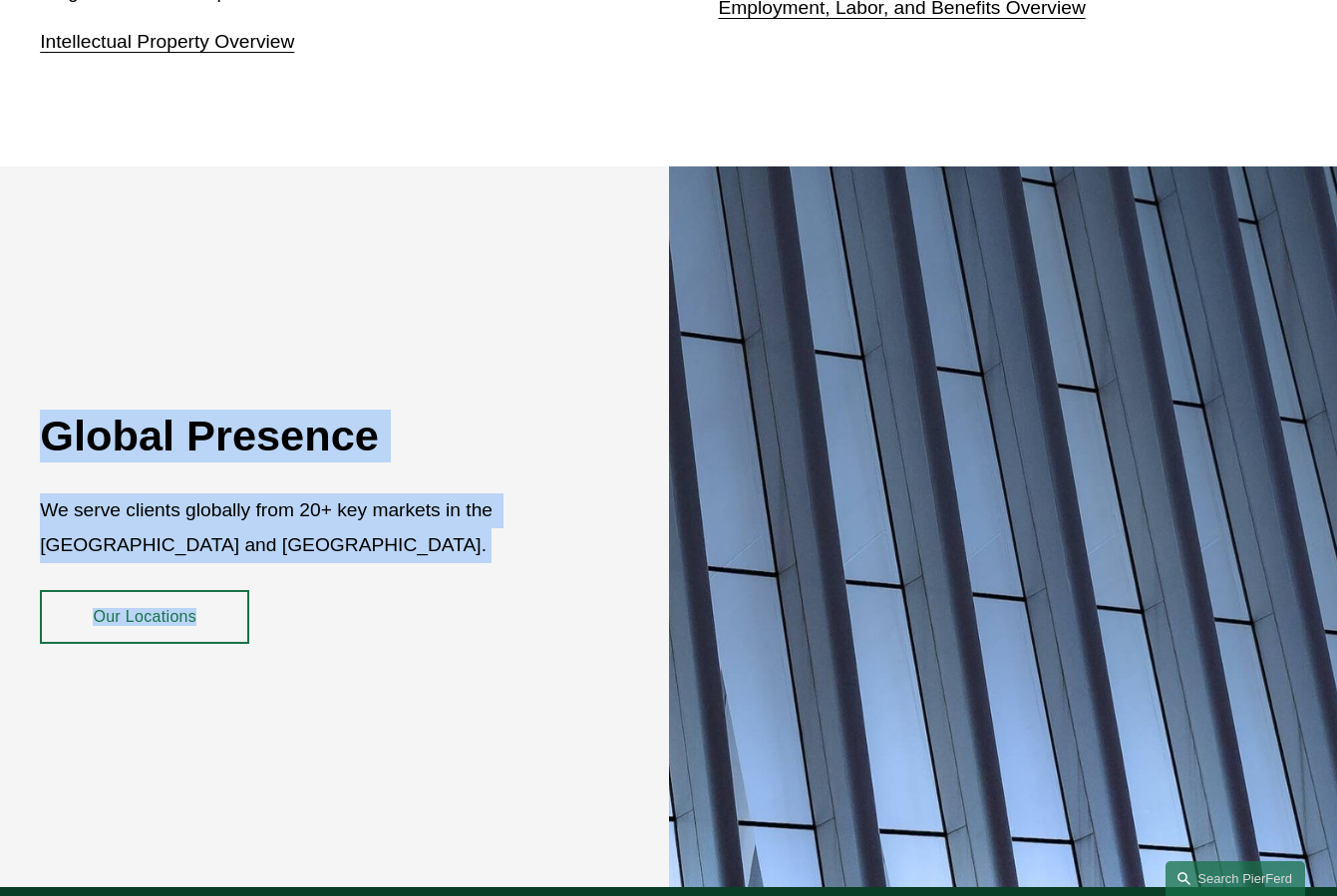 drag, startPoint x: 614, startPoint y: 716, endPoint x: 112, endPoint y: 132, distance: 770.1039 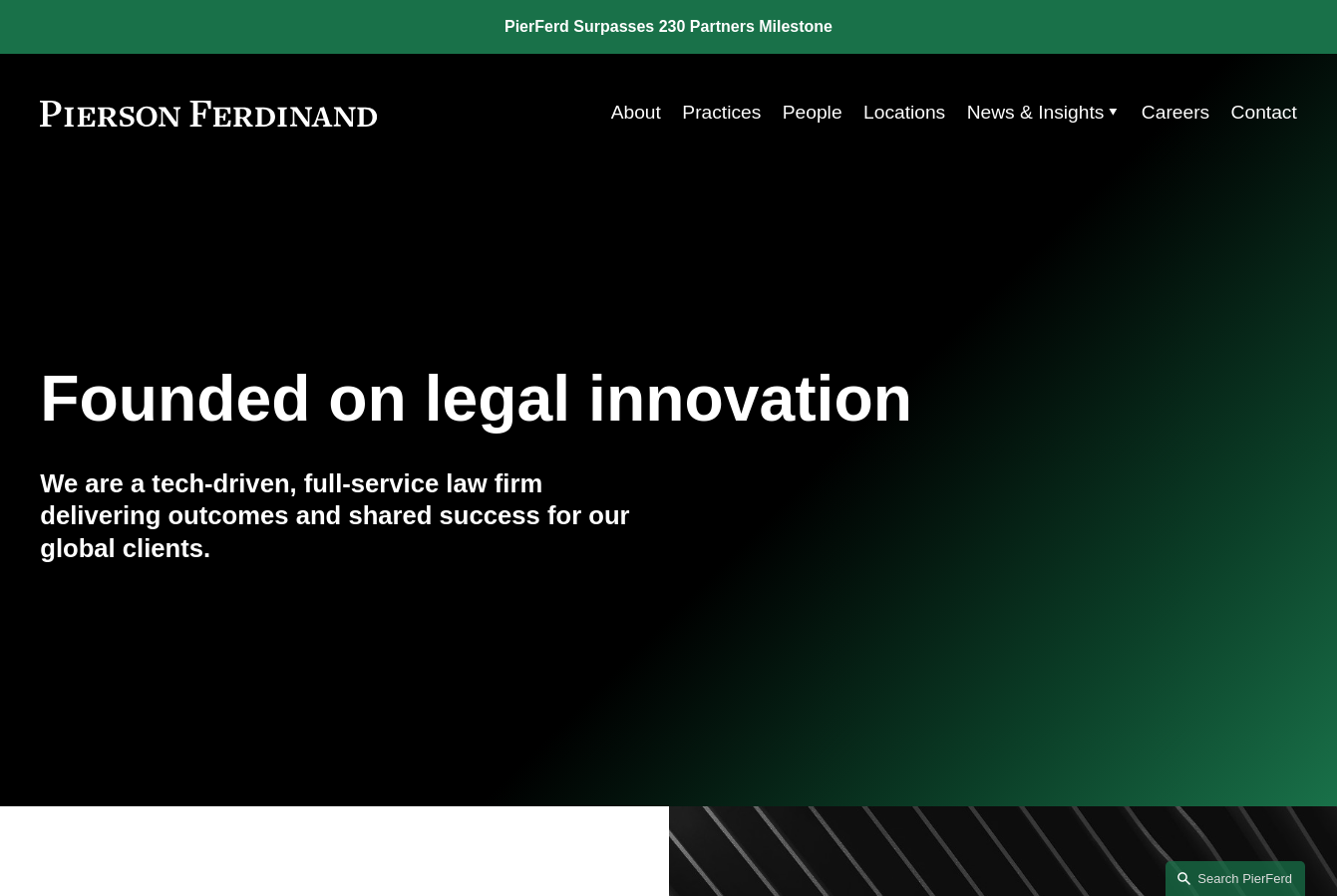 scroll, scrollTop: 0, scrollLeft: 0, axis: both 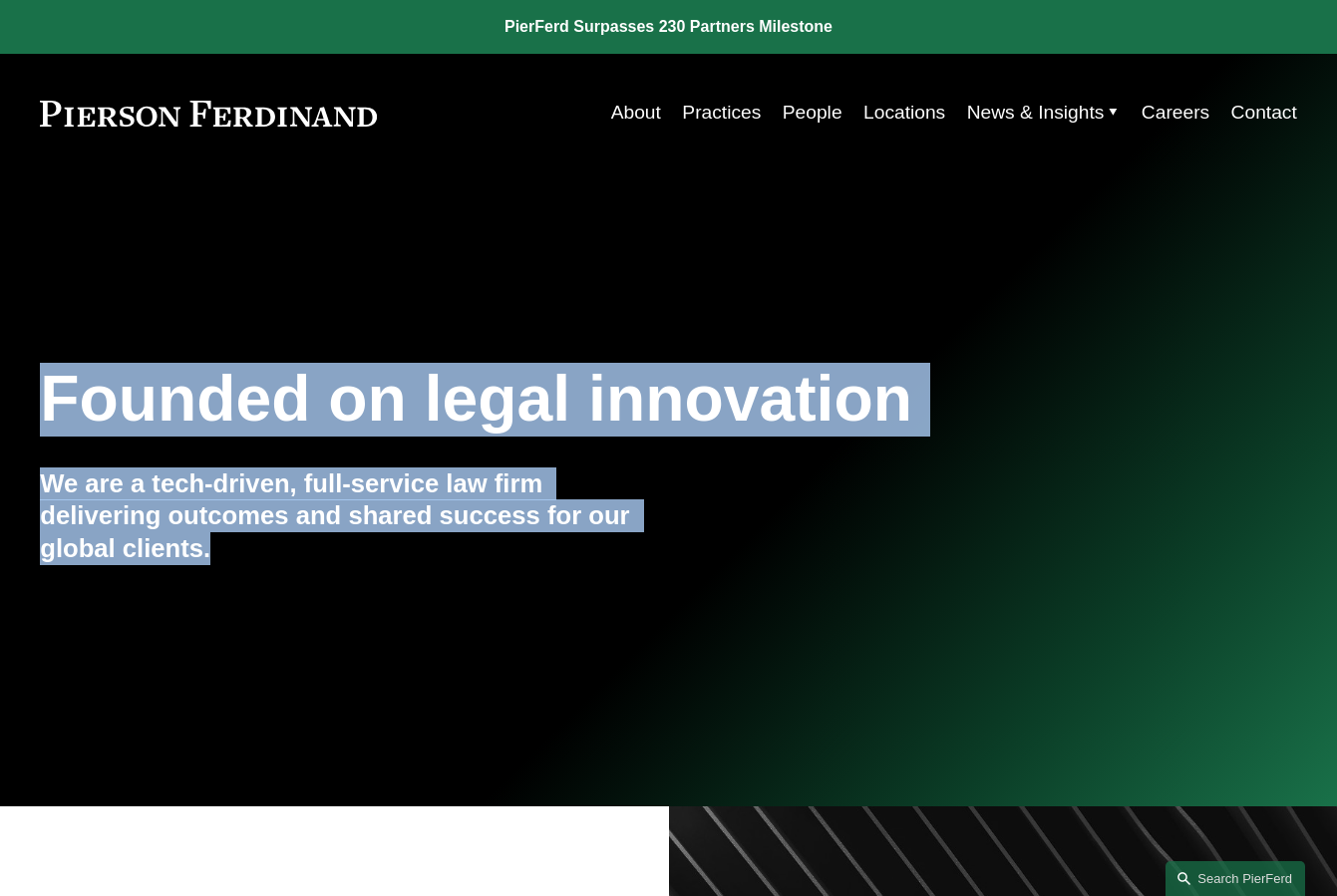 drag, startPoint x: 534, startPoint y: 623, endPoint x: 38, endPoint y: 244, distance: 624.2251 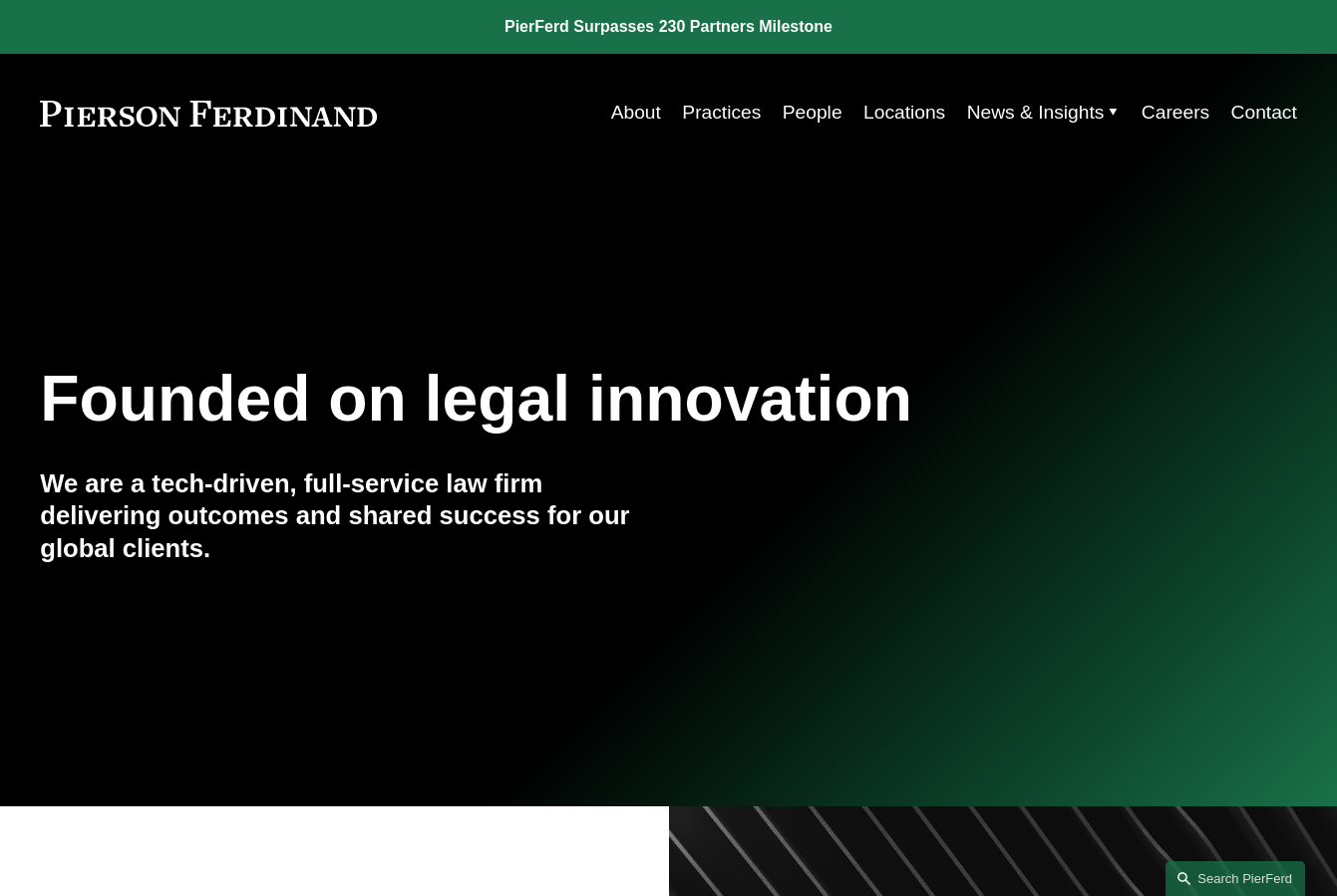 click at bounding box center (668, 403) 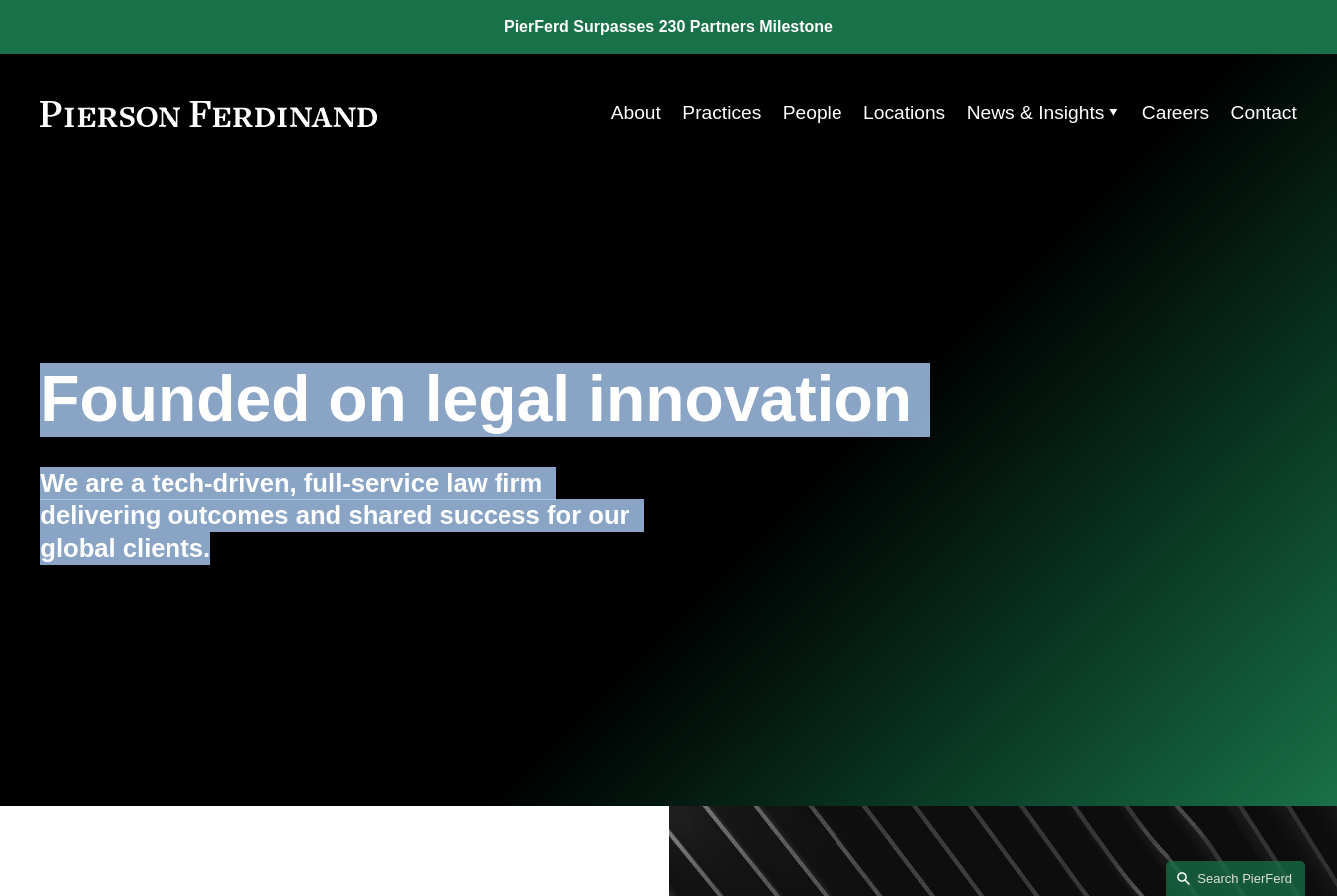 drag, startPoint x: 98, startPoint y: 211, endPoint x: 721, endPoint y: 651, distance: 762.71161 